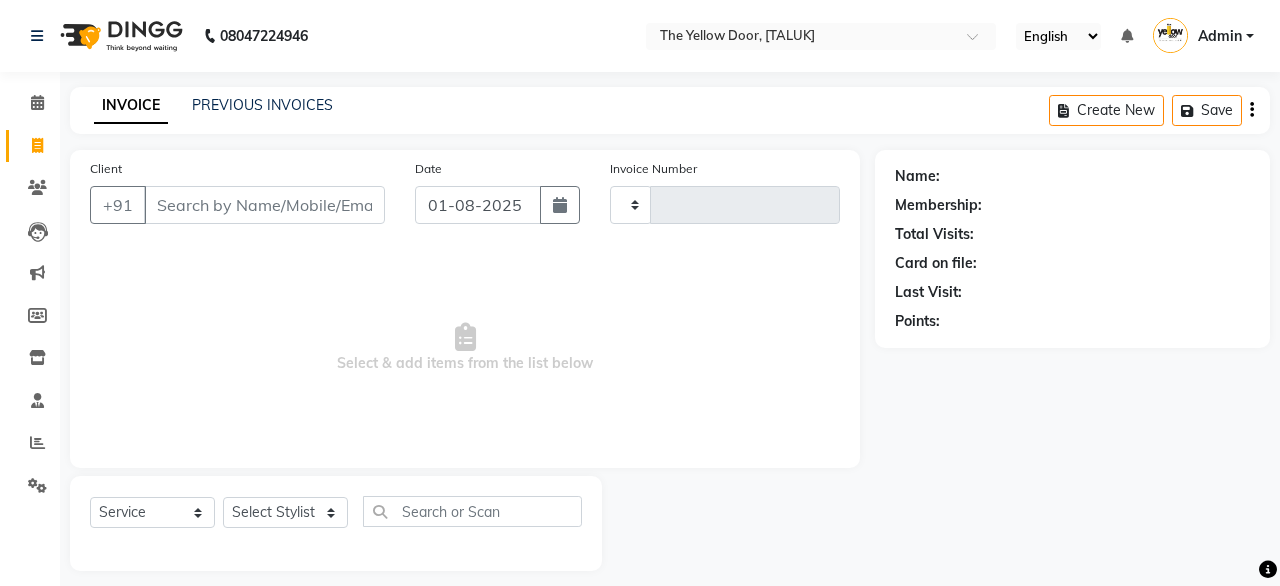 select on "service" 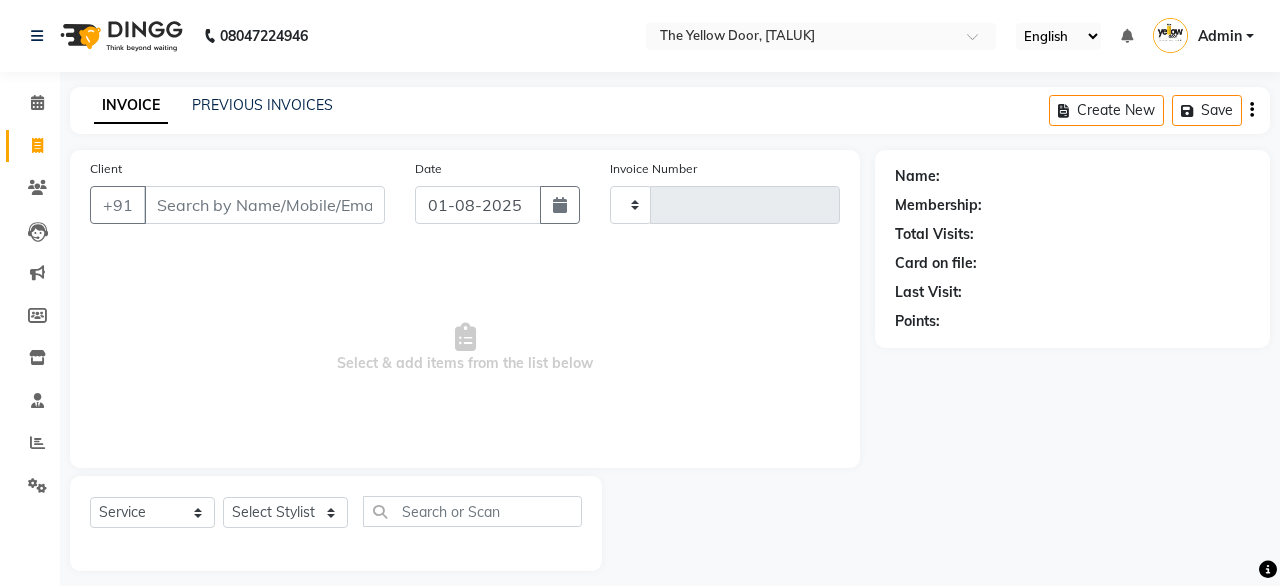 type on "[POSTAL_CODE]" 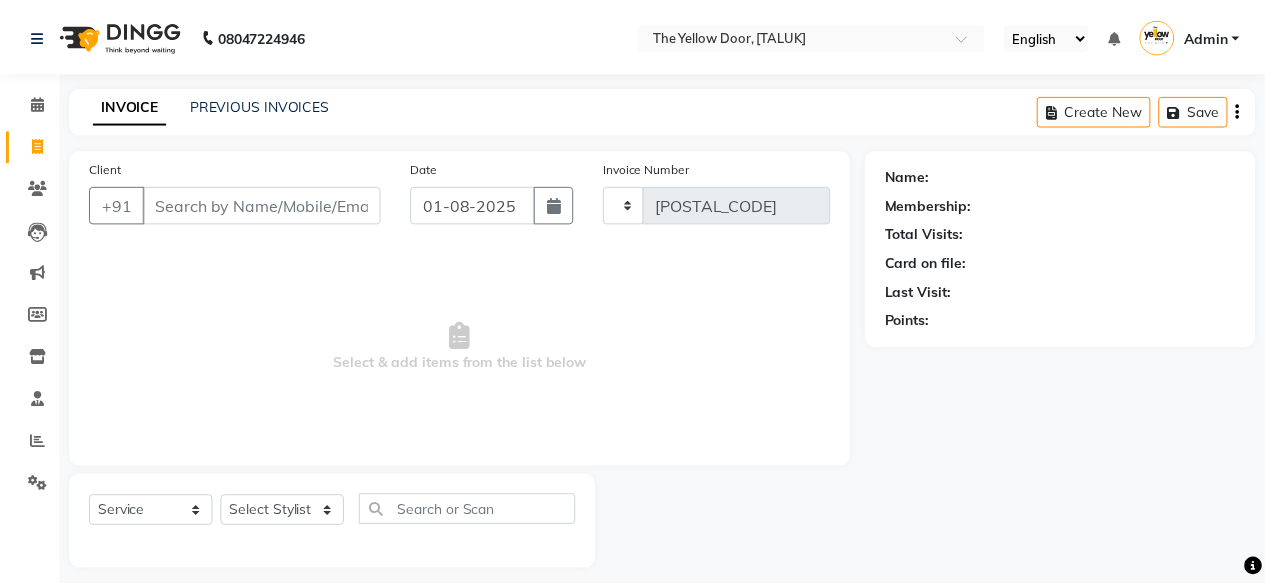 scroll, scrollTop: 0, scrollLeft: 0, axis: both 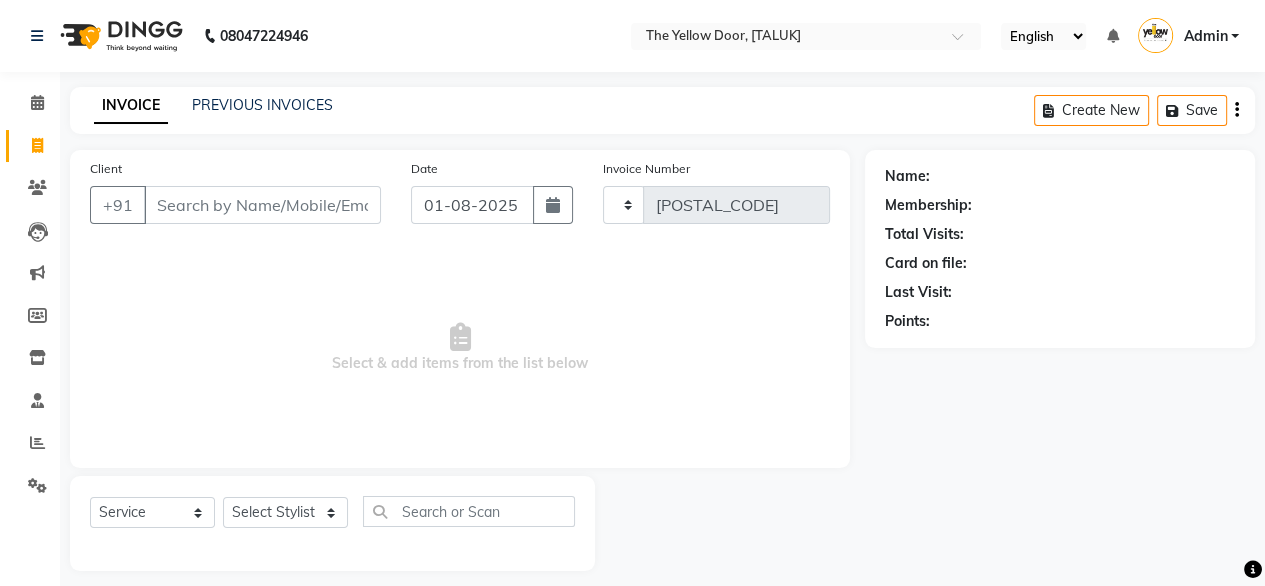 select on "5650" 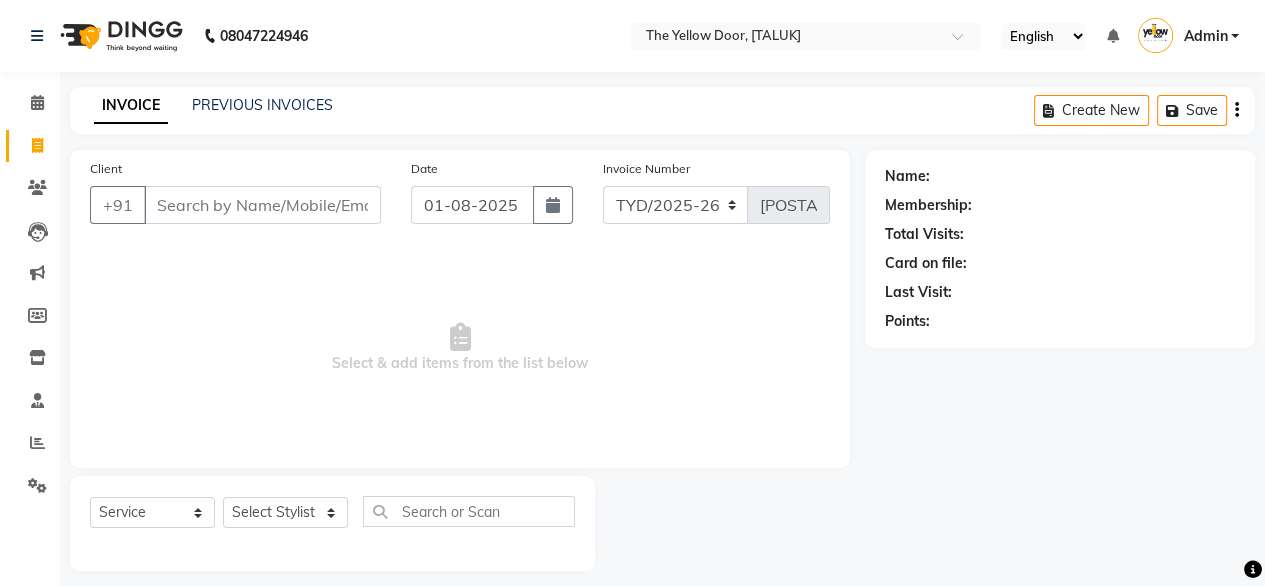 click on "Client" at bounding box center (262, 205) 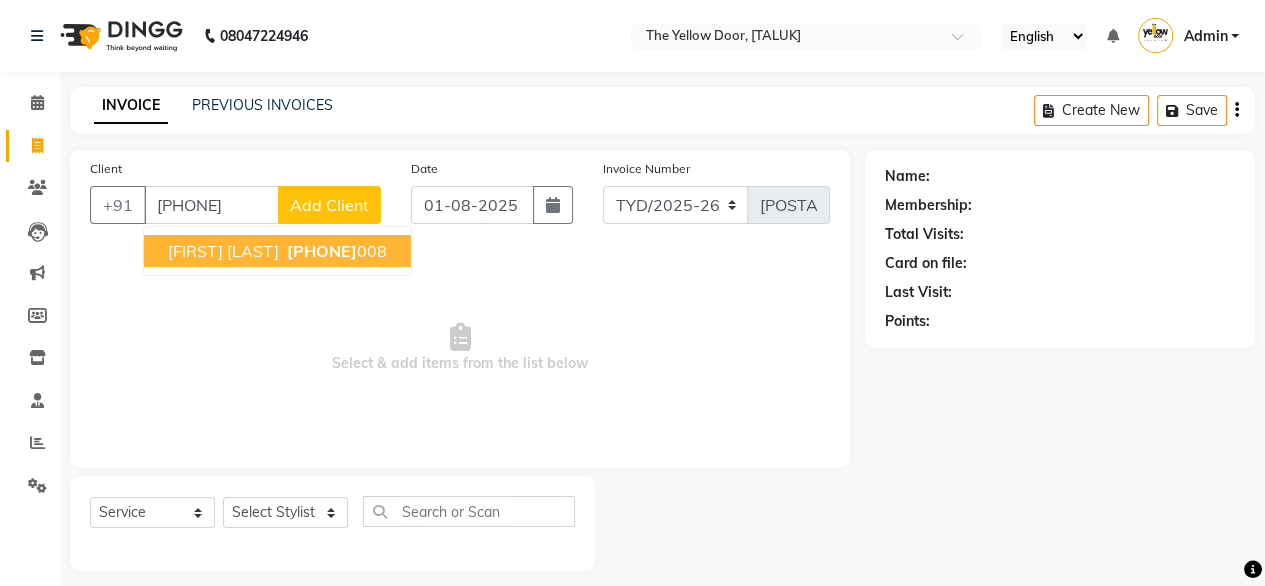 click on "[FIRST]  [LAST]" at bounding box center (223, 251) 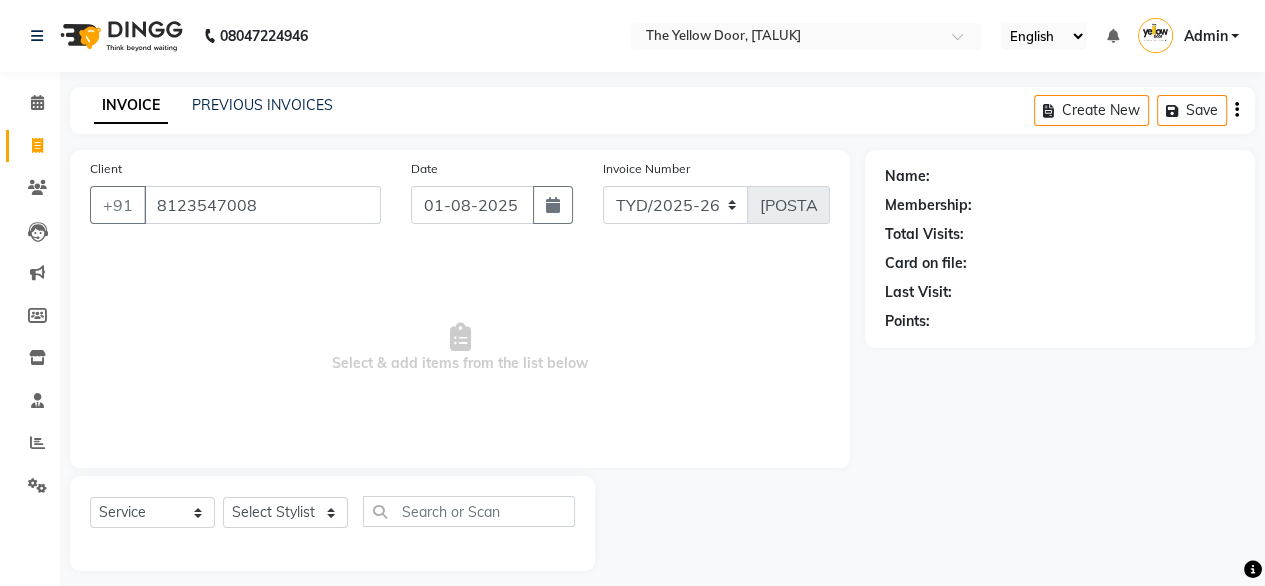 type on "8123547008" 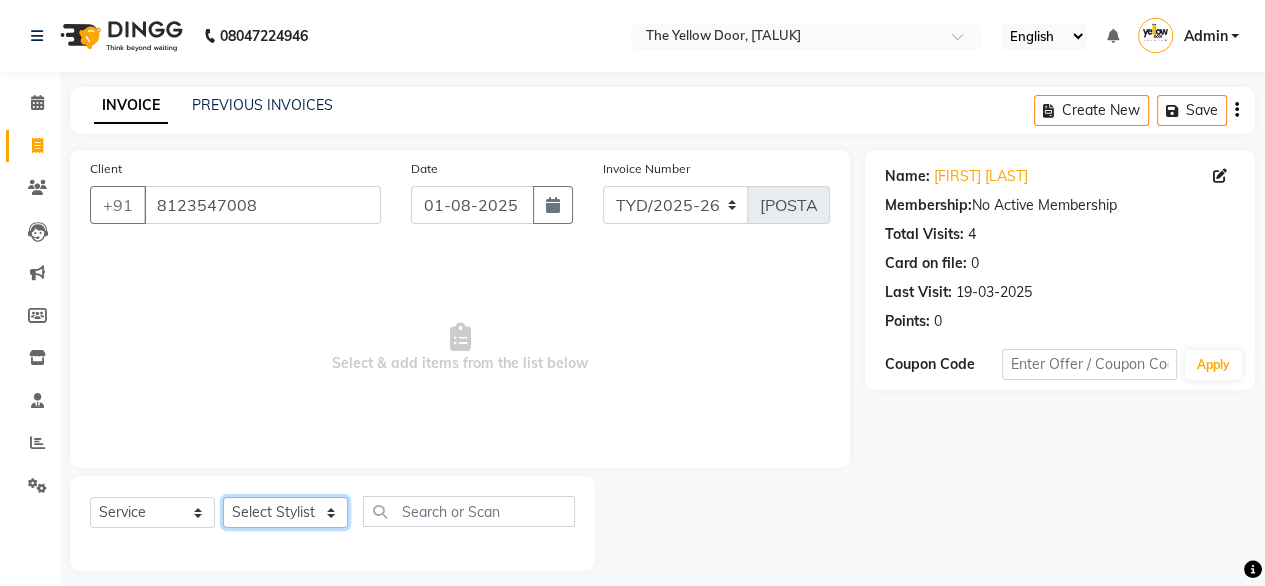 drag, startPoint x: 268, startPoint y: 525, endPoint x: 267, endPoint y: 463, distance: 62.008064 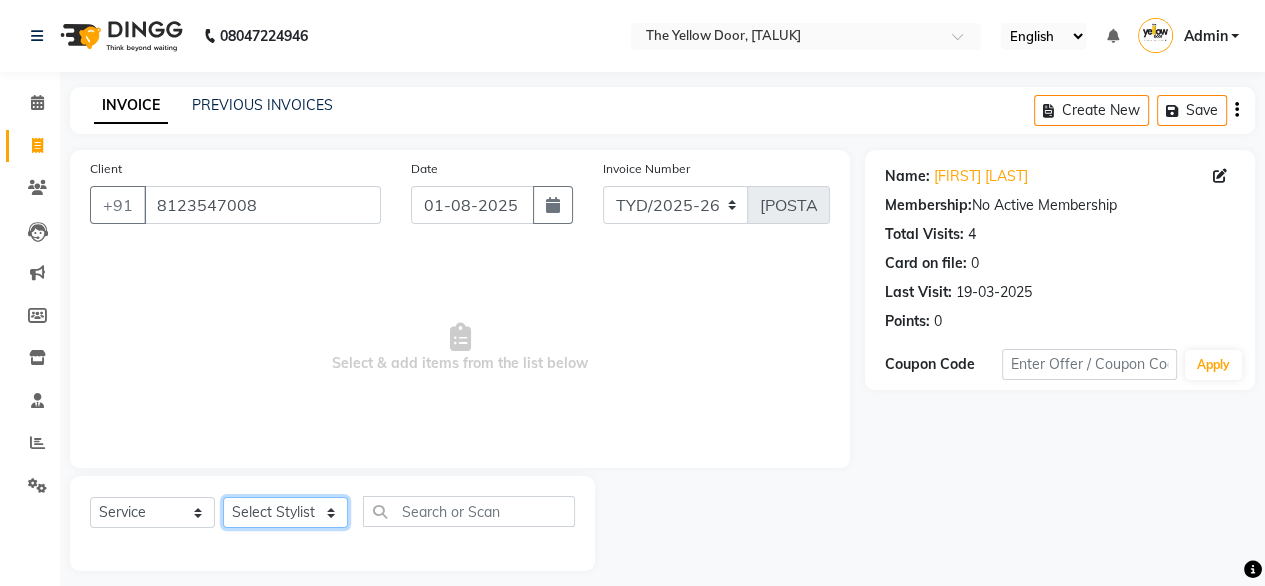 click on "Client +[COUNTRYCODE] [PHONE] Date [DATE] Invoice Number [INVOICE] [INVOICE] [INVOICE] Select & add items from the list below Select Service Product Membership Package Voucher Prepaid Gift Card Select Stylist [STYLIST] [STYLIST] [STYLIST] [STYLIST] [STYLIST] [STYLIST] [STYLIST] [STYLIST] [STYLIST]" 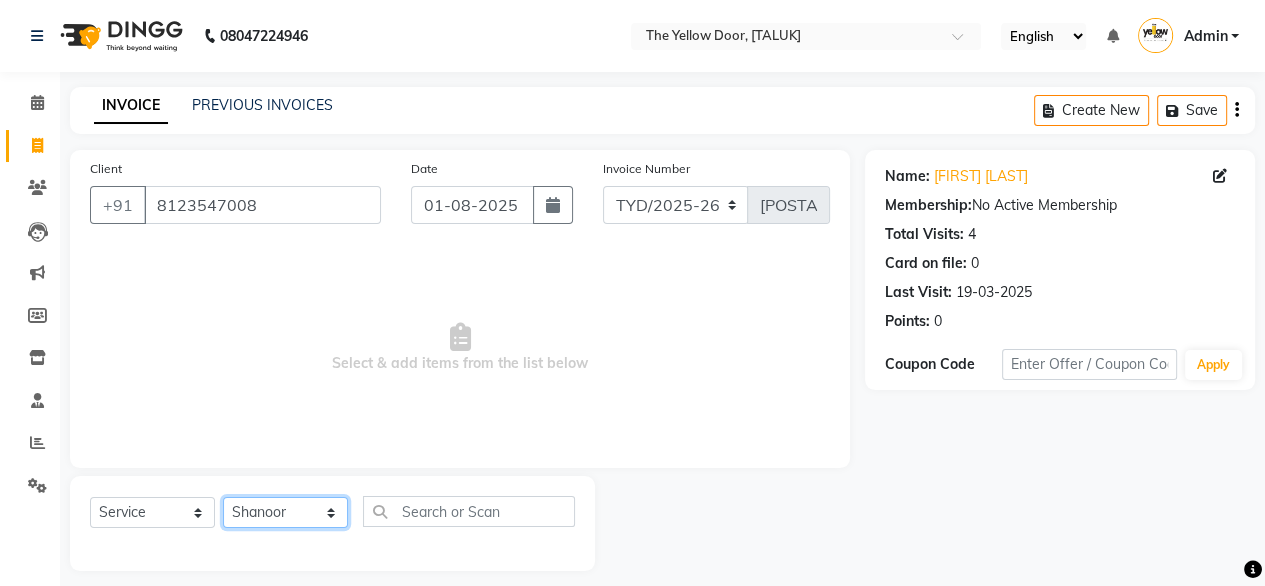 click on "Select Stylist Amit Roy Bina Deena Jena Housekeeping Manager Sajiya Shefi Shanoor Shri" 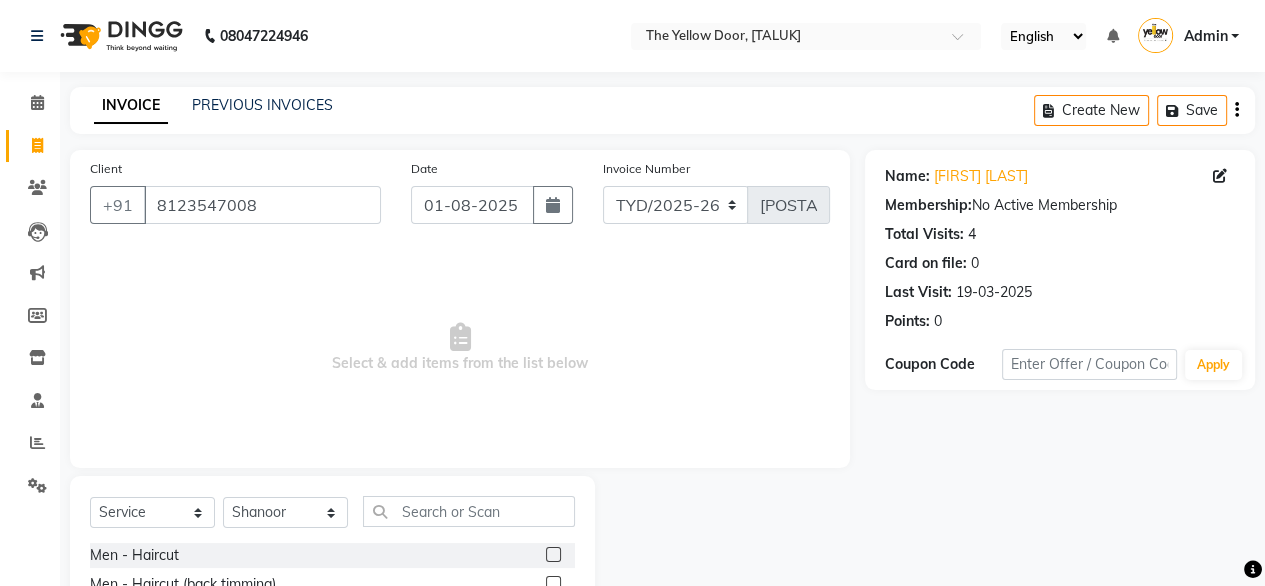 drag, startPoint x: 274, startPoint y: 530, endPoint x: 274, endPoint y: 514, distance: 16 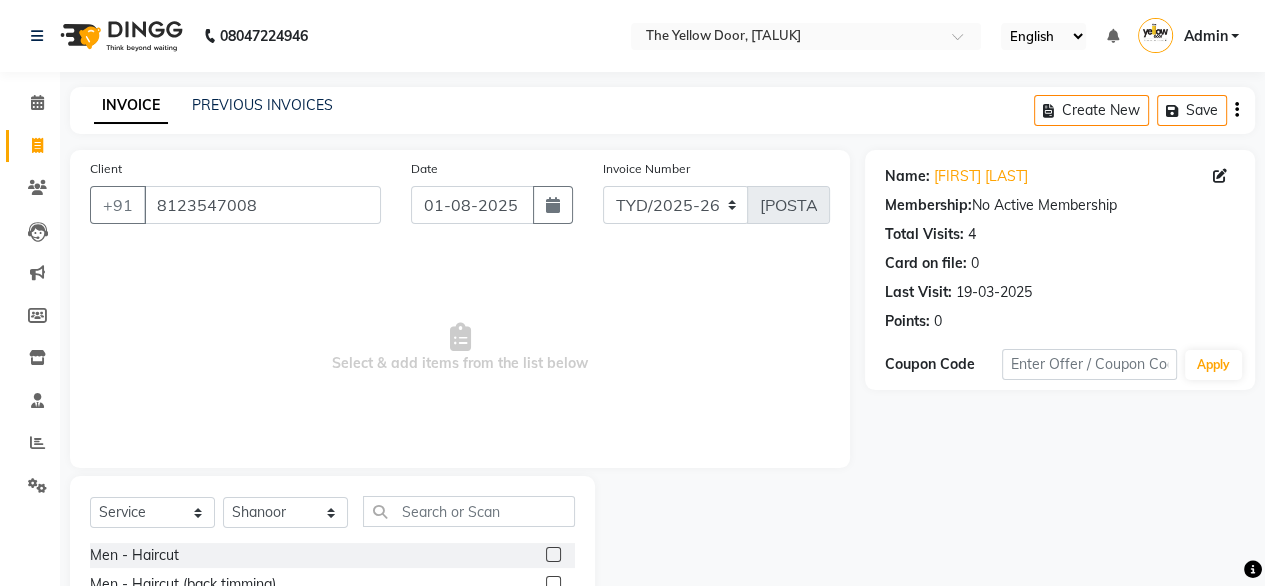 click on "Select  Service  Product  Membership  Package Voucher Prepaid Gift Card  Select Stylist [FIRST] [LAST] [FIRST] [LAST] [FIRST] [LAST] [FIRST] [LAST] [FIRST] [LAST] Manager [FIRST] [LAST] [FIRST] [LAST] [FIRST] [LAST] [FIRST] [LAST] [FIRST] [LAST] [FIRST] [LAST] +12" 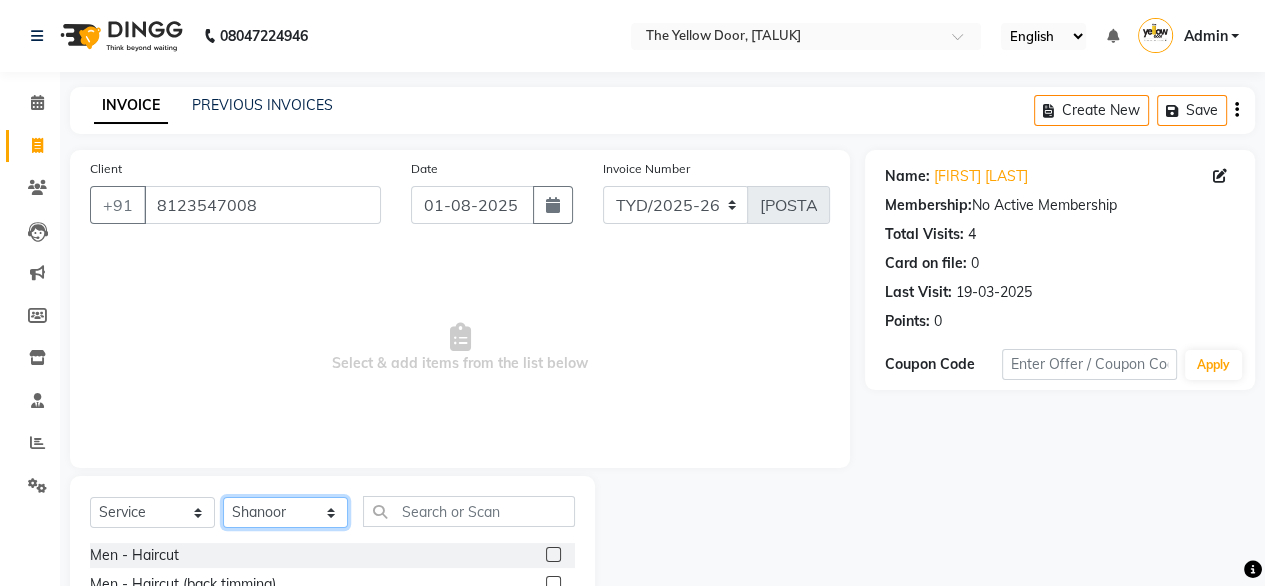 drag, startPoint x: 274, startPoint y: 514, endPoint x: 272, endPoint y: 444, distance: 70.028564 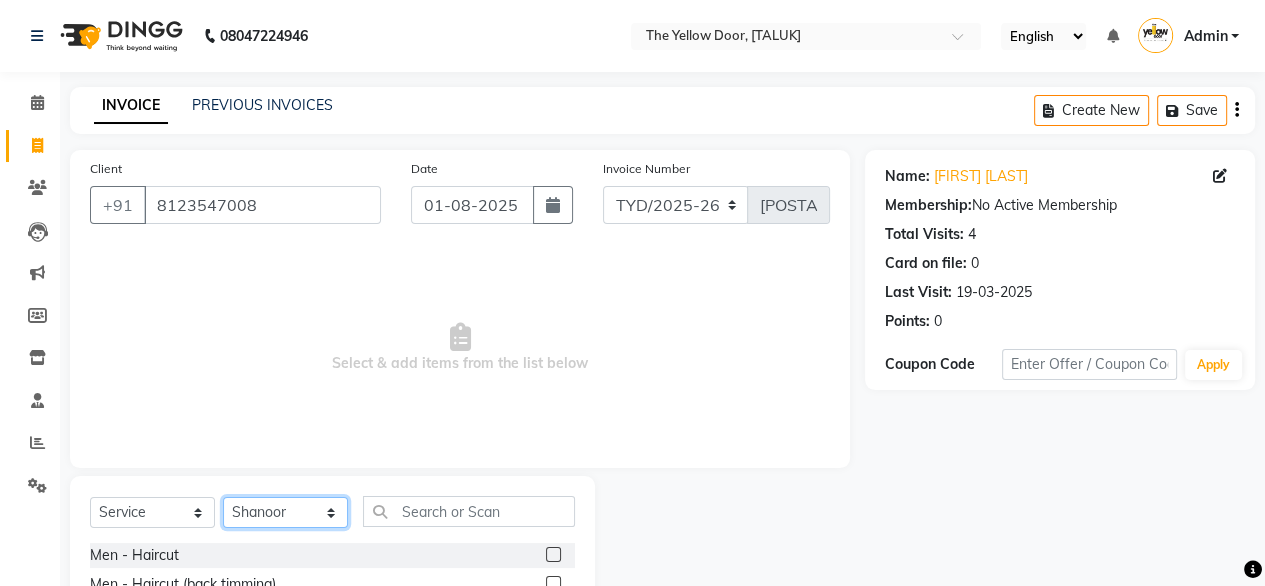 click on "Client +91 [PHONE] Date [DATE] Invoice Number [INVOICE] V/[YEAR] [NUMBER] Select & add items from the list below Select Service Product Membership Package Voucher Prepaid Gift Card Select Stylist [FIRST] [LAST] [FIRST] [LAST] [FIRST] [LAST] [FIRST] [LAST] [FIRST] [LAST] Men - Haircut Men - Haircut (back timming) Men - Haircut (w/d Wash) Men - Advanced Haircut & Styling Men - Head Shave Men - Clean Shave Men - UnderArms Shave Men - Hairwash Men - Beard Trimming & Styling Men - Hair Styling (w/o Cut) Men-Front & Back Trimming Baby Boy - Classic Hair Cut (0 -5 YRS) Baby Boy - Advanced Hair Cut (0 -5 YRS) Baby HairWash - Boy (0 - 5 YRS) Toddler Classic Hair Cut - Boy (6 - 12 YRS) Toddler Advanced Hair Cut - Boy (6 - 12 YRS) Toddler HairWash - Boy (6 - 12 YRS) Boy Head Shave/Trim Boy Mundun Men - Classic - Hair Spa Men - Anti Hair Loss - Hair Spa Men - Anti Dandruff - Hair Spa Men - Repairing - Hair Spa Men - Keratin - Hair Spa Men - Foot Massage Men - Leg Massage" 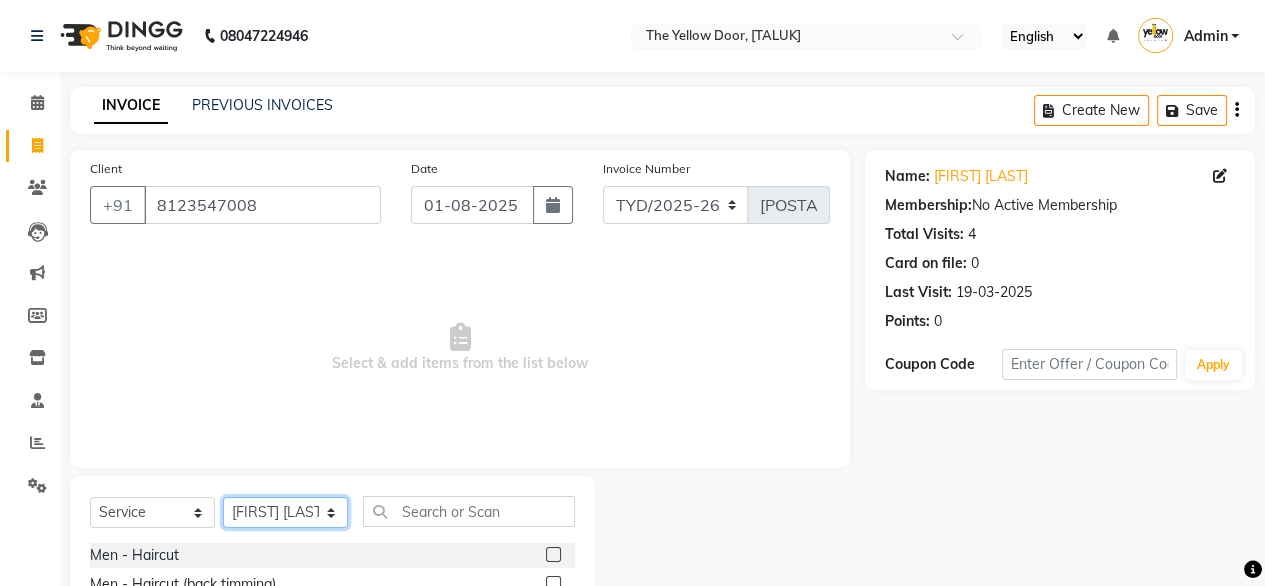 click on "Select Stylist Amit Roy Bina Deena Jena Housekeeping Manager Sajiya Shefi Shanoor Shri" 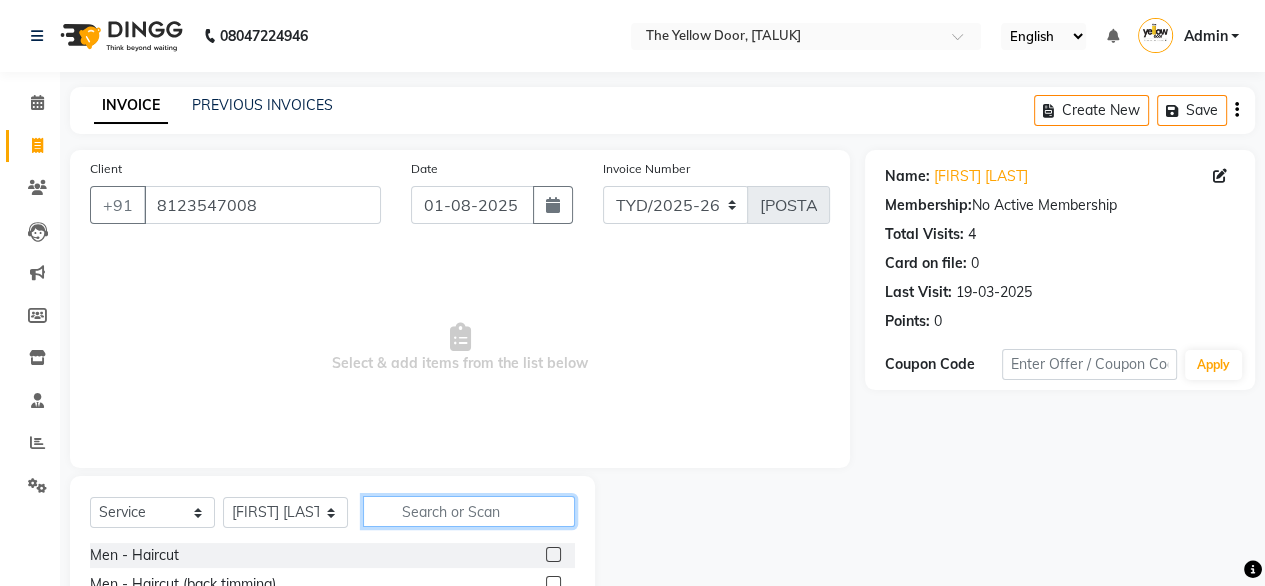 click 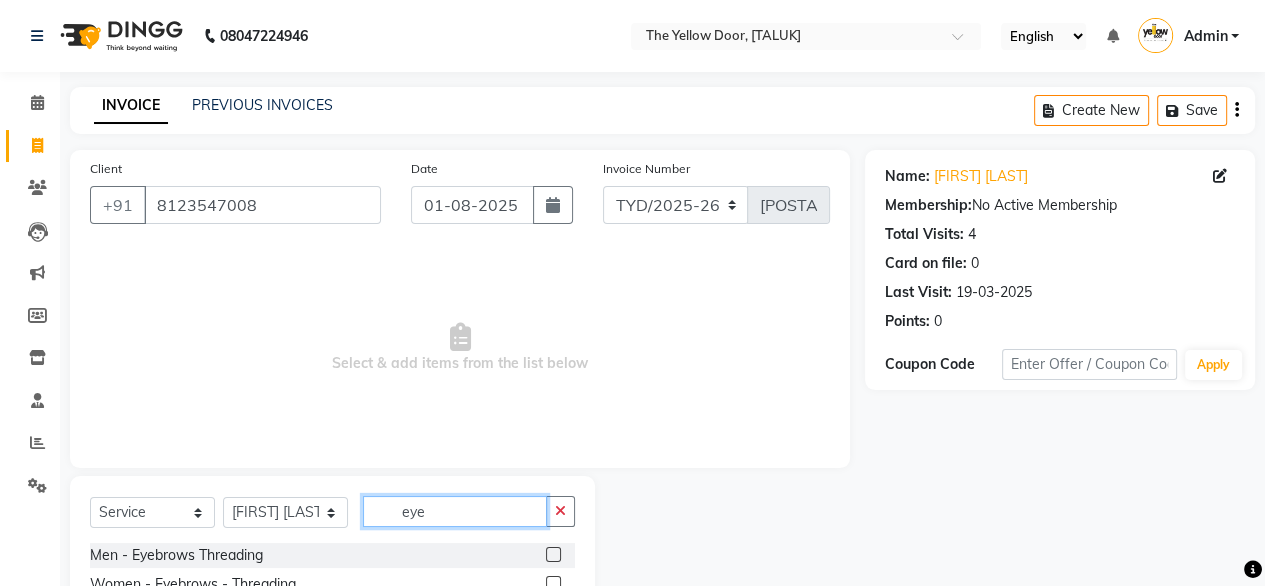 scroll, scrollTop: 74, scrollLeft: 0, axis: vertical 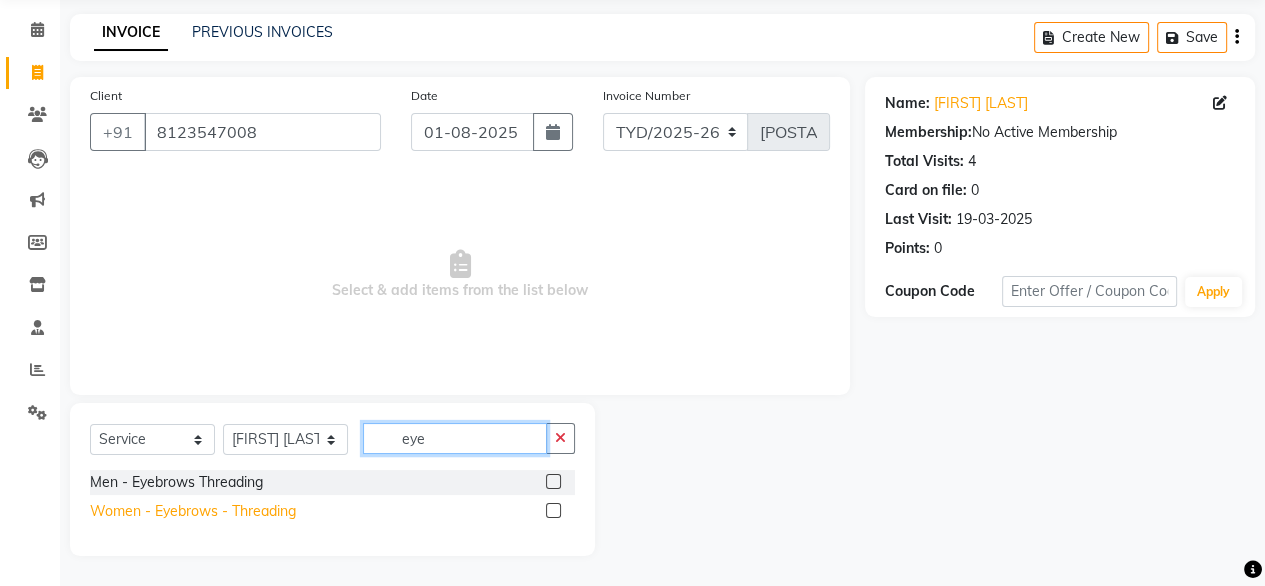 type on "eye" 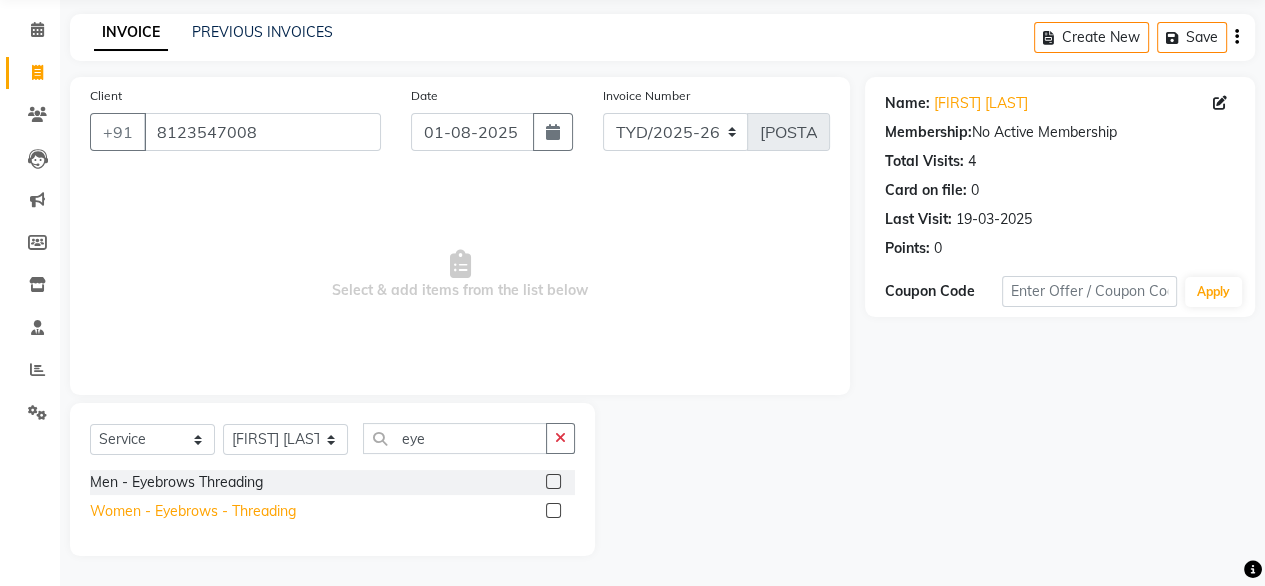 click on "Women - Eyebrows - Threading" 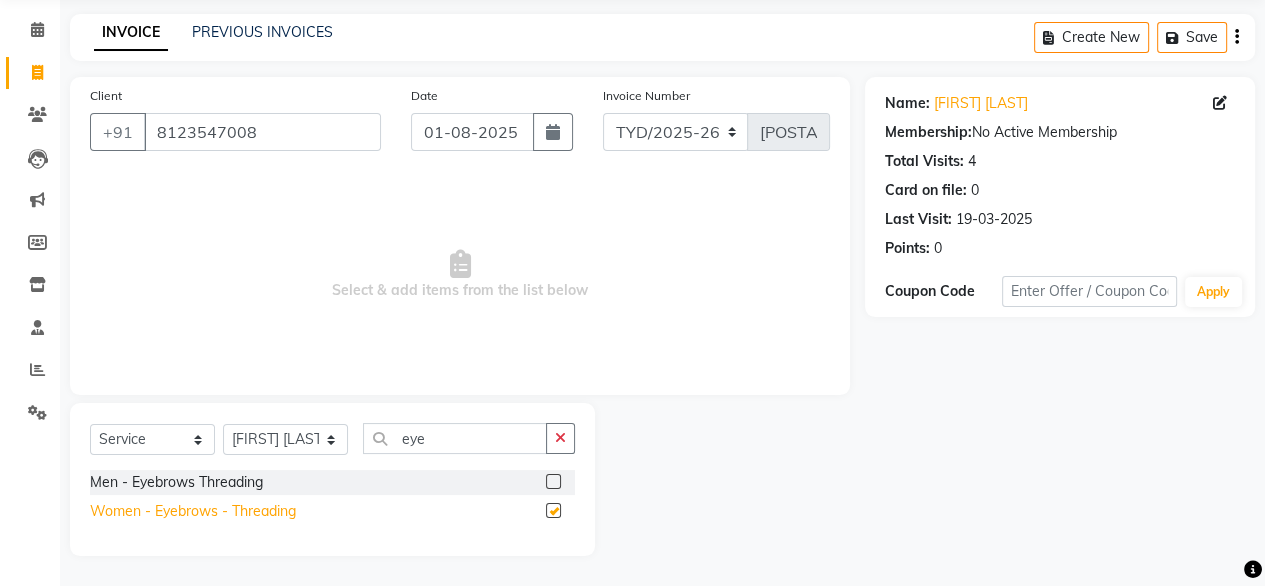 checkbox on "false" 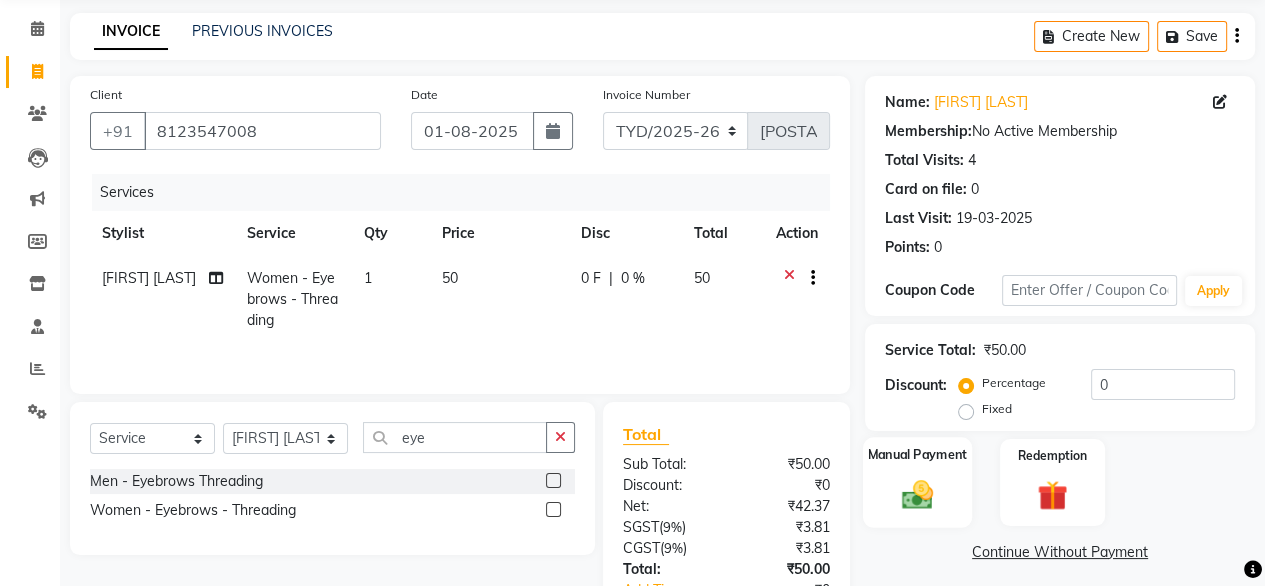 click 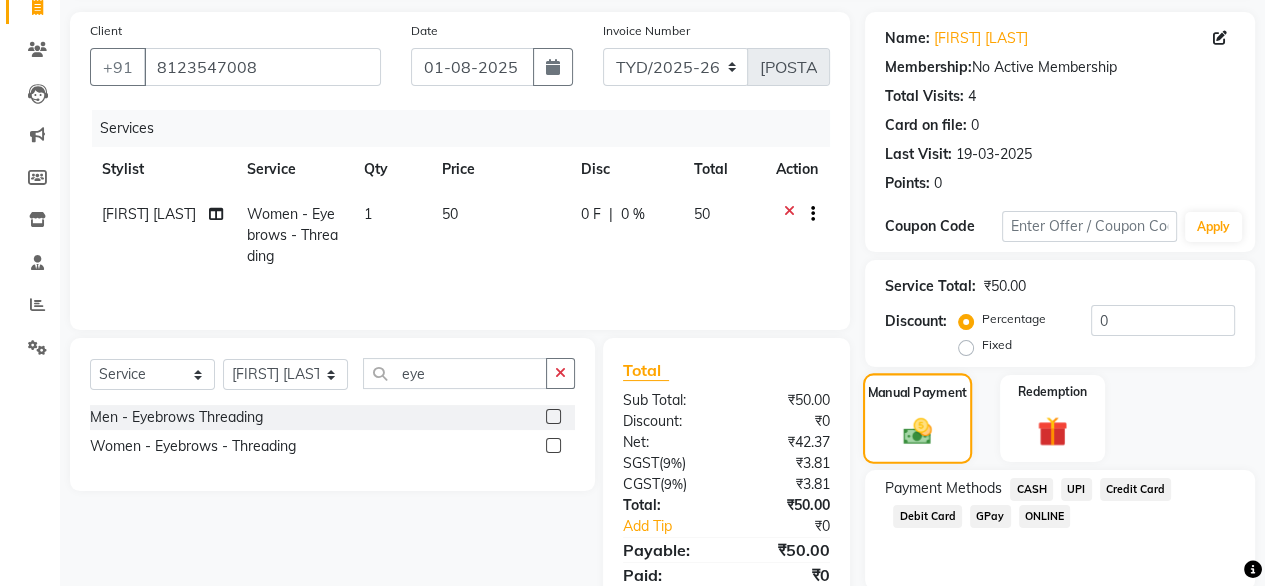 scroll, scrollTop: 215, scrollLeft: 0, axis: vertical 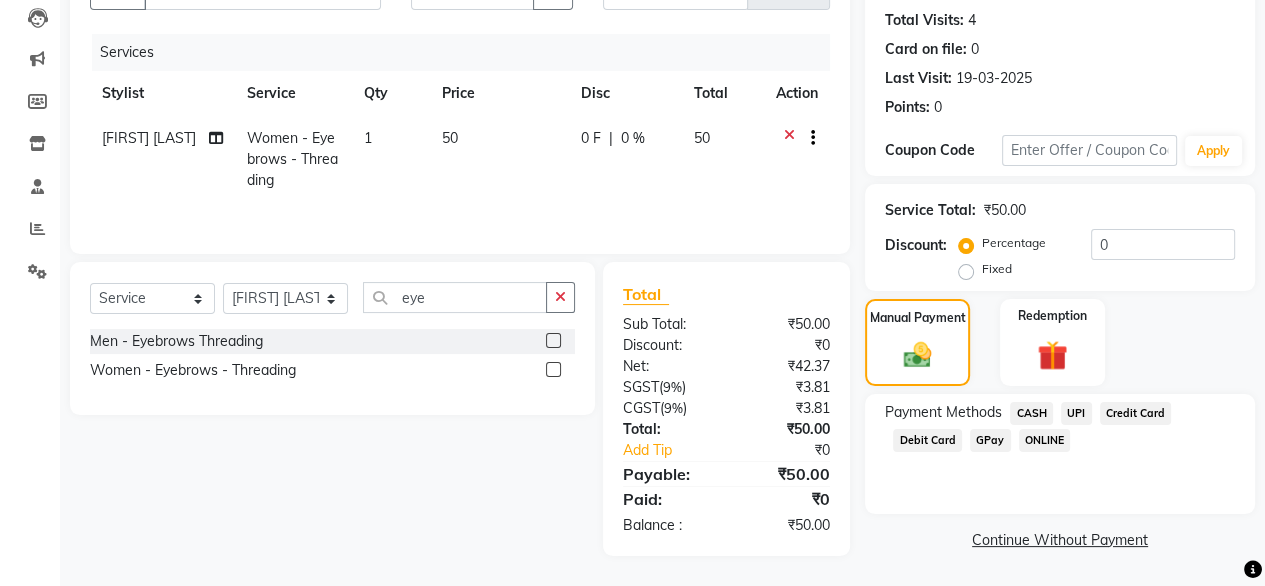 click on "UPI" 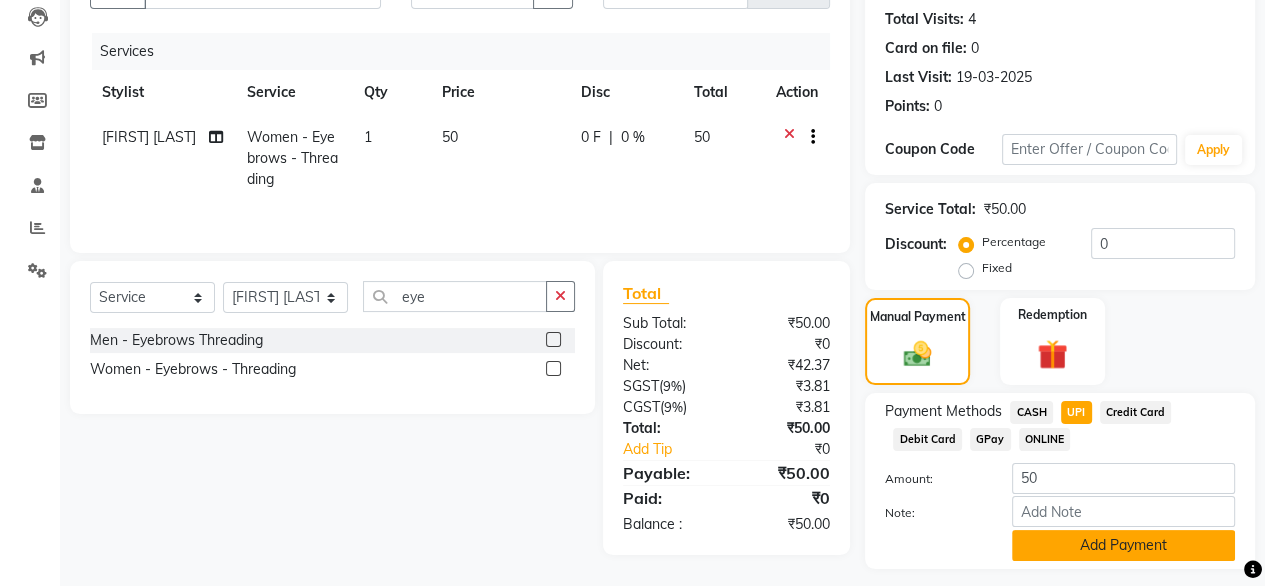 click on "Add Payment" 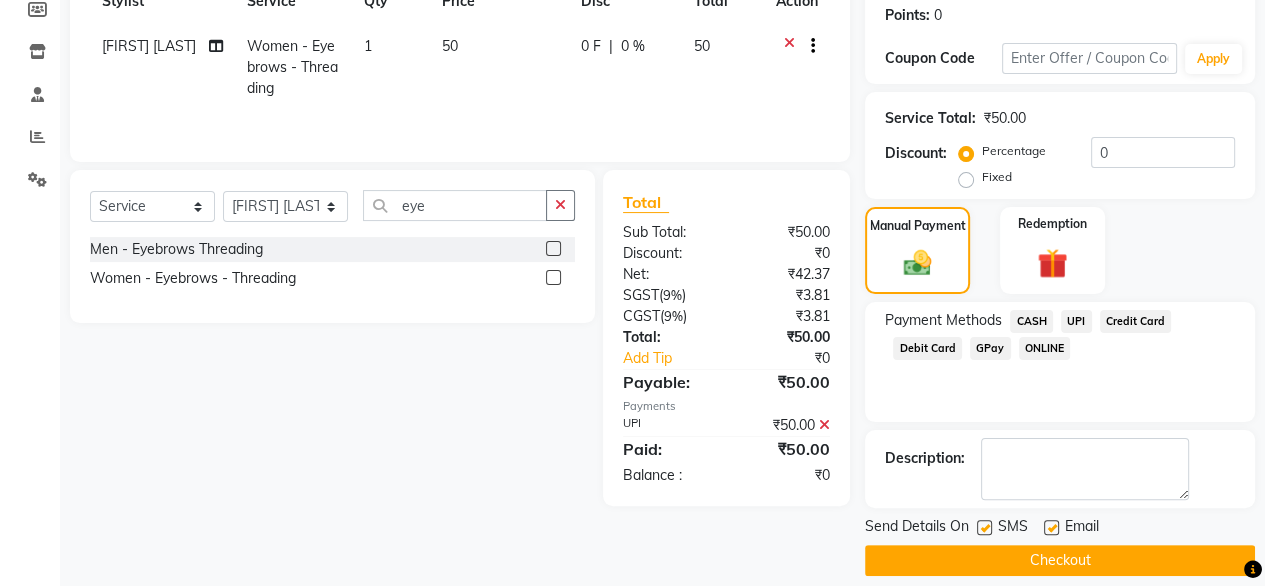 scroll, scrollTop: 325, scrollLeft: 0, axis: vertical 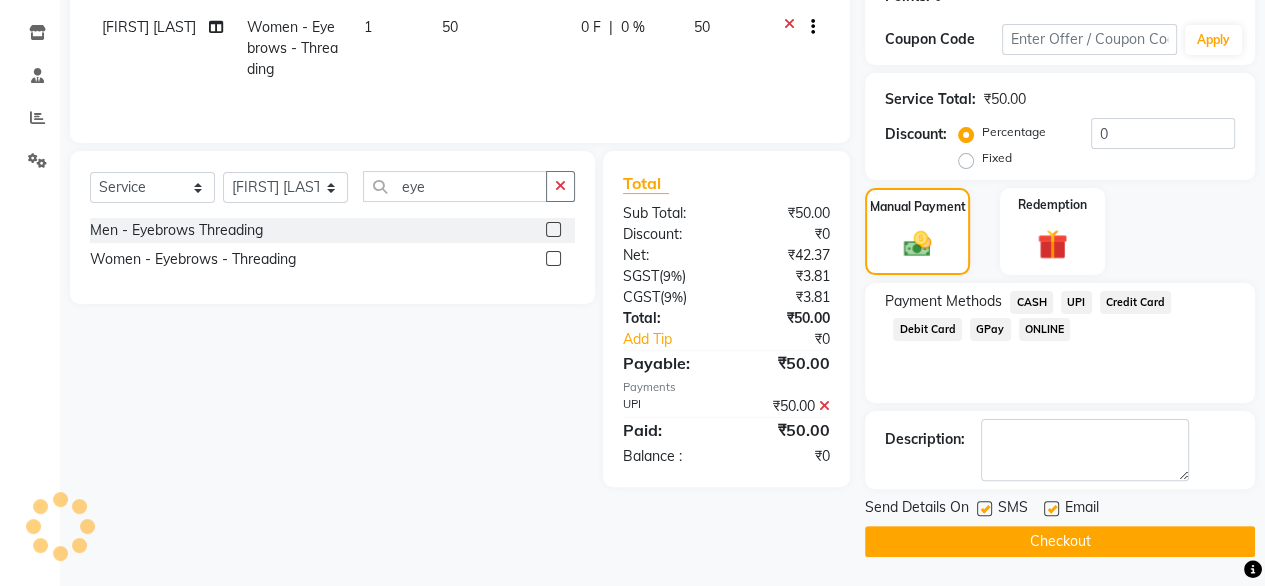 click 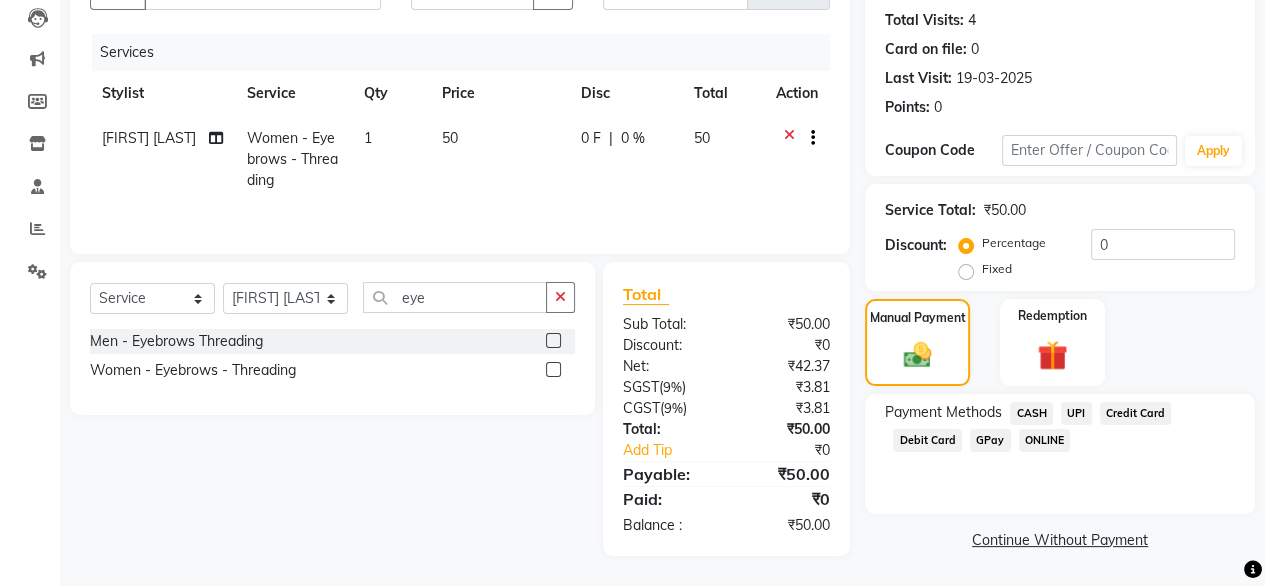 scroll, scrollTop: 215, scrollLeft: 0, axis: vertical 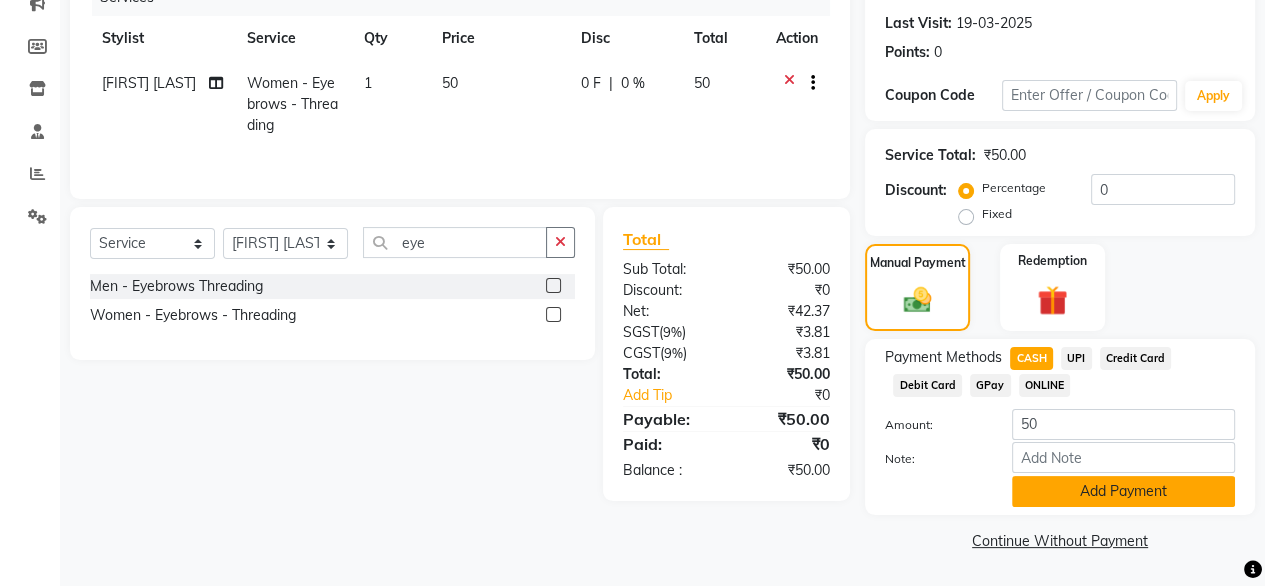 click on "Add Payment" 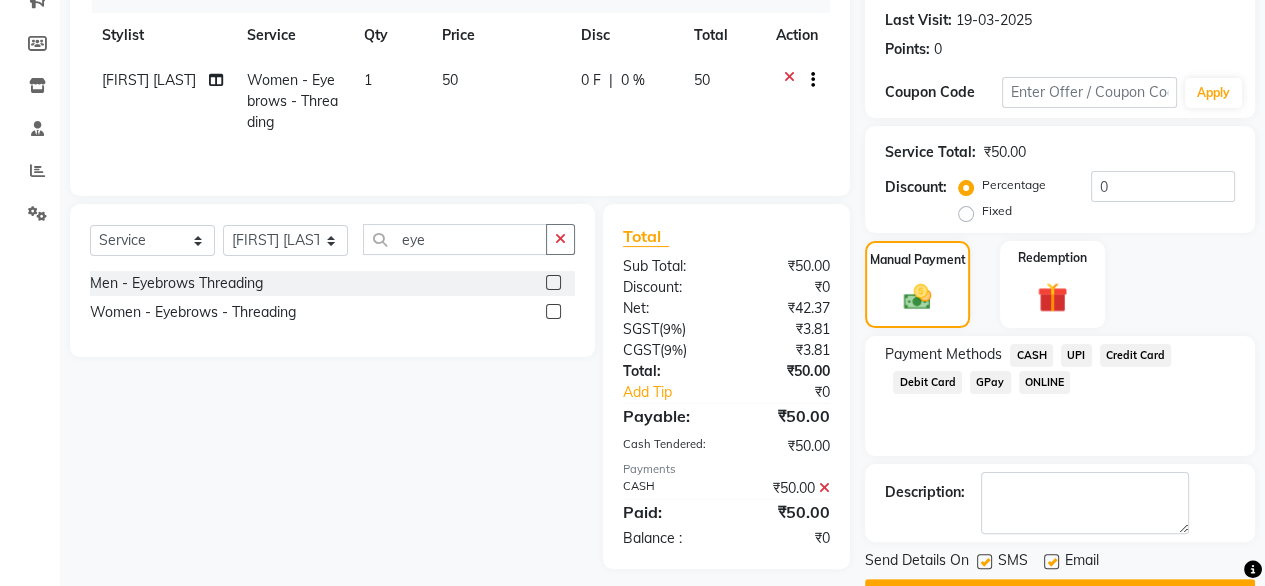 scroll, scrollTop: 325, scrollLeft: 0, axis: vertical 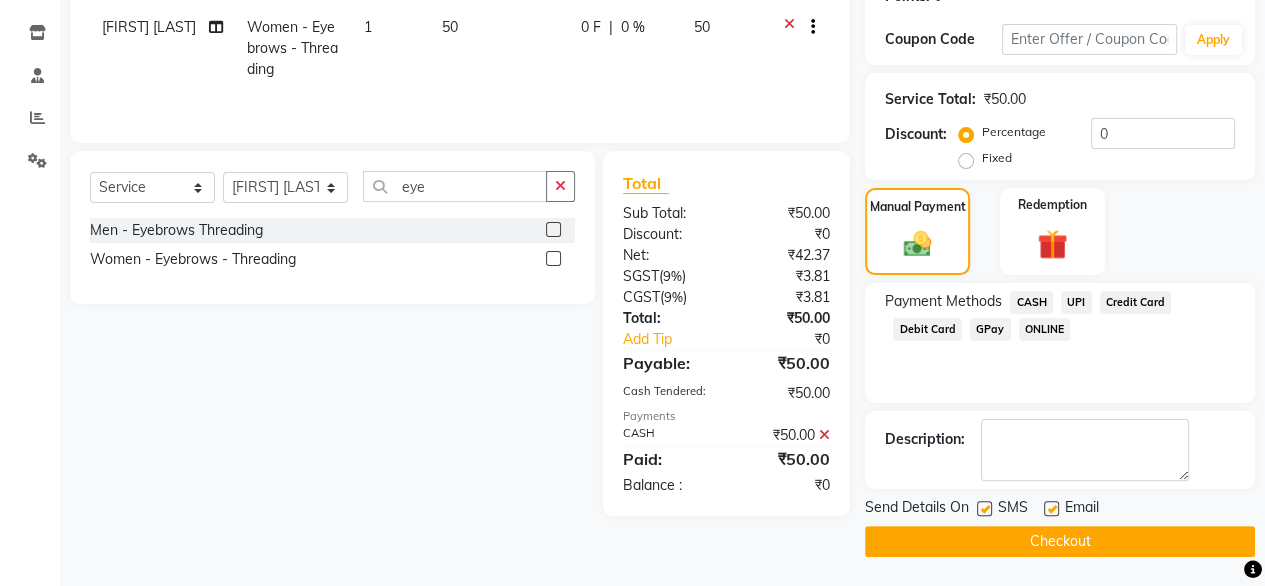 click on "Checkout" 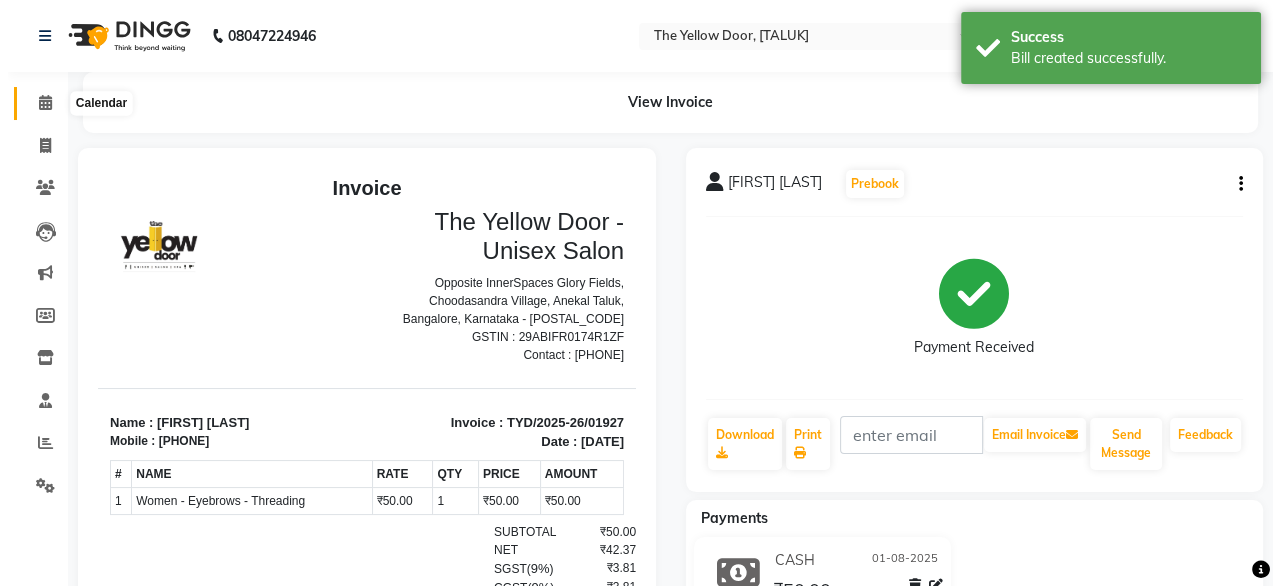 scroll, scrollTop: 0, scrollLeft: 0, axis: both 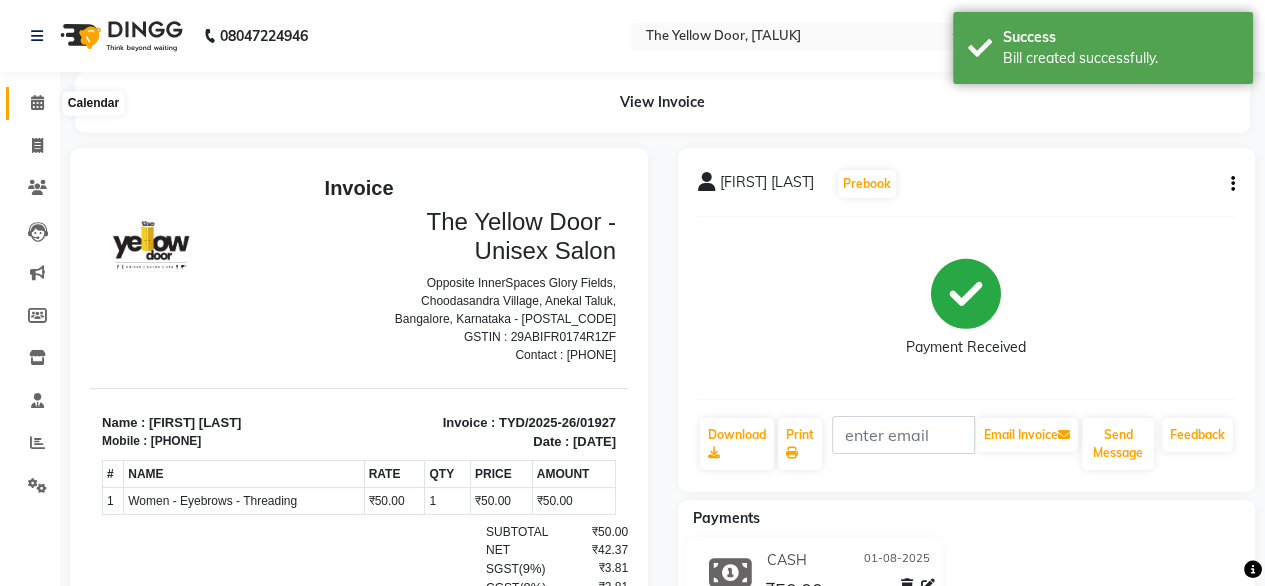 click 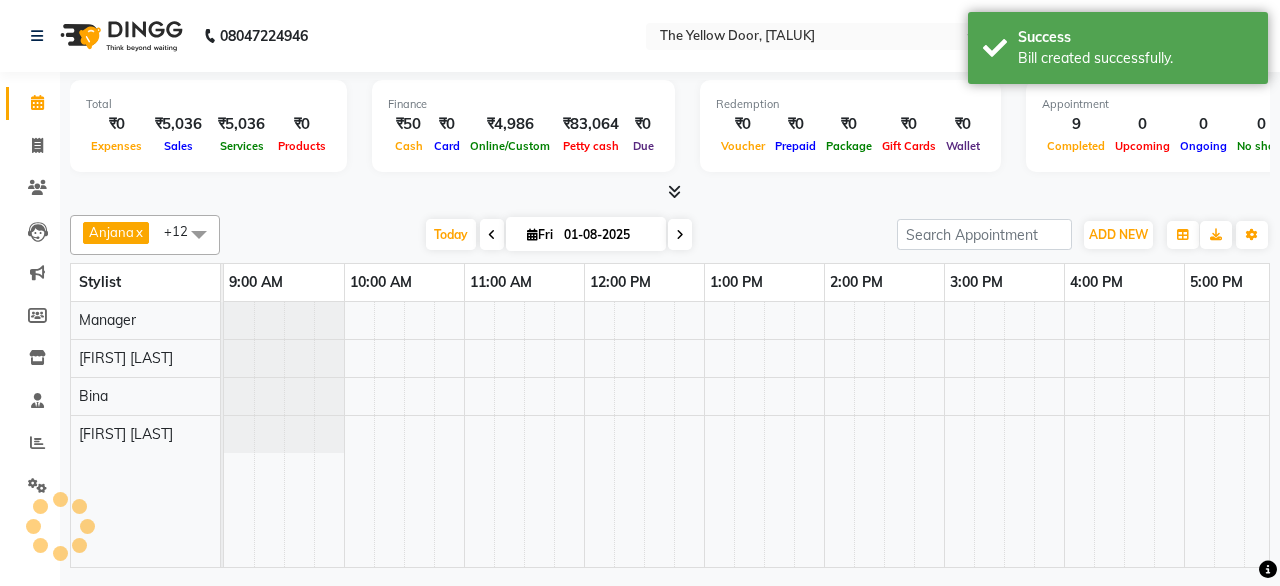 scroll, scrollTop: 0, scrollLeft: 0, axis: both 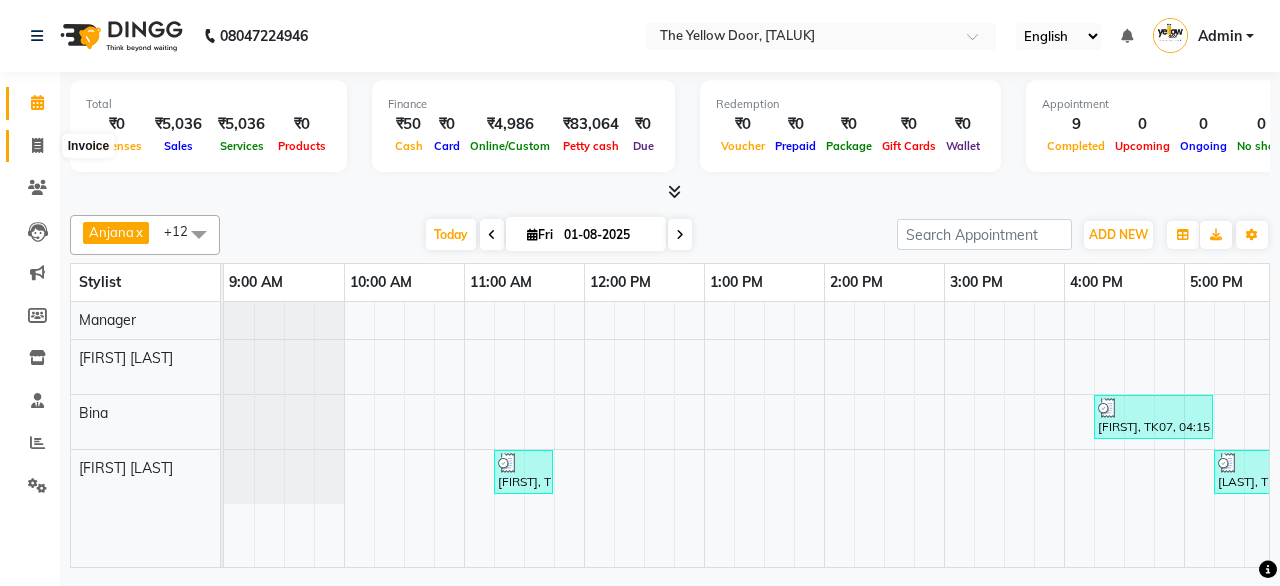 click 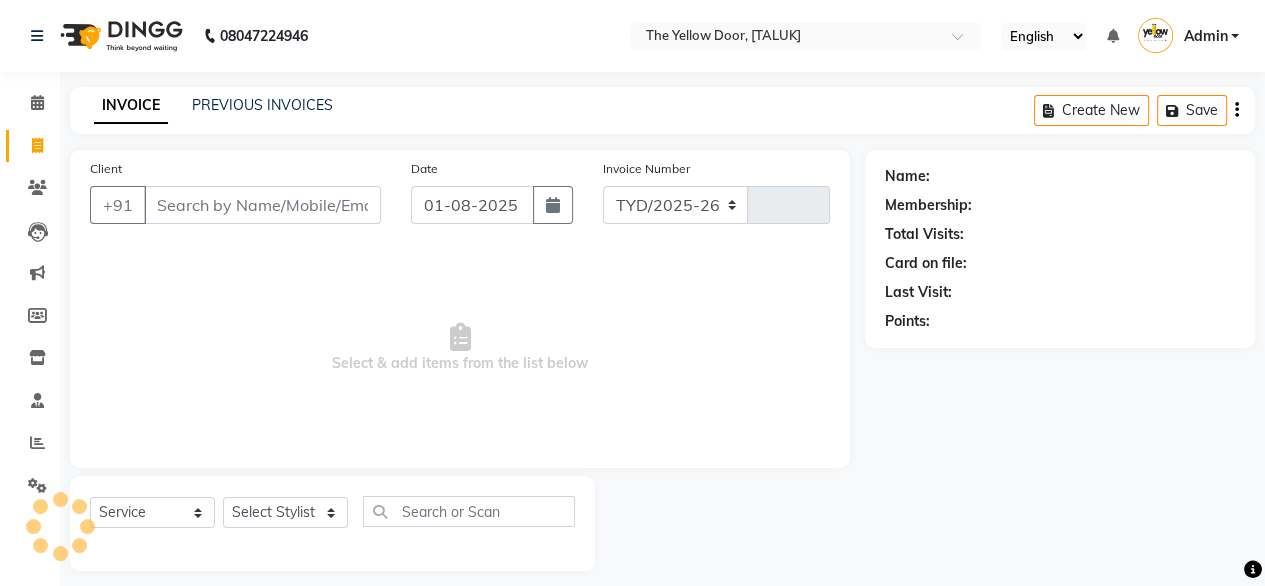 select on "5650" 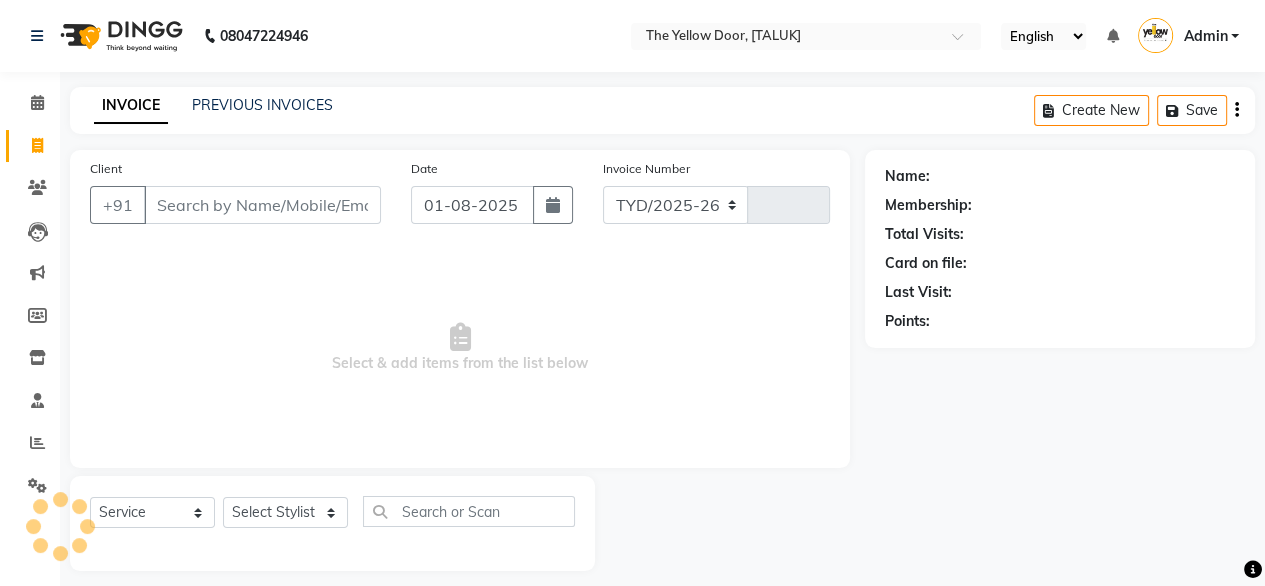 type on "01928" 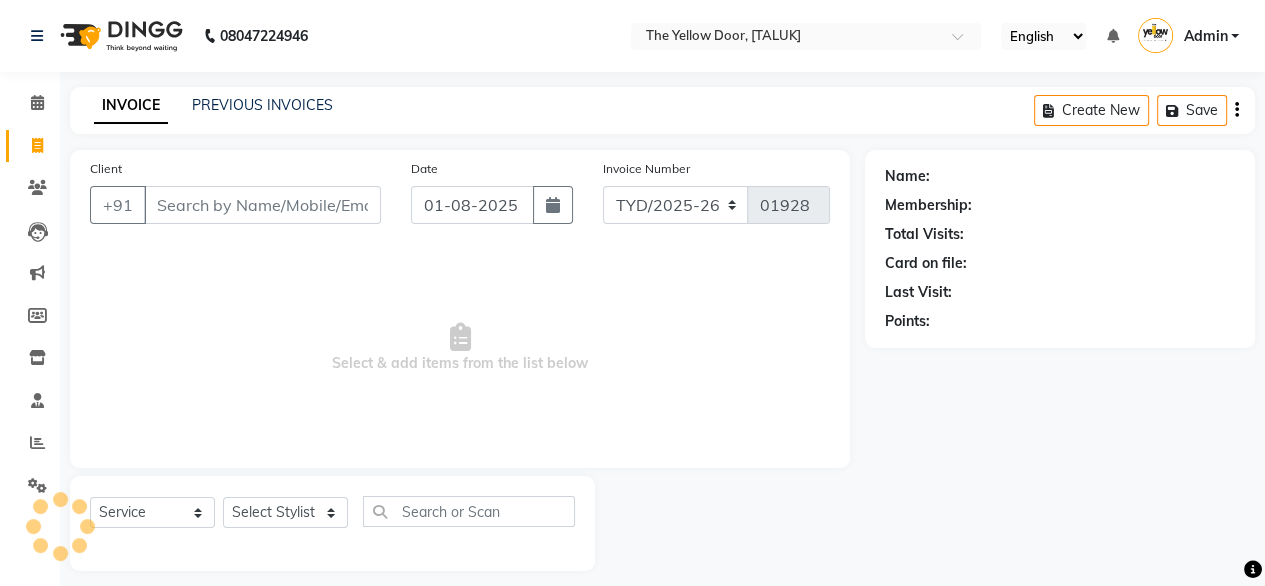 click on "Client" at bounding box center (262, 205) 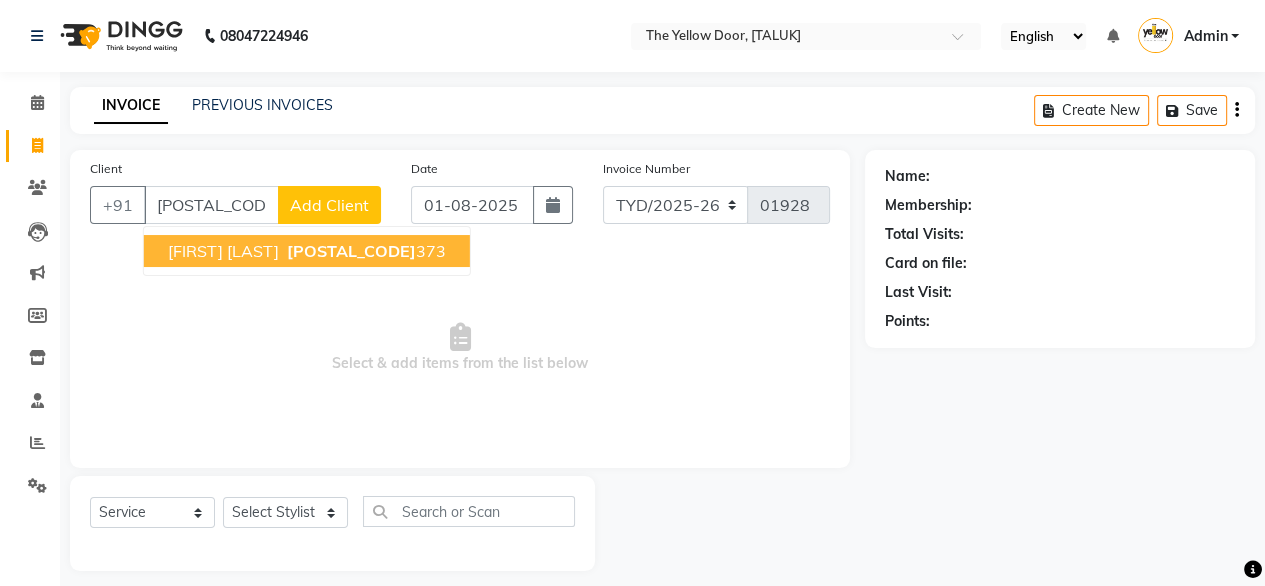 click on "[FIRST] [LAST]" at bounding box center [223, 251] 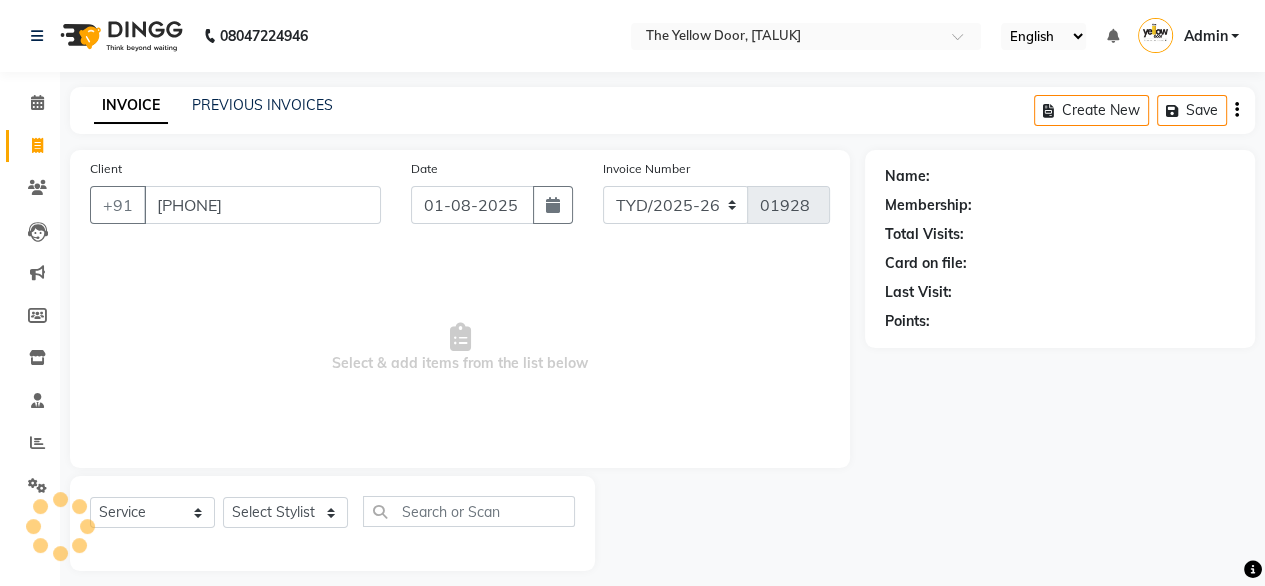 type on "[PHONE]" 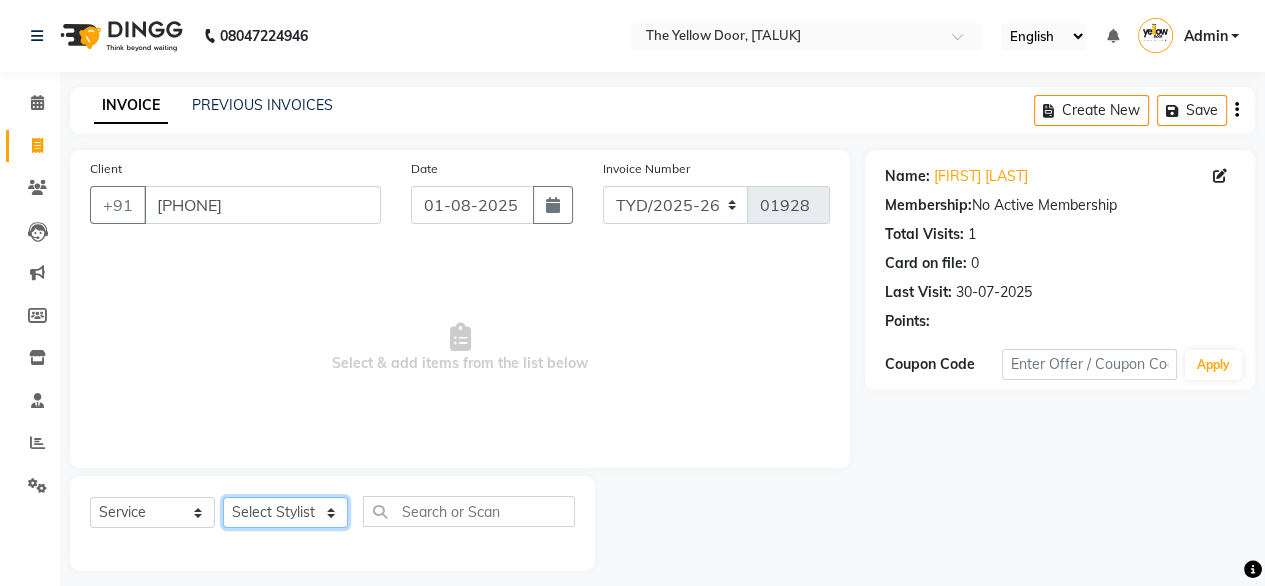 click on "Select Stylist Amit Roy Bina Deena Jena Housekeeping Manager Sajiya Shefi Shanoor Shri" 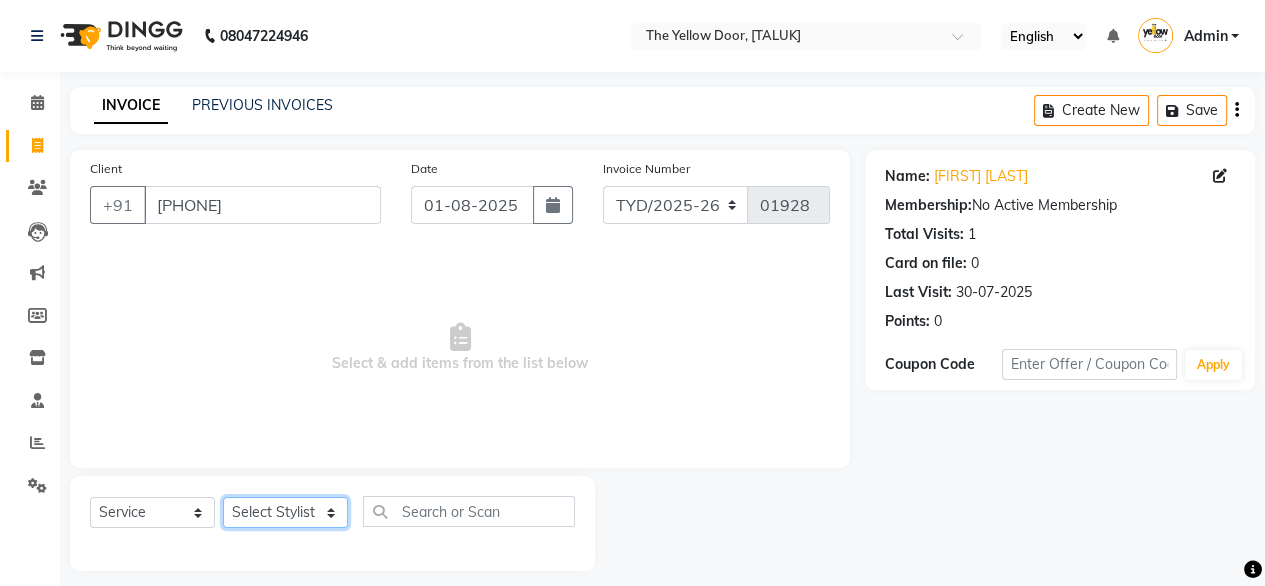 select on "36569" 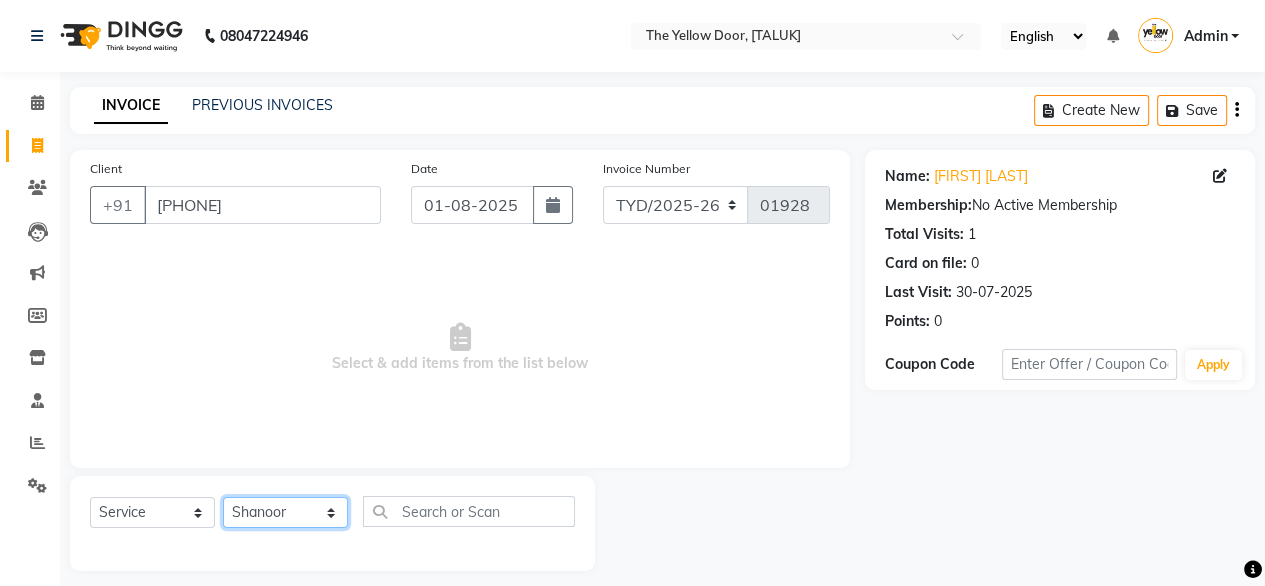 click on "Select Stylist Amit Roy Bina Deena Jena Housekeeping Manager Sajiya Shefi Shanoor Shri" 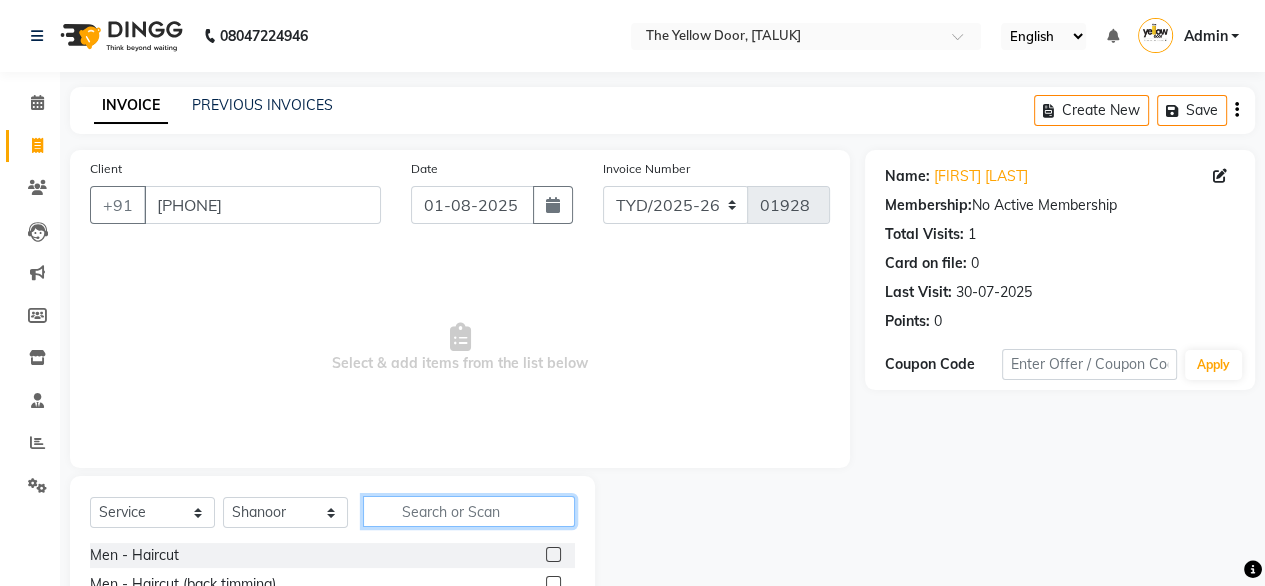 click 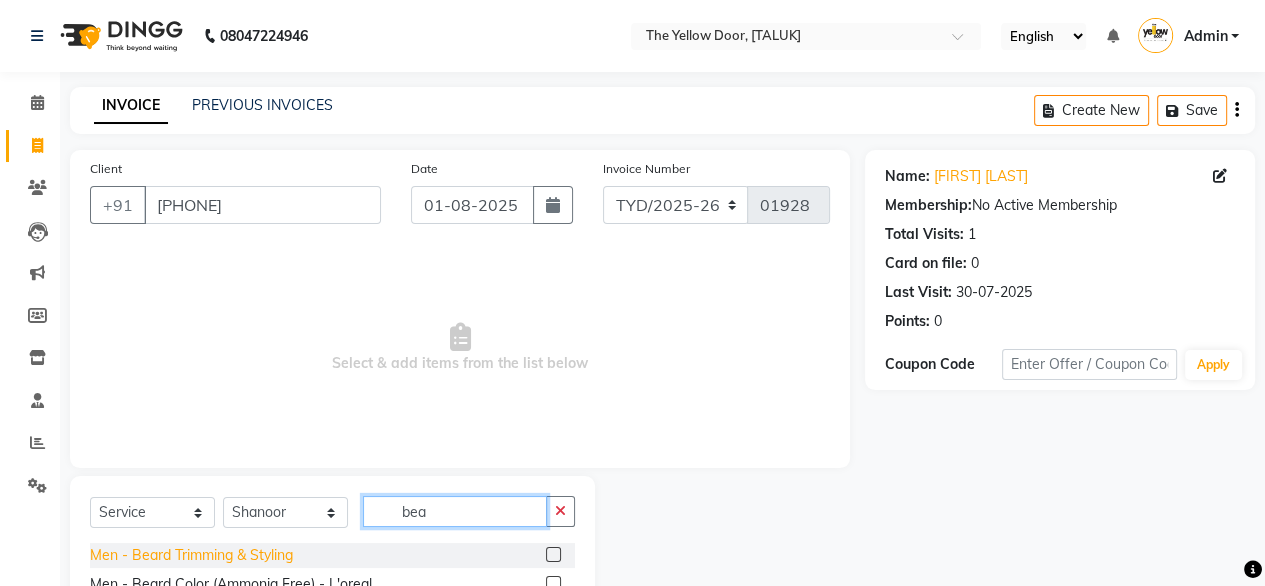 type on "bea" 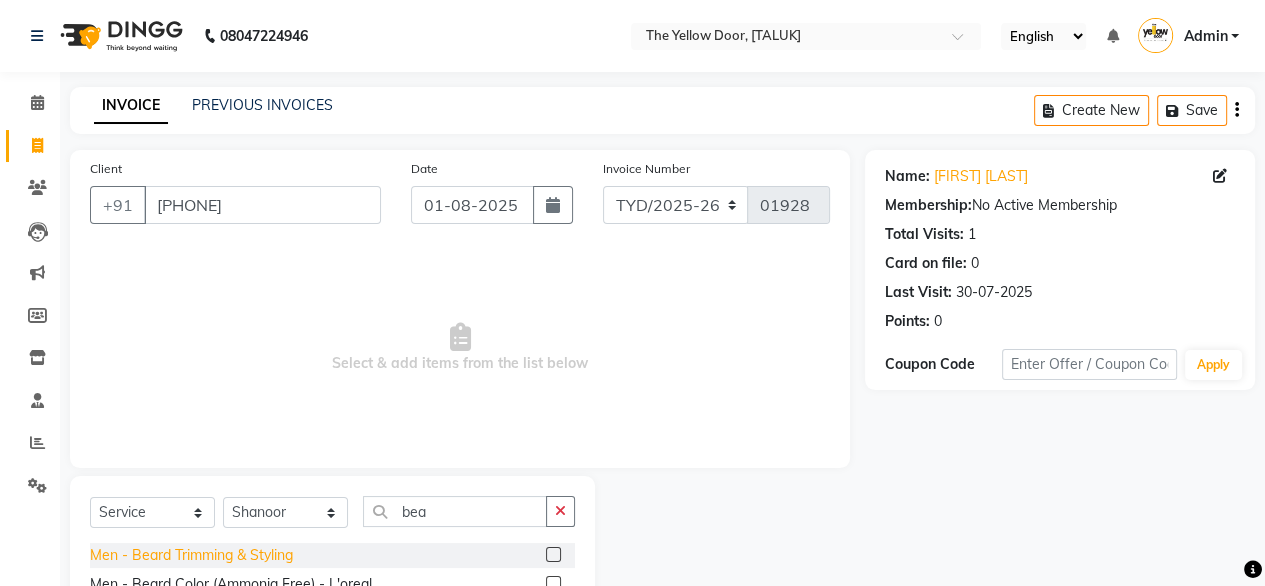 click on "Men - Beard Trimming & Styling" 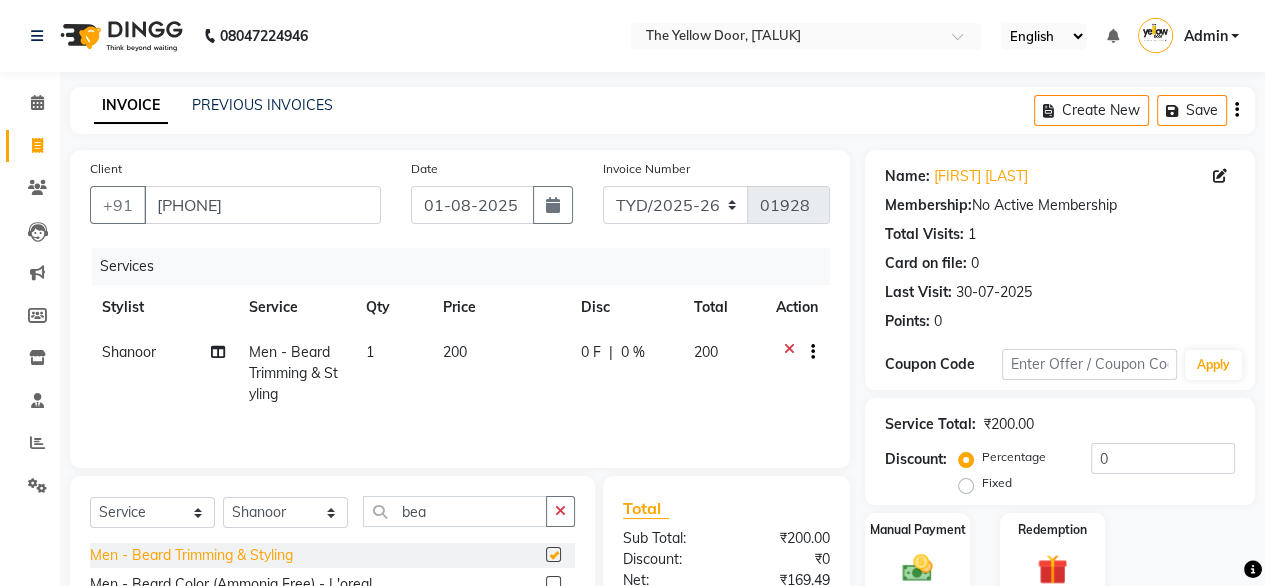checkbox on "false" 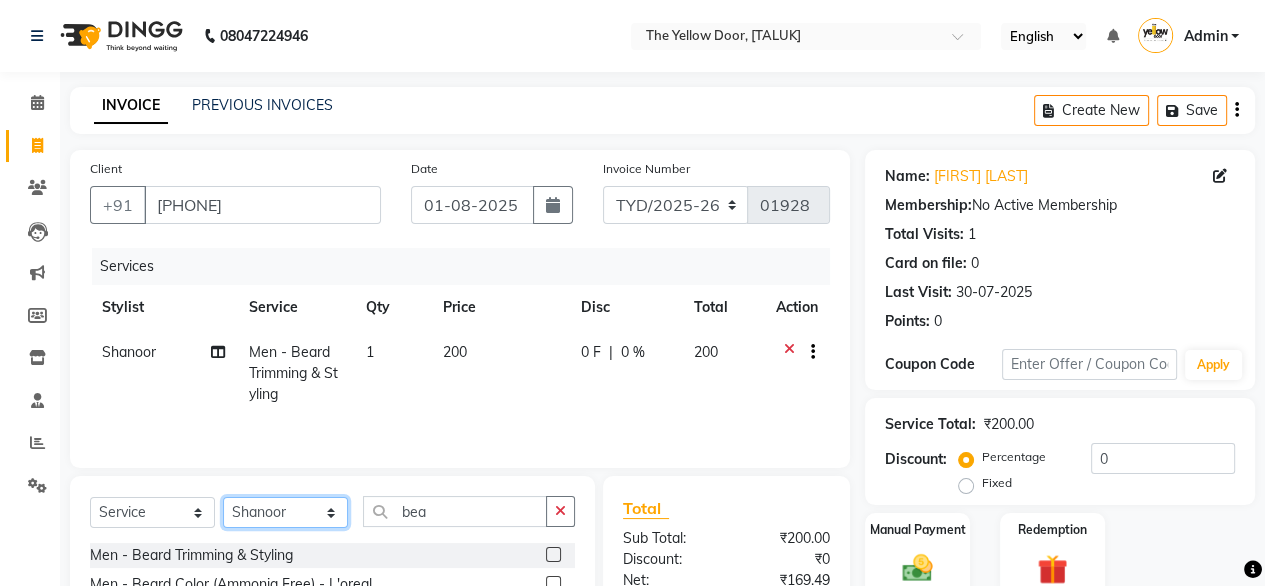 click on "Select Stylist Amit Roy Bina Deena Jena Housekeeping Manager Sajiya Shefi Shanoor Shri" 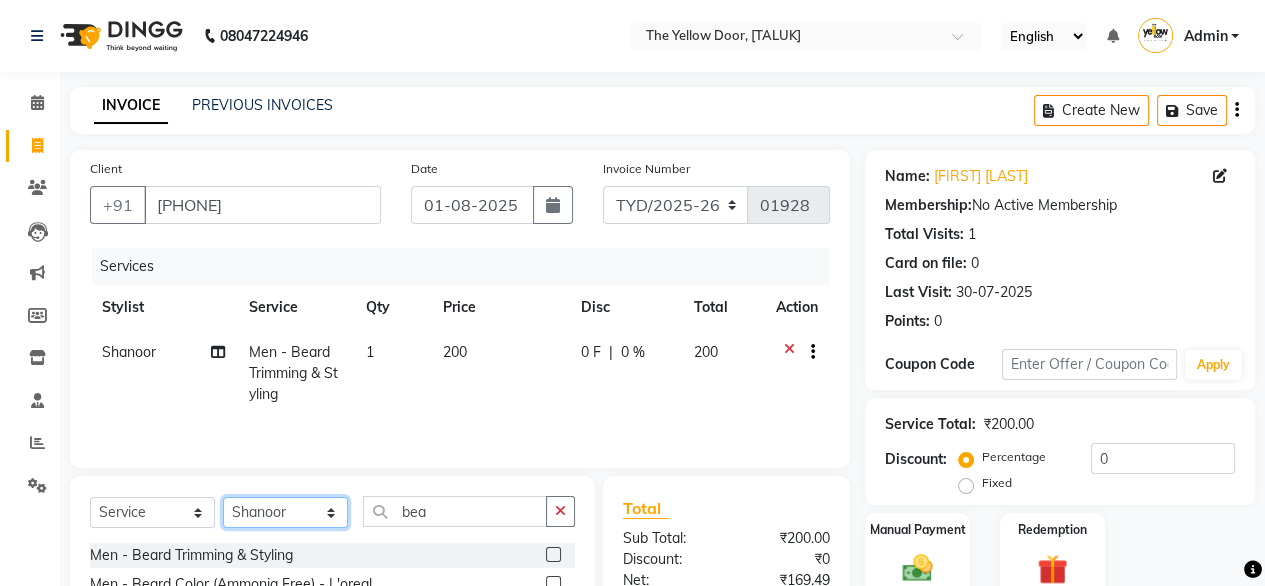 select on "41281" 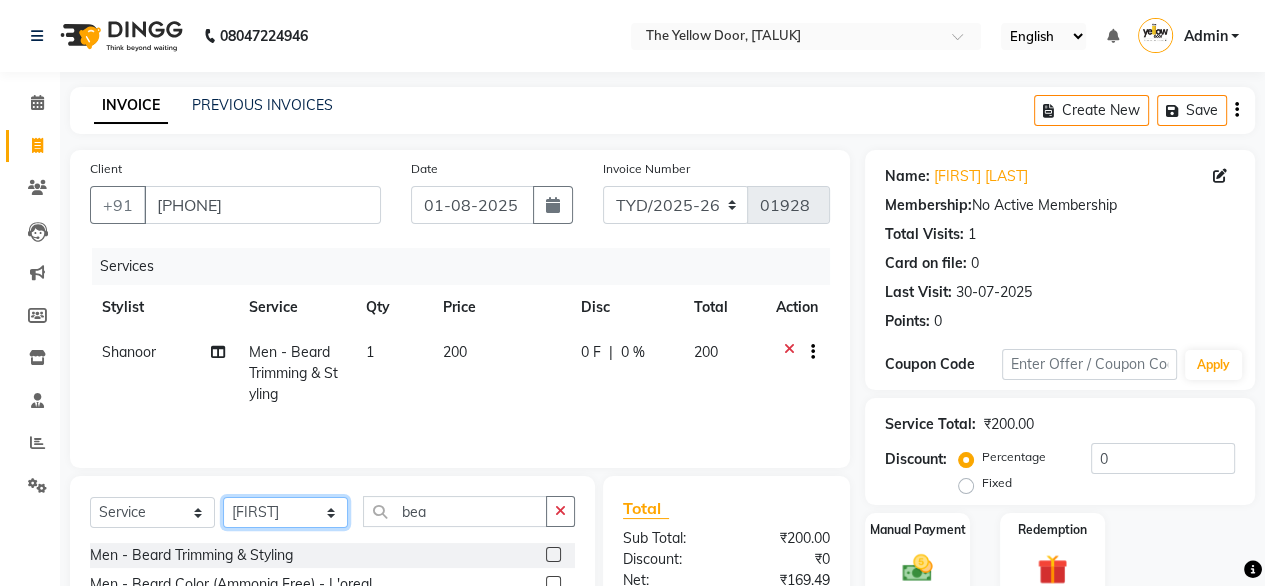 click on "Select Stylist Amit Roy Bina Deena Jena Housekeeping Manager Sajiya Shefi Shanoor Shri" 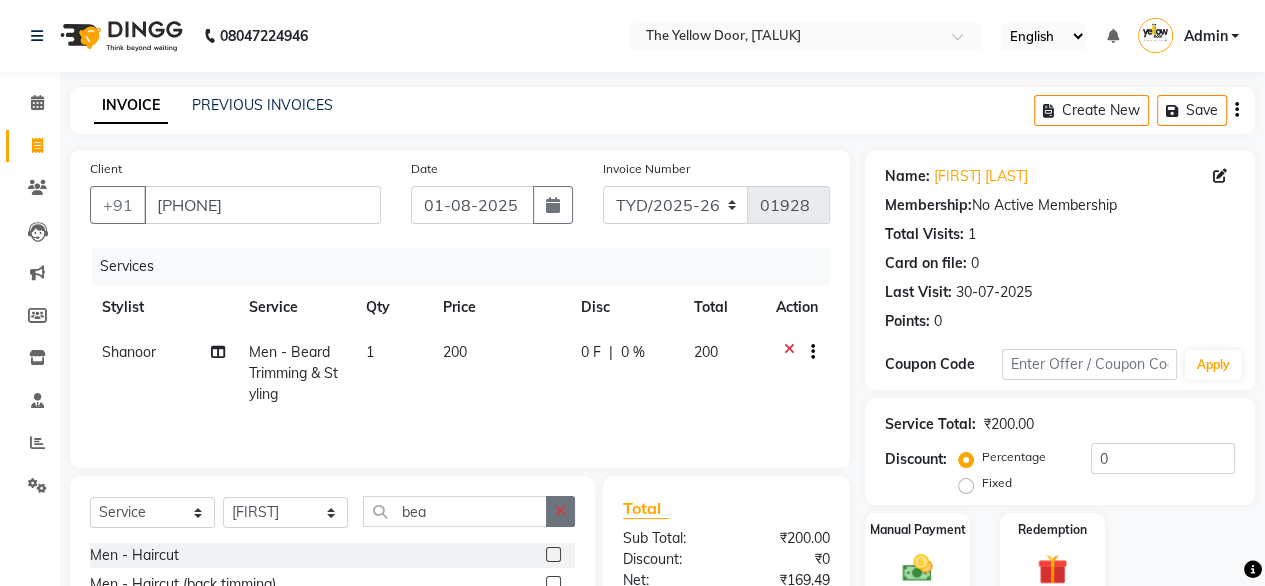 click 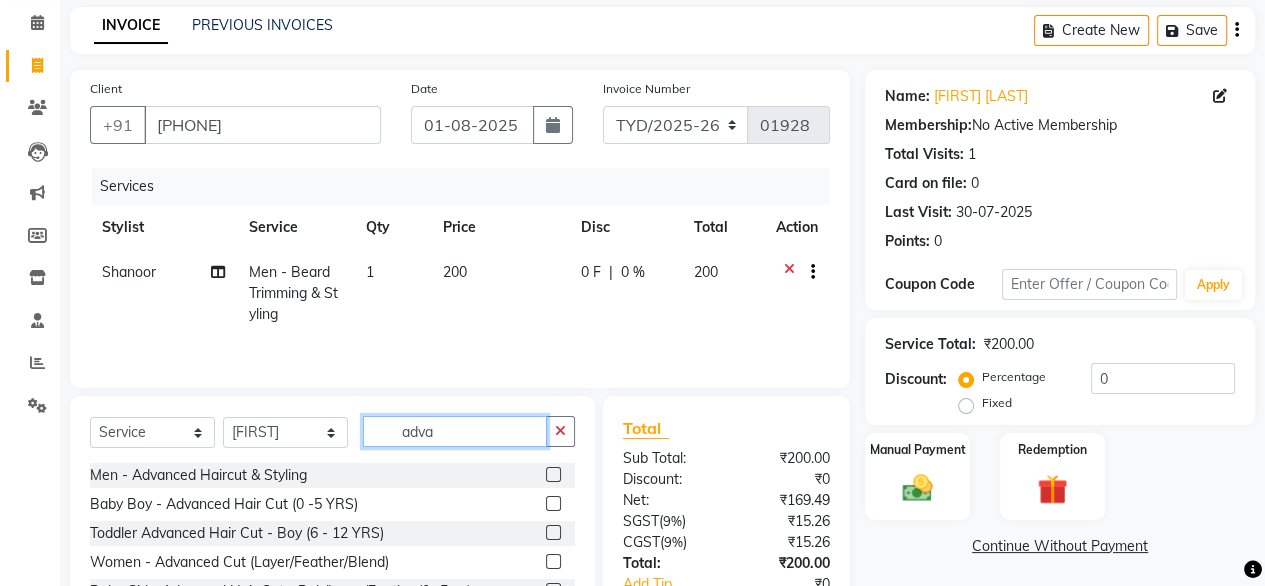 scroll, scrollTop: 82, scrollLeft: 0, axis: vertical 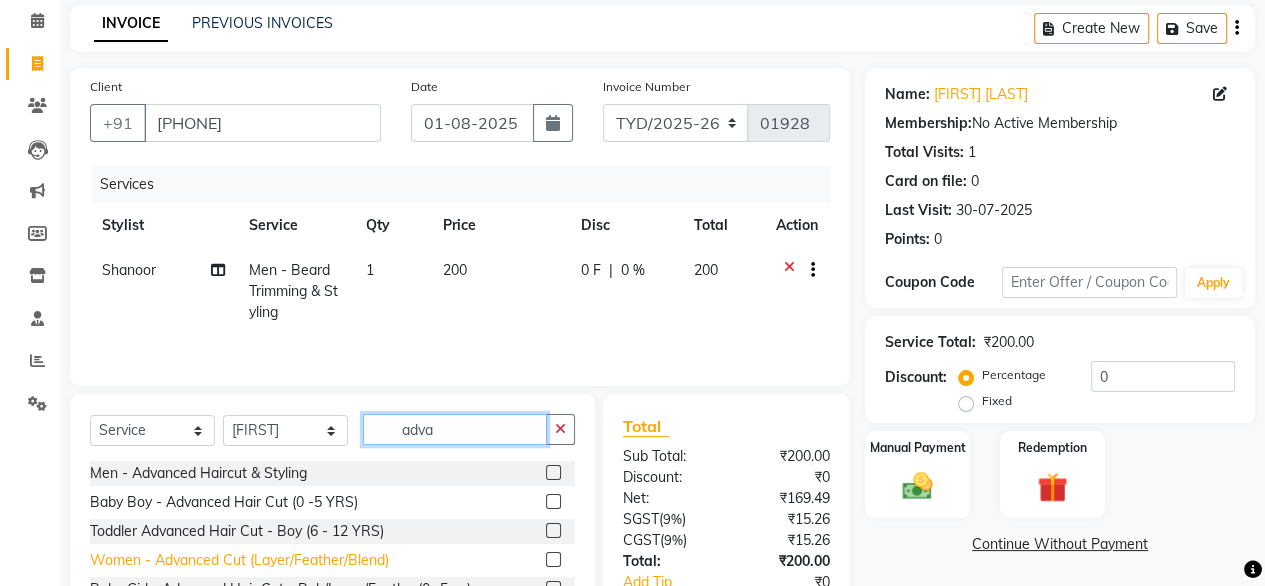 type on "adva" 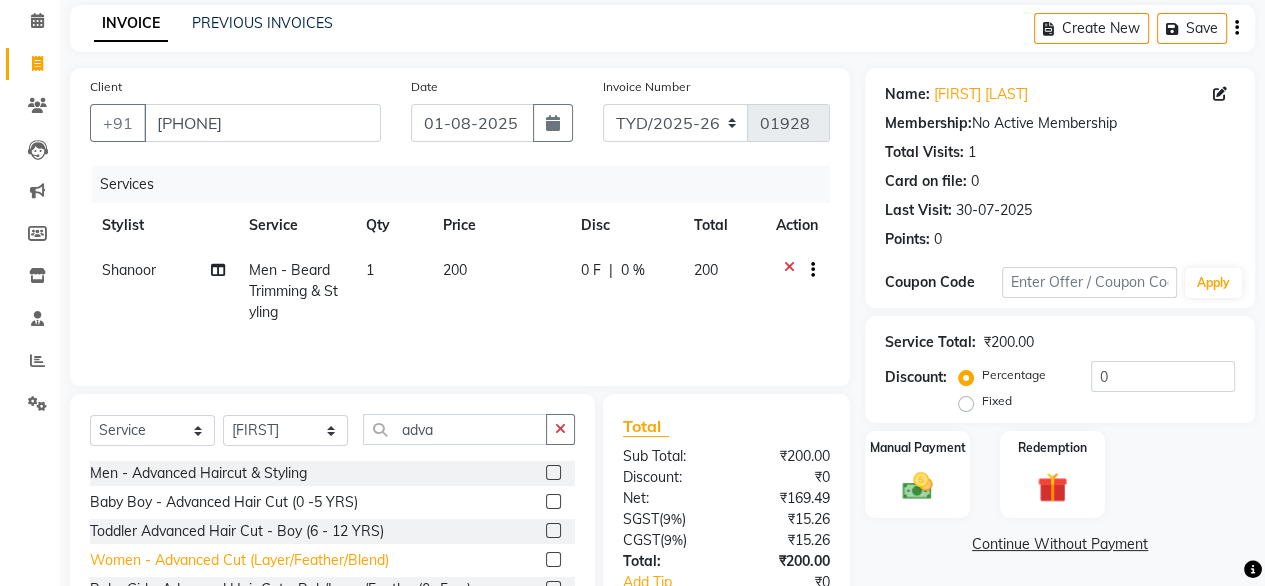 click on "Women - Advanced Cut (Layer/Feather/Blend)" 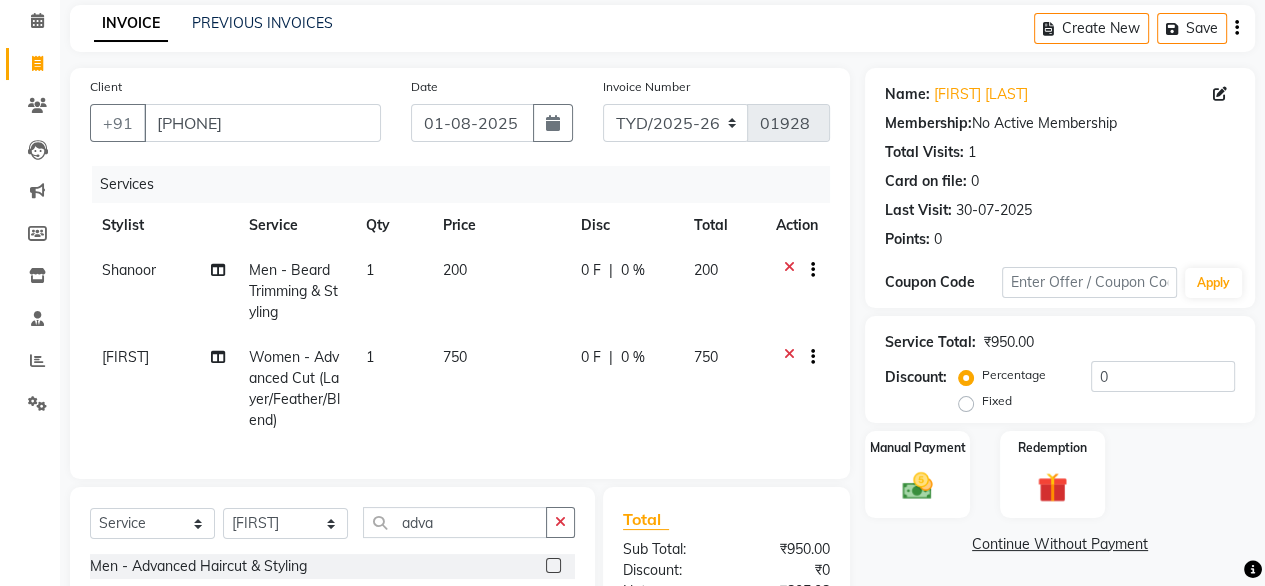 checkbox on "false" 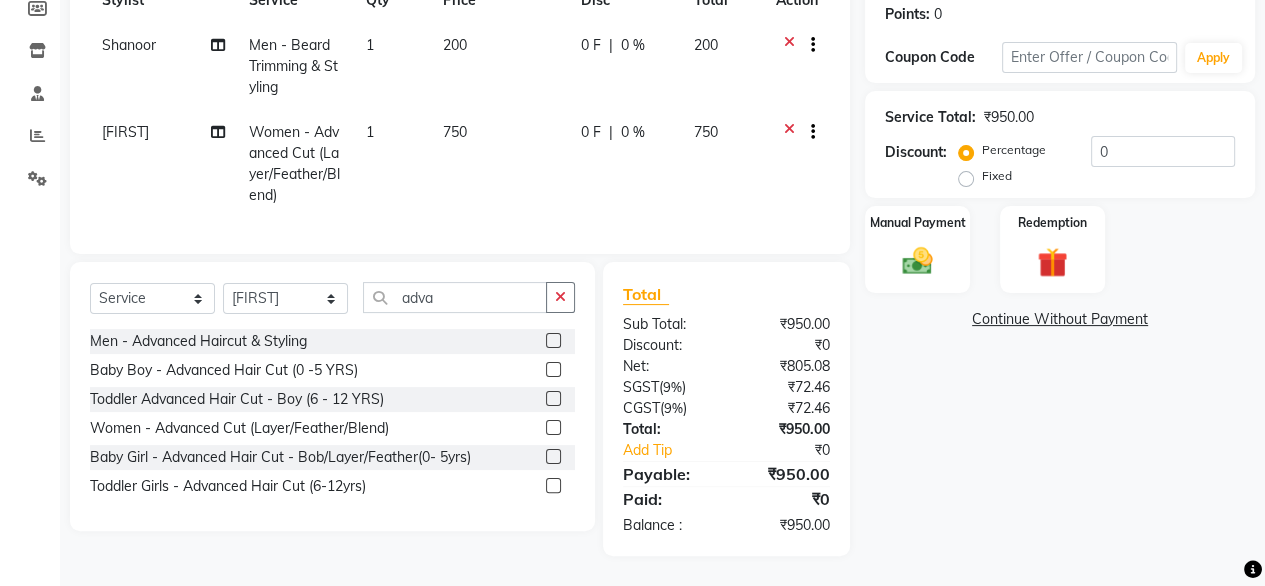 scroll, scrollTop: 323, scrollLeft: 0, axis: vertical 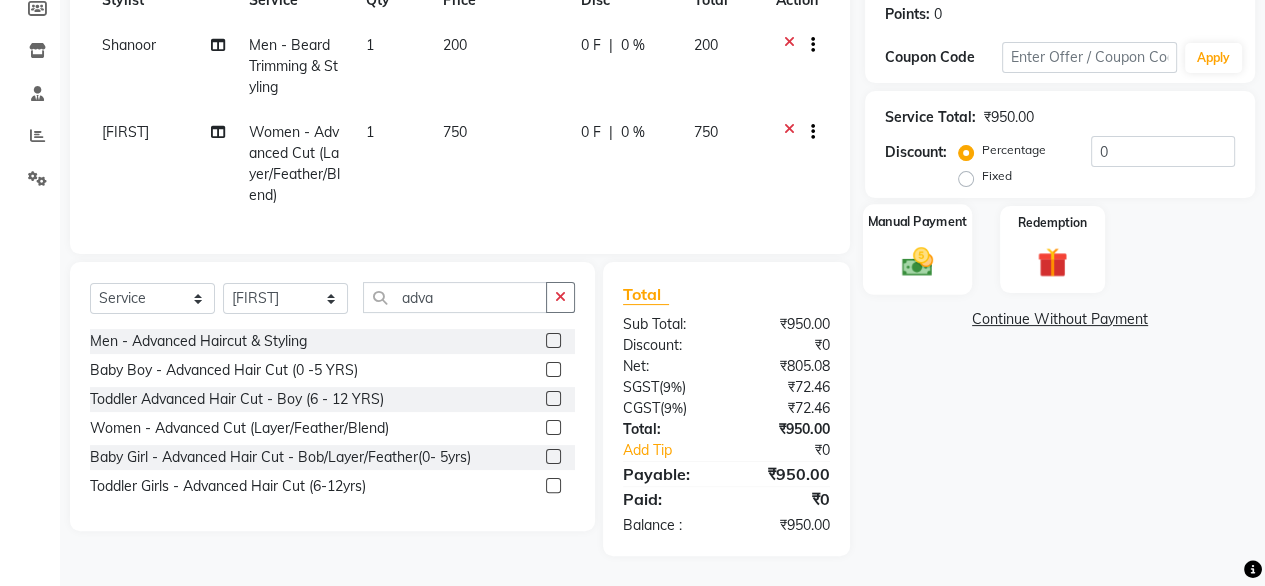 click 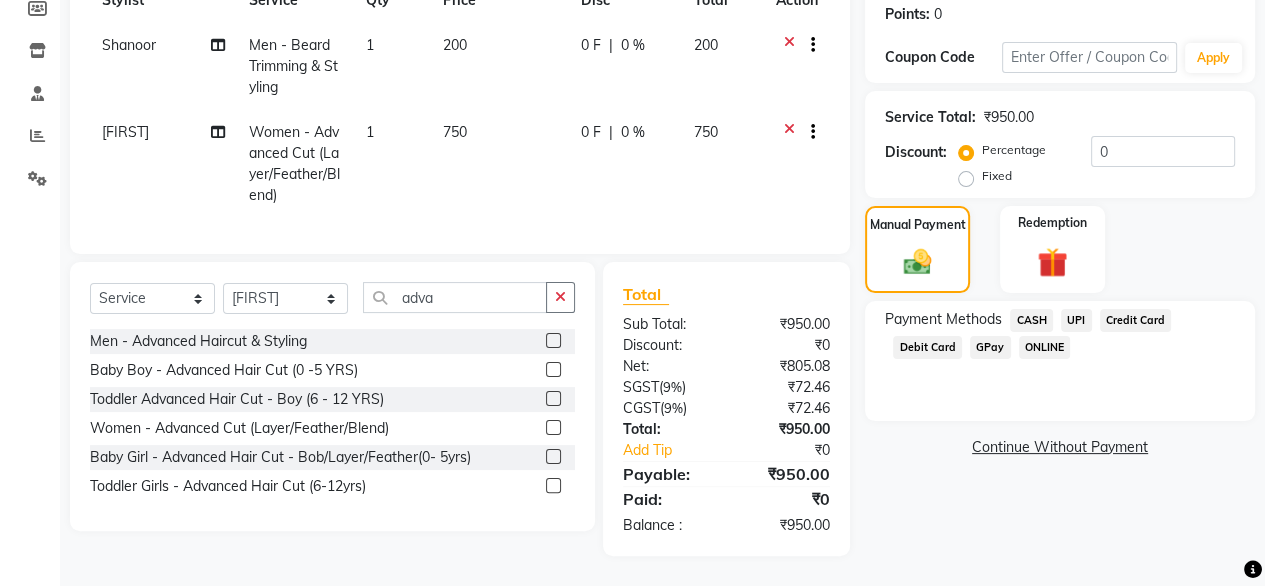 click on "UPI" 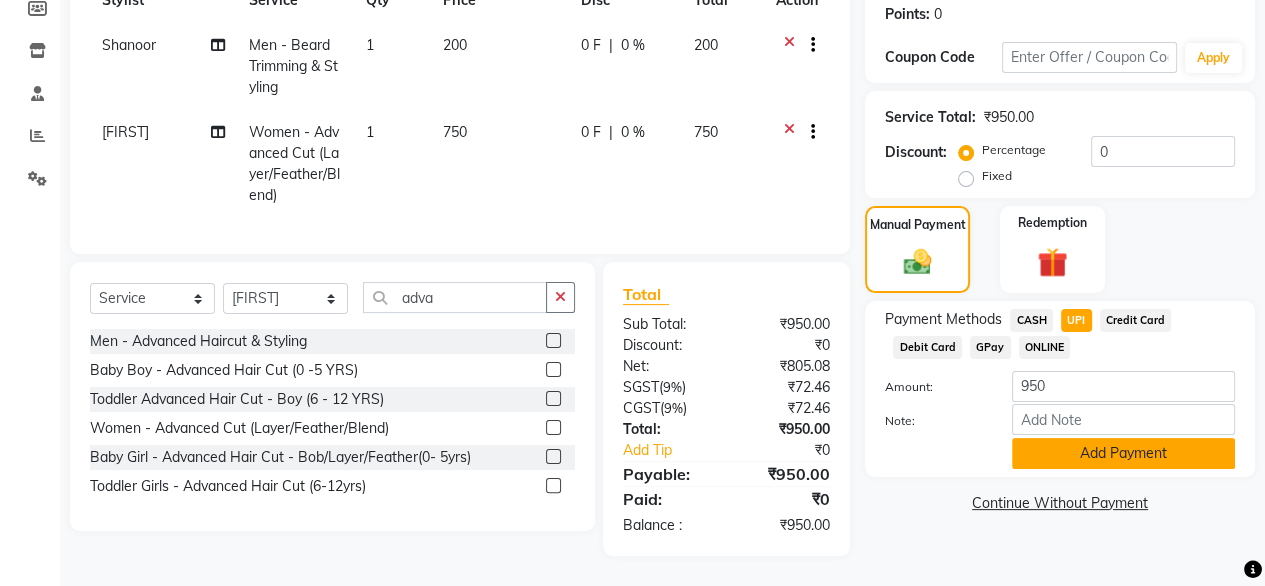 click on "Add Payment" 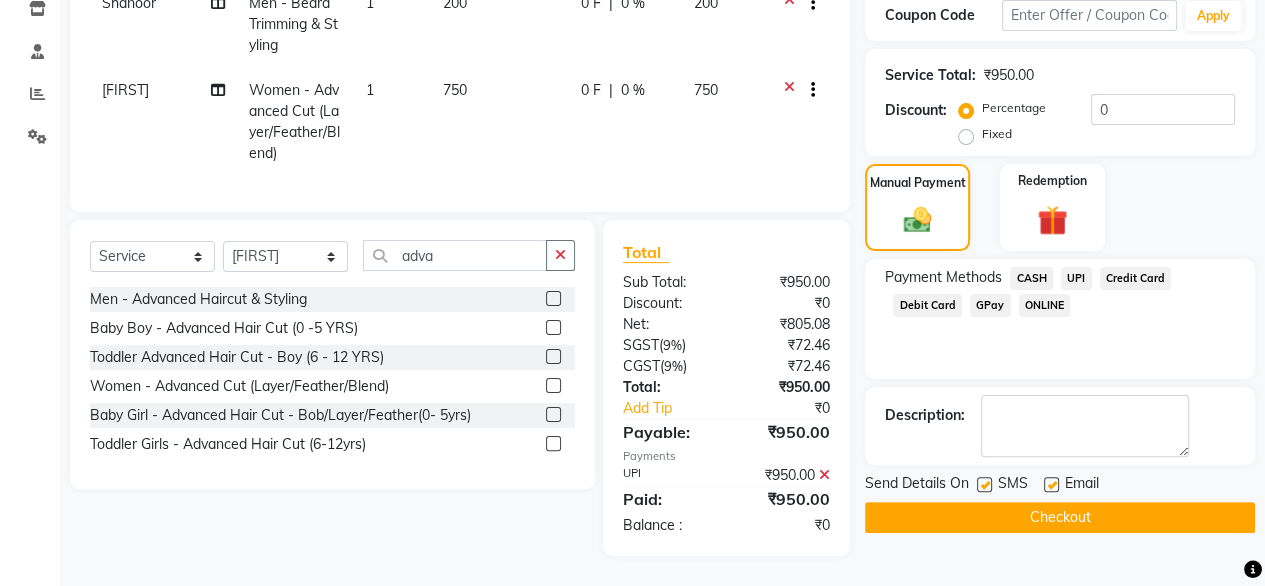 scroll, scrollTop: 364, scrollLeft: 0, axis: vertical 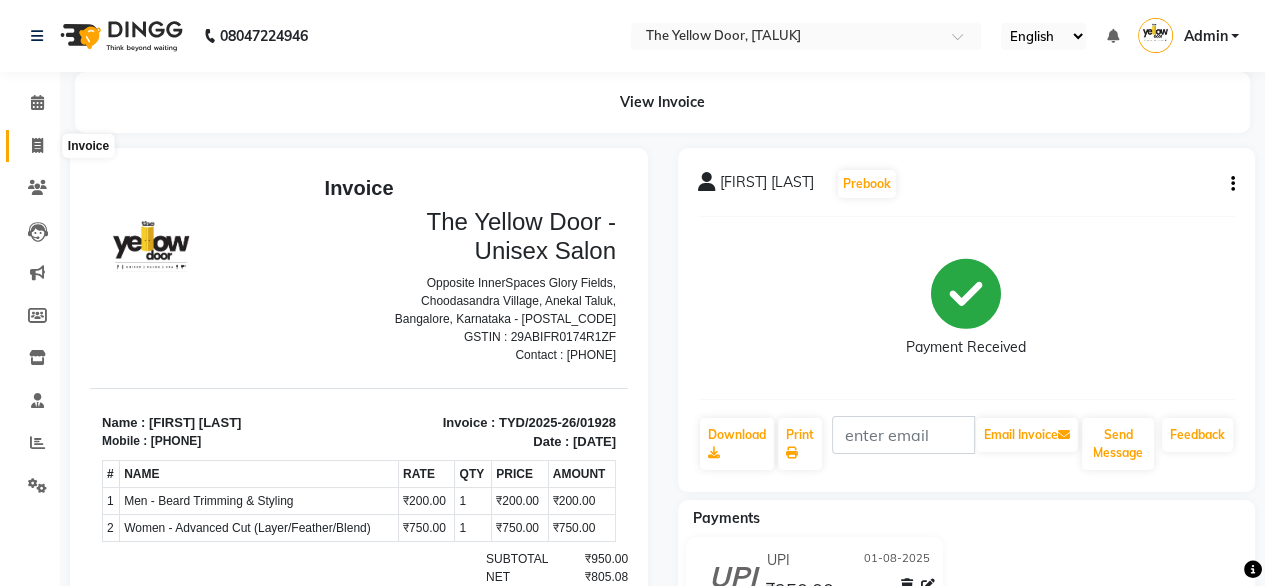 click 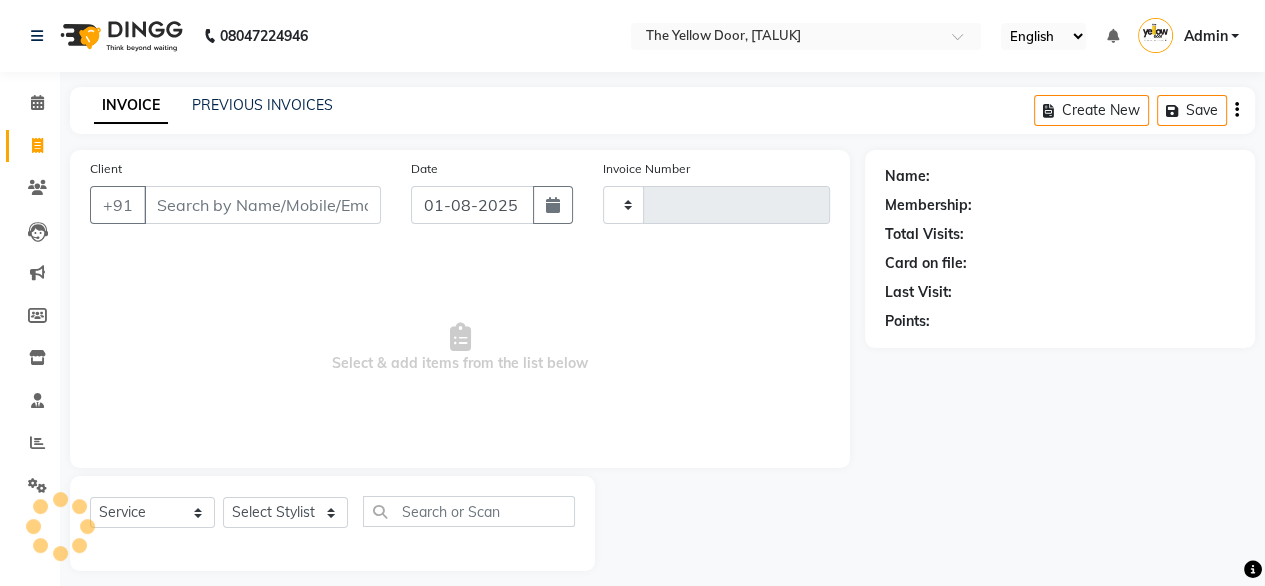 scroll, scrollTop: 16, scrollLeft: 0, axis: vertical 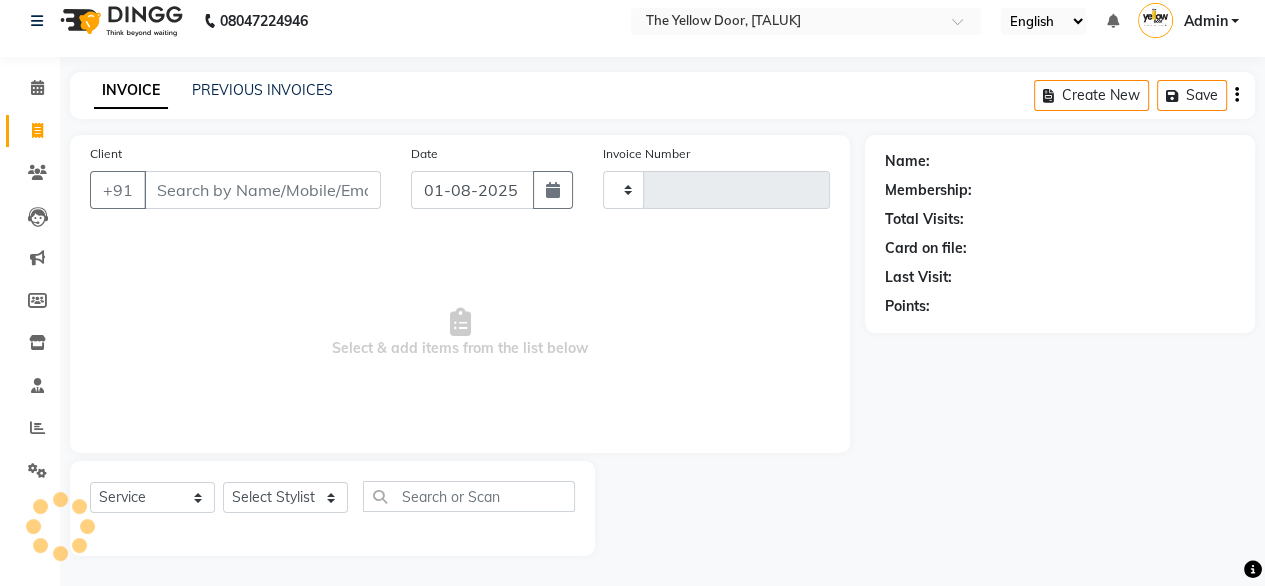 type on "01929" 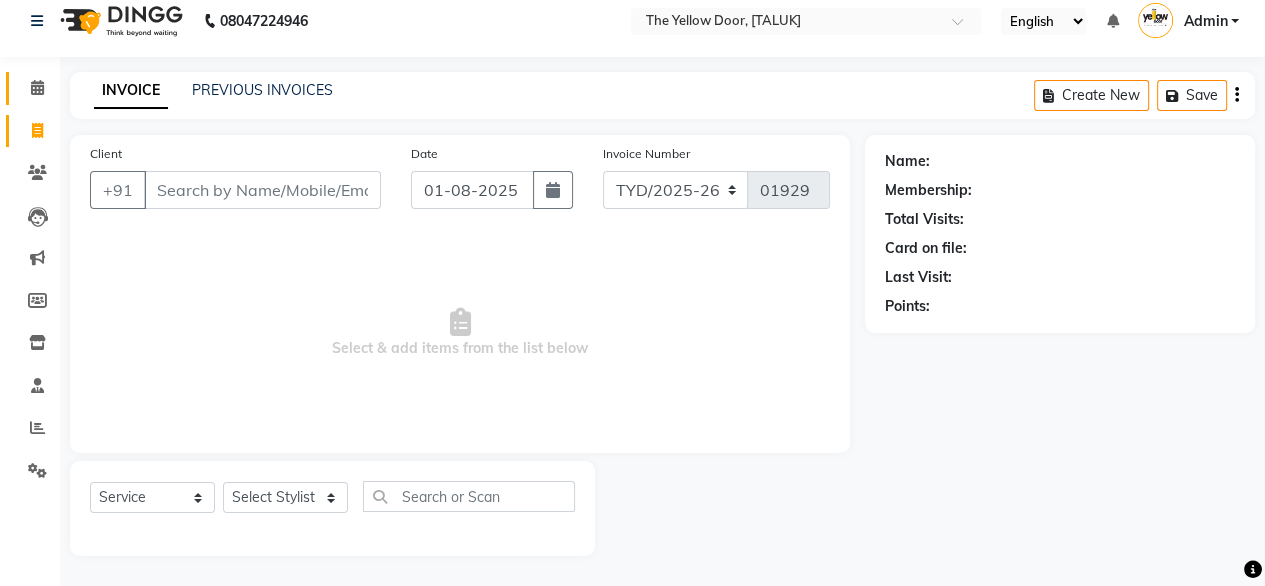 click on "Calendar" 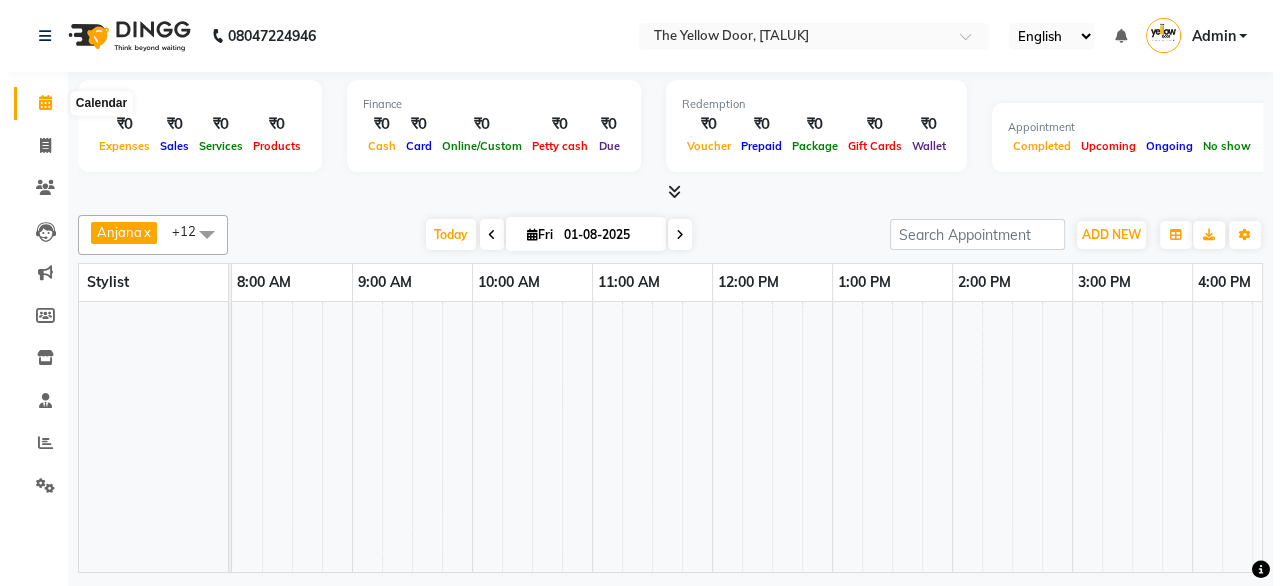 scroll, scrollTop: 0, scrollLeft: 0, axis: both 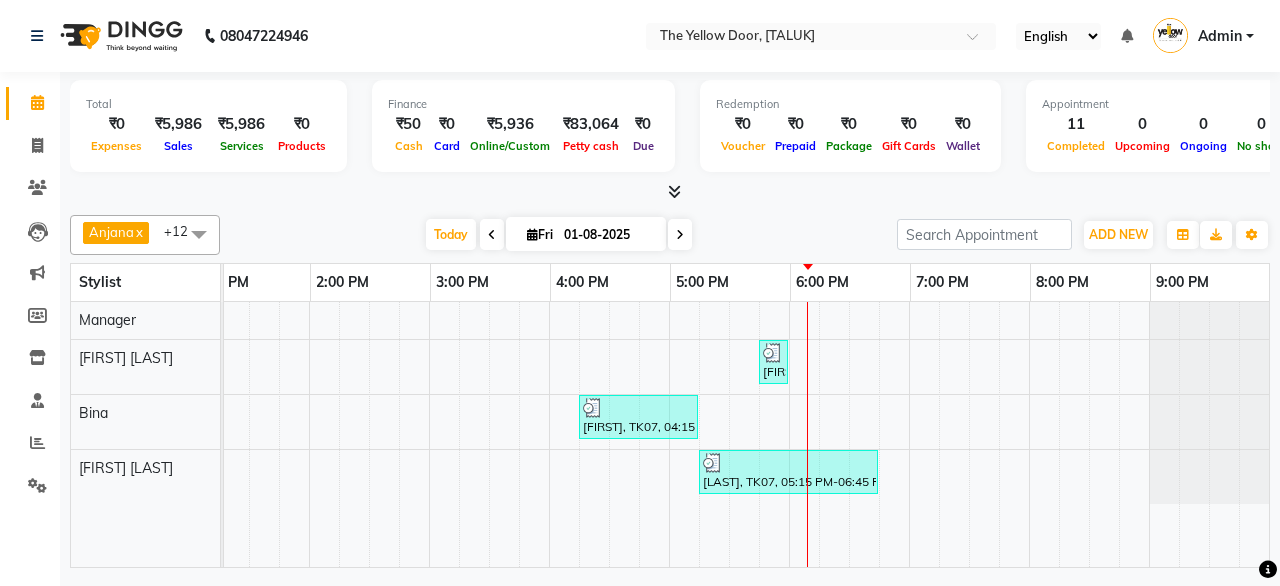 click on "[FIRST] x [FIRST] x [FIRST] [LAST] x [FIRST] [LAST] x [FIRST] [LAST] x Manager x [FIRST] x [FIRST] [LAST] x [FIRST] x [FIRST] x [FIRST] x +12" at bounding box center (145, 235) 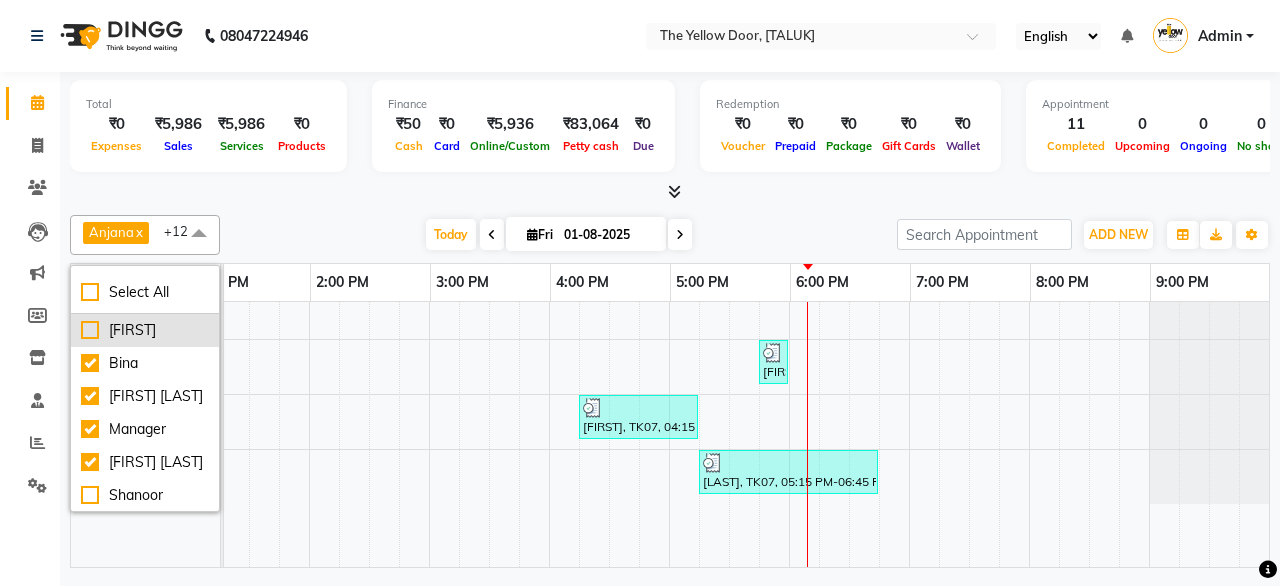 click on "[FIRST]" at bounding box center [145, 330] 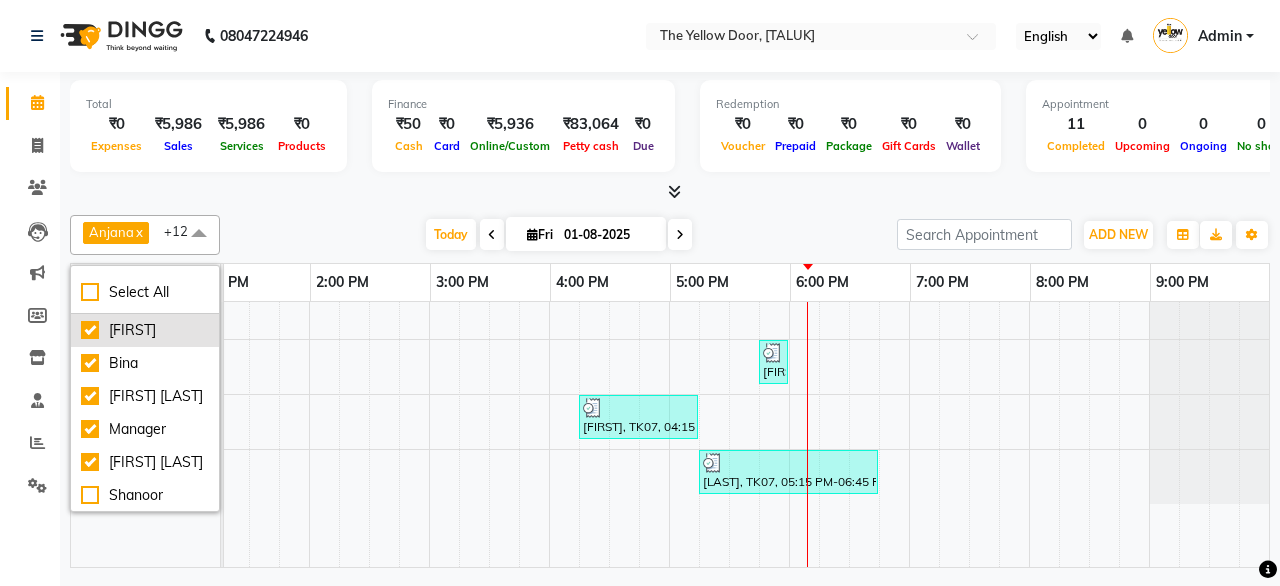 checkbox on "true" 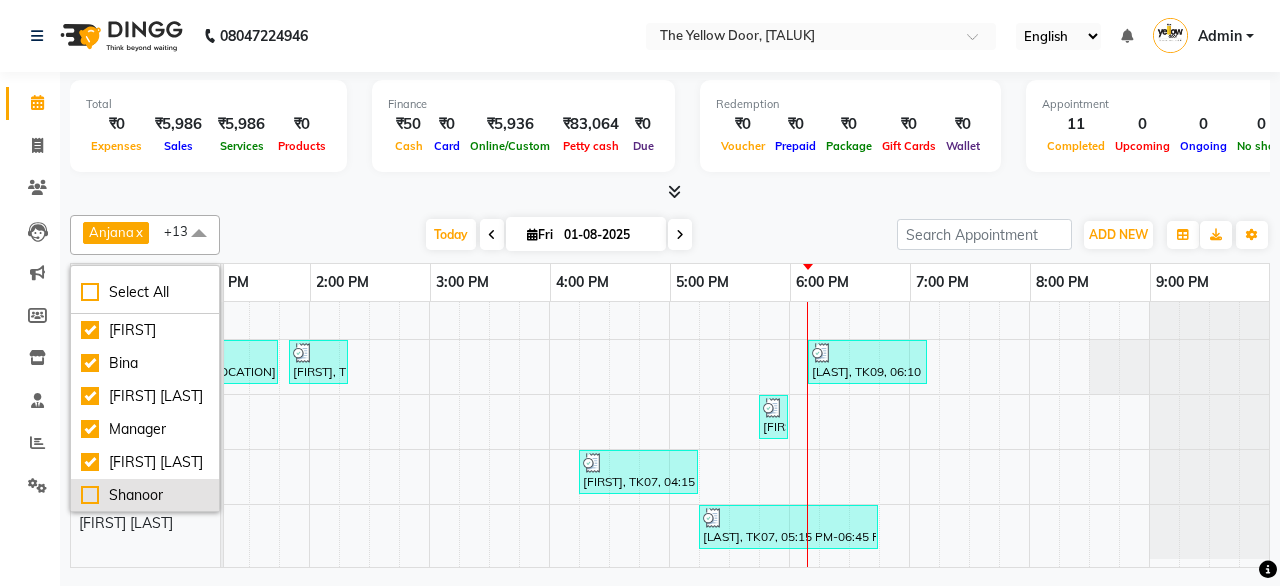 click on "Shanoor" at bounding box center [145, 495] 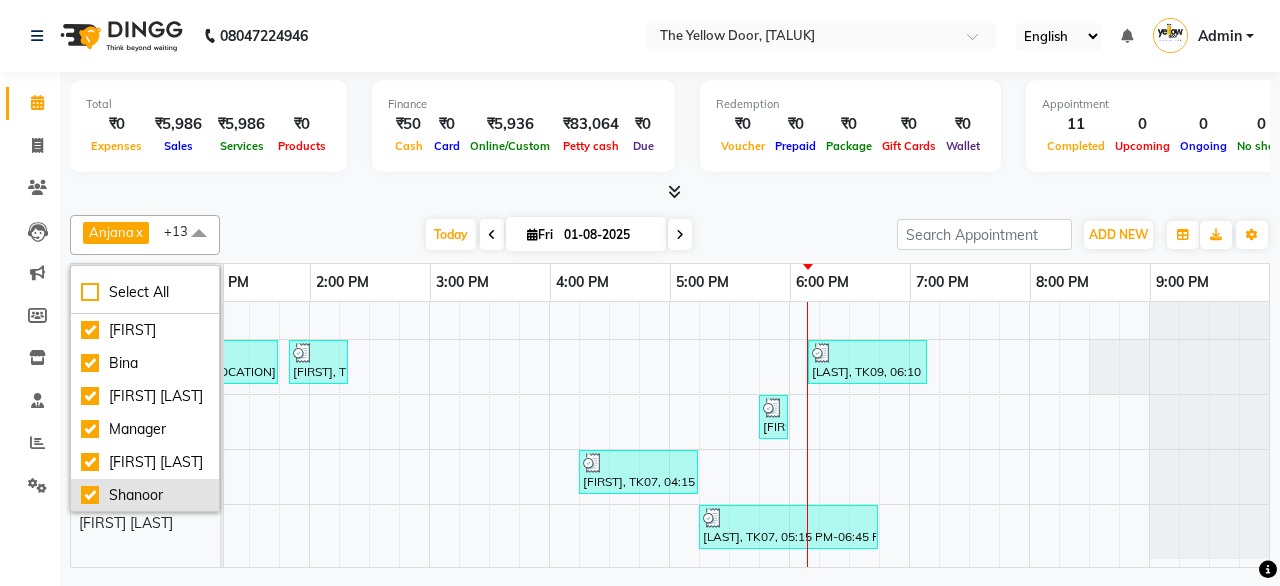 checkbox on "true" 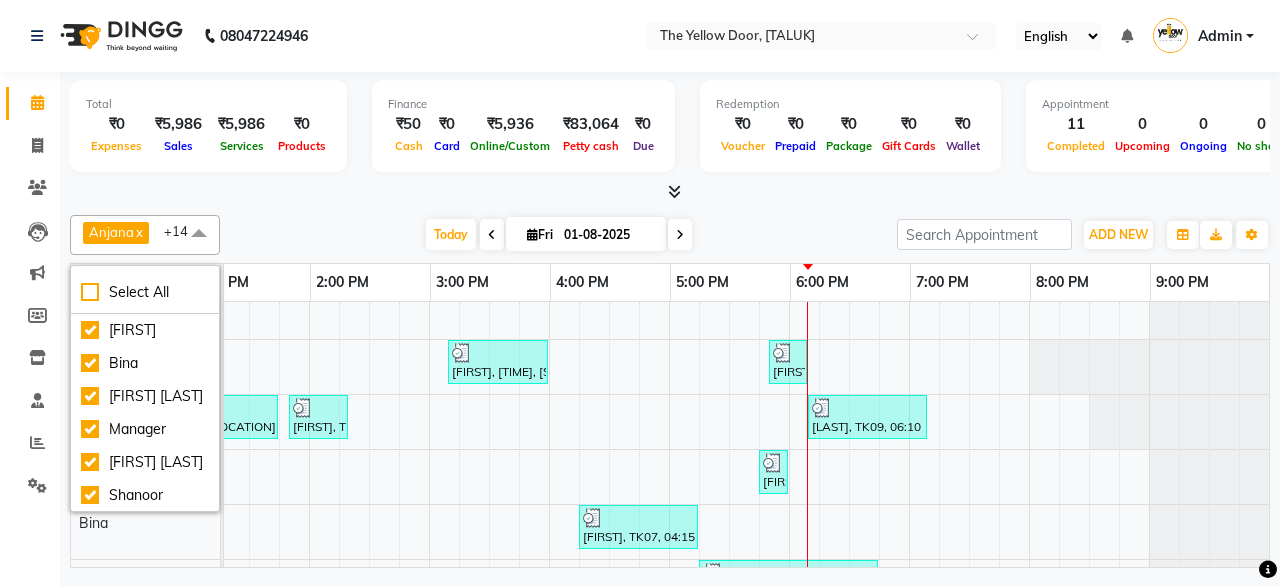 click on "Today  Fri 01-08-2025" at bounding box center [558, 235] 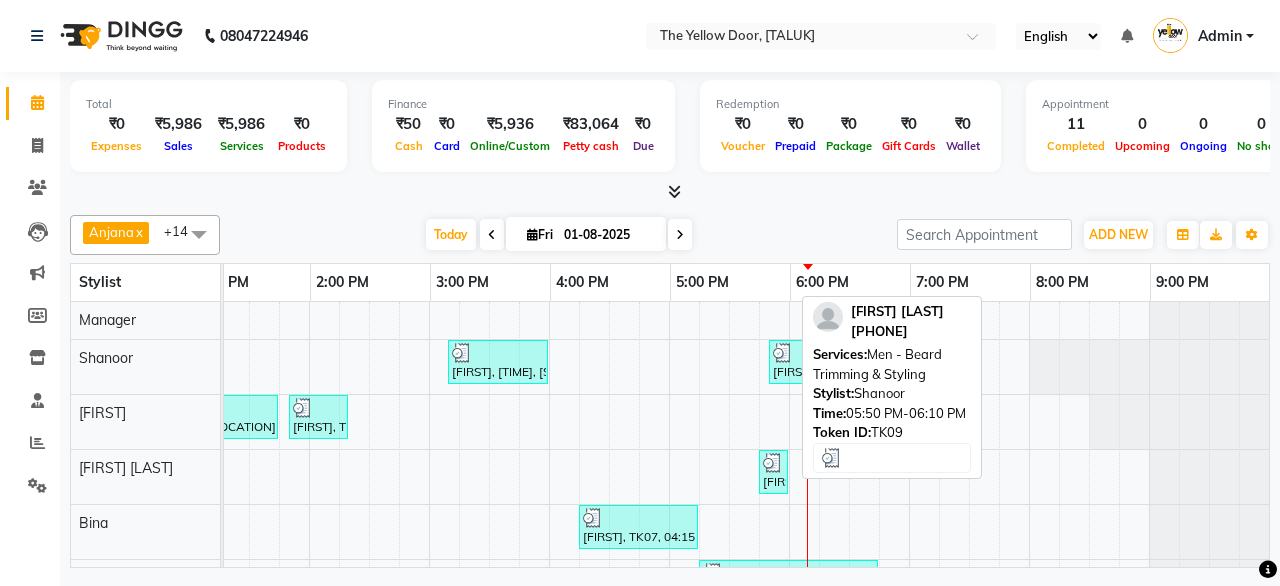 click at bounding box center [783, 353] 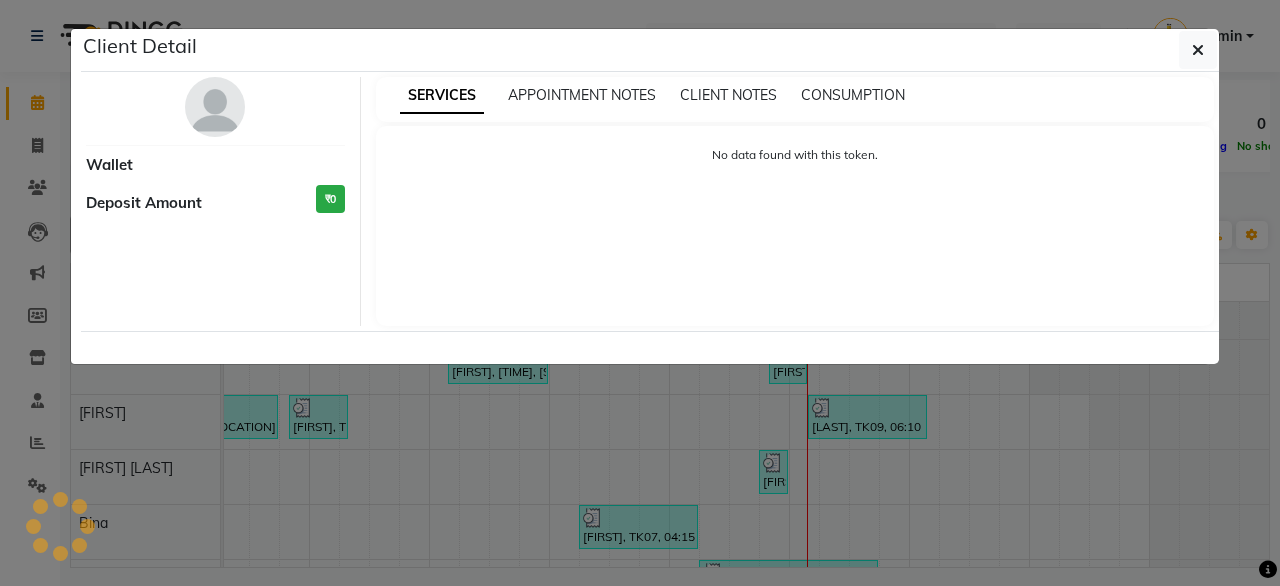 select on "3" 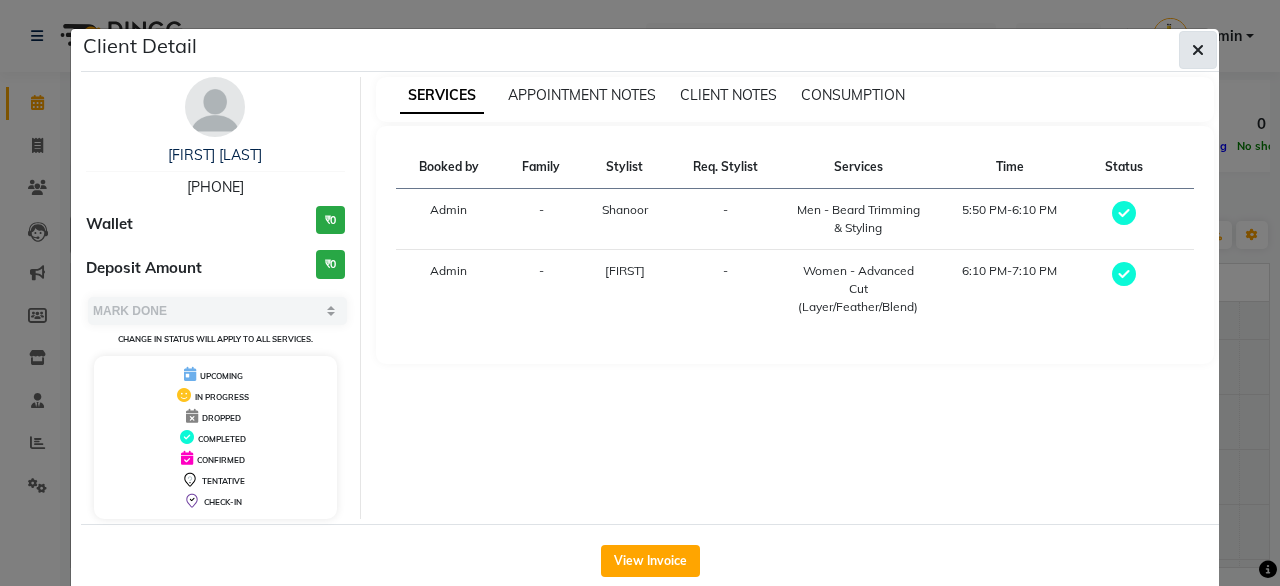 click 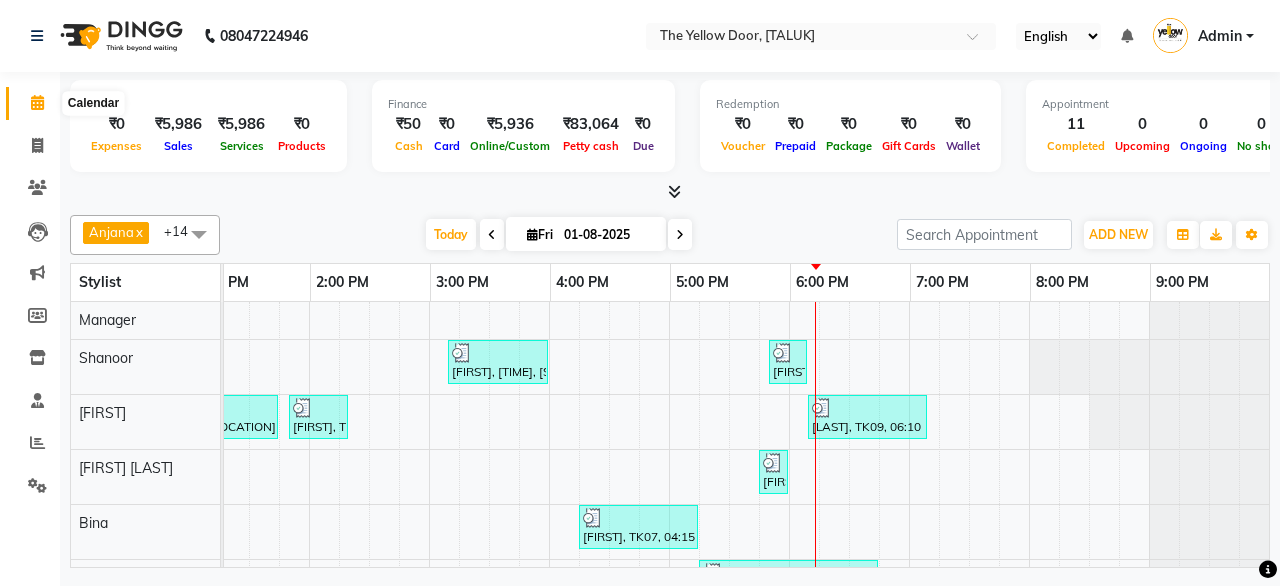 click 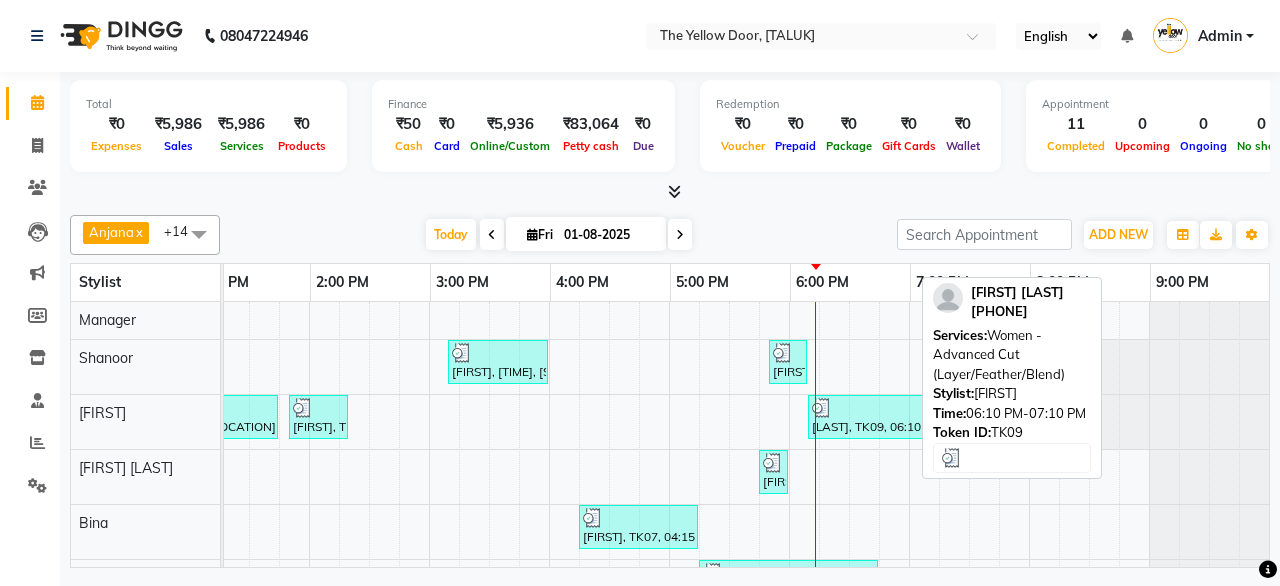 click on "[LAST], TK09, 06:10 PM-07:10 PM, Women - Advanced Cut (Layer/Feather/Blend)" at bounding box center [867, 417] 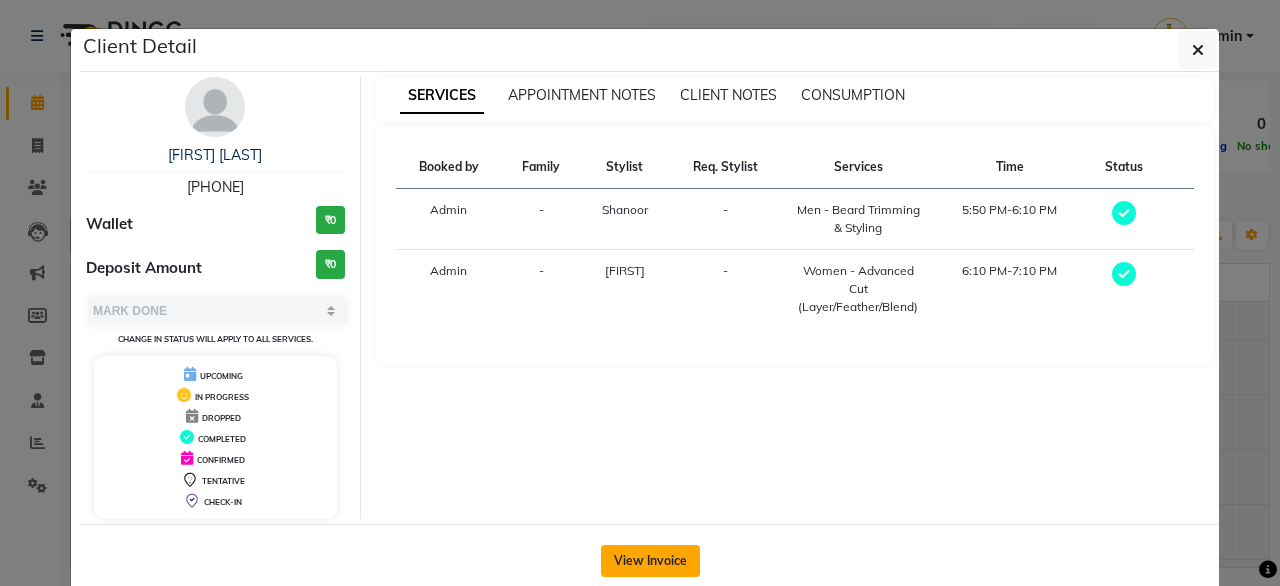 click on "View Invoice" 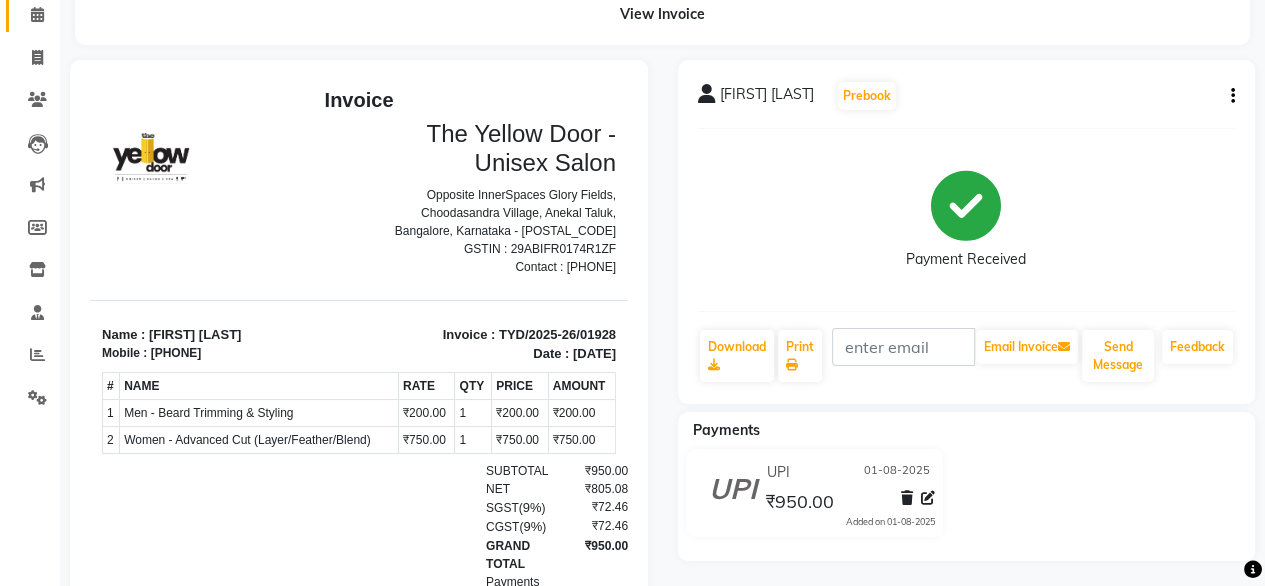 scroll, scrollTop: 0, scrollLeft: 0, axis: both 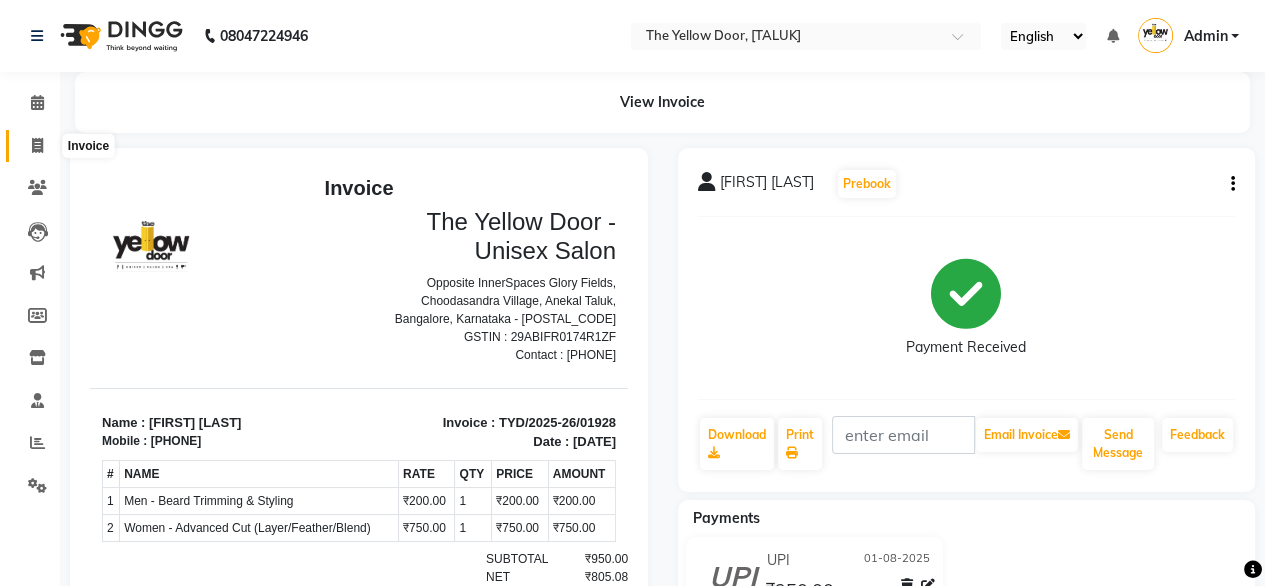 click 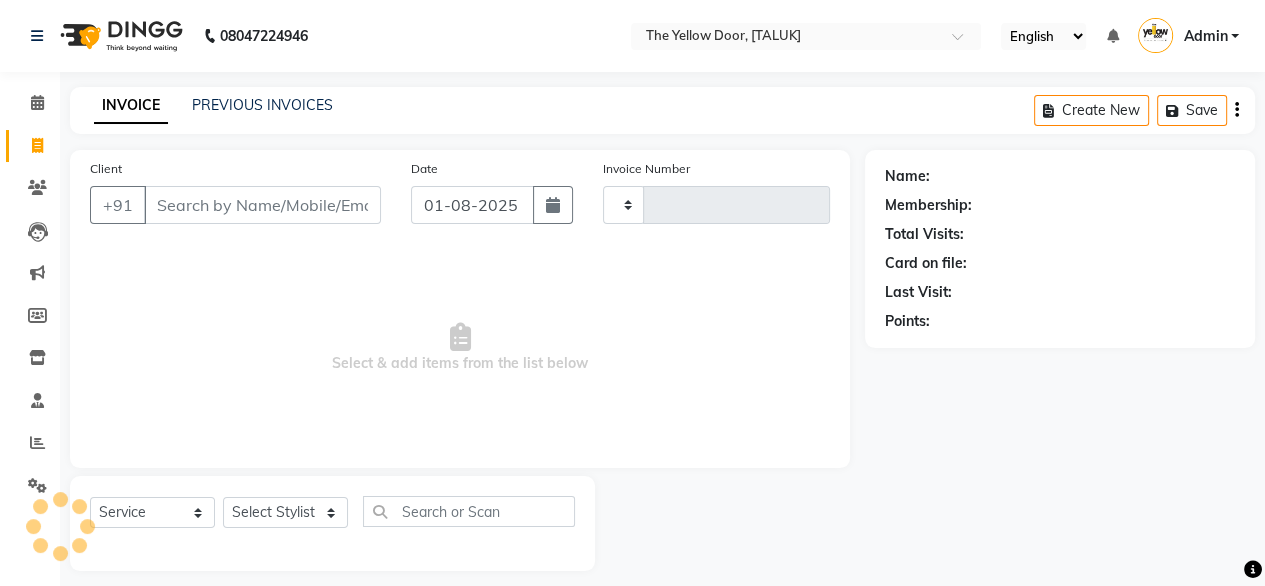 scroll, scrollTop: 16, scrollLeft: 0, axis: vertical 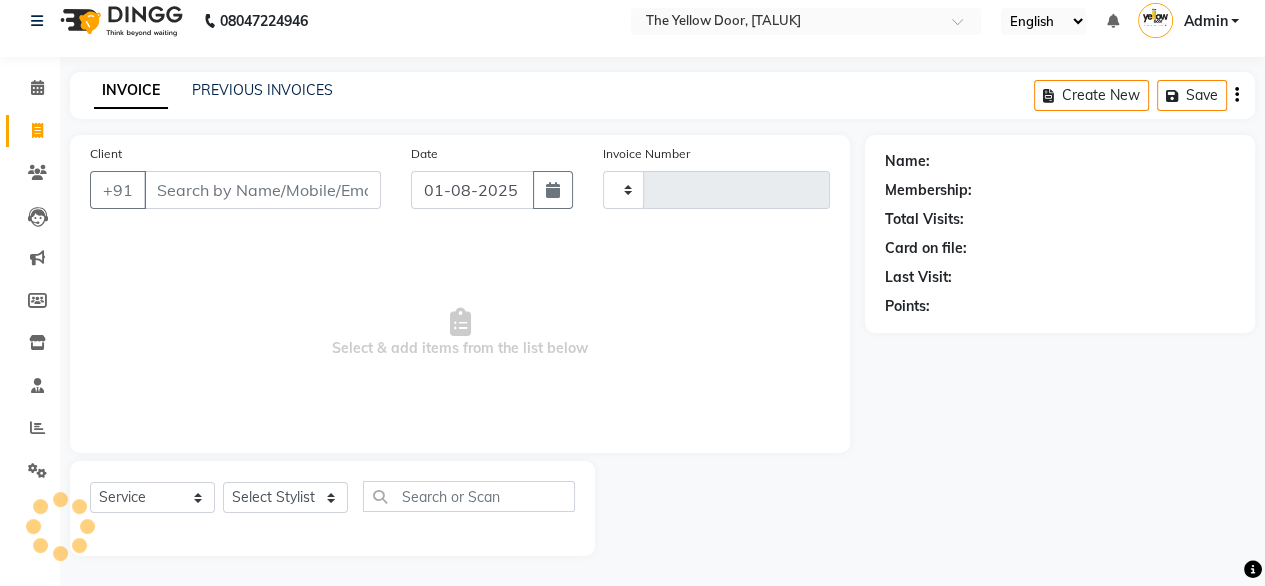 type on "01929" 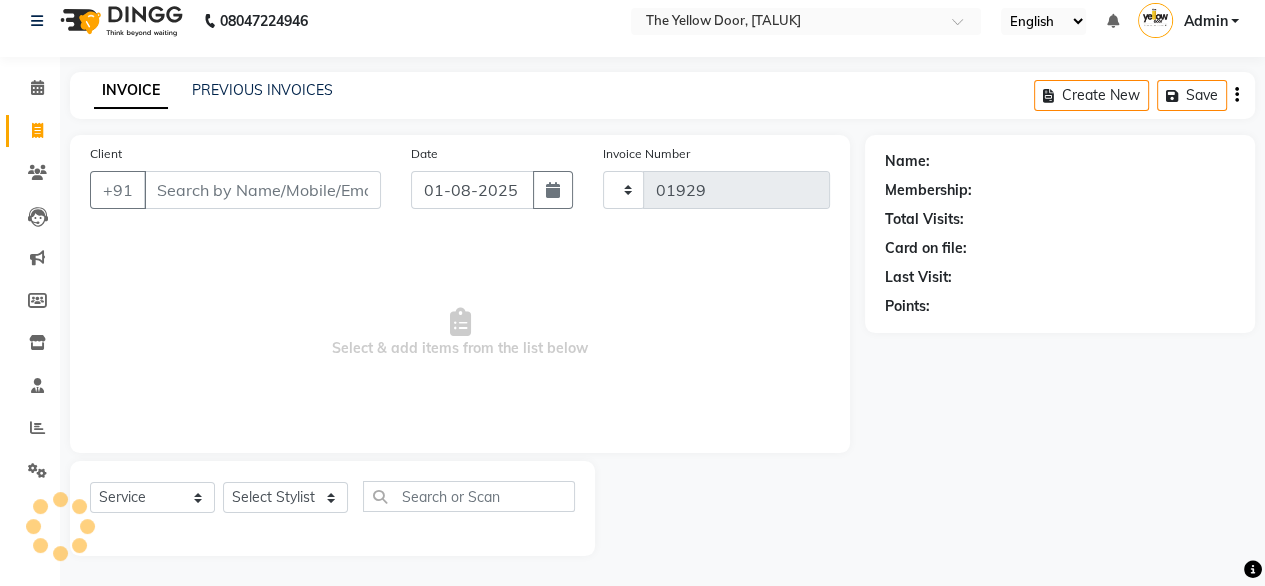 select on "5650" 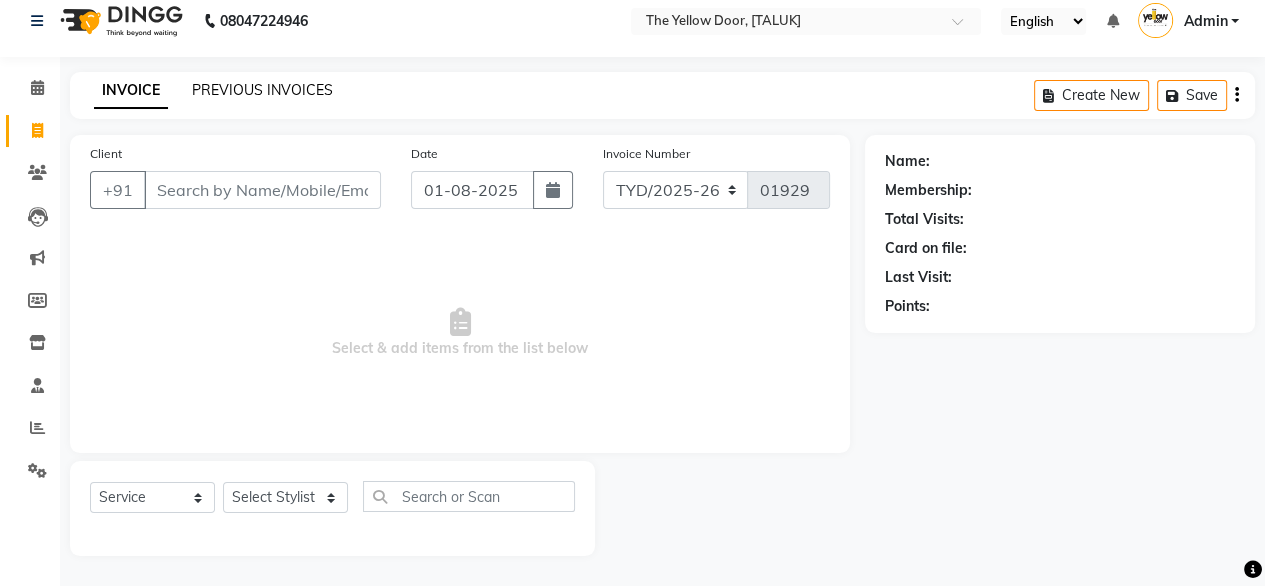 click on "PREVIOUS INVOICES" 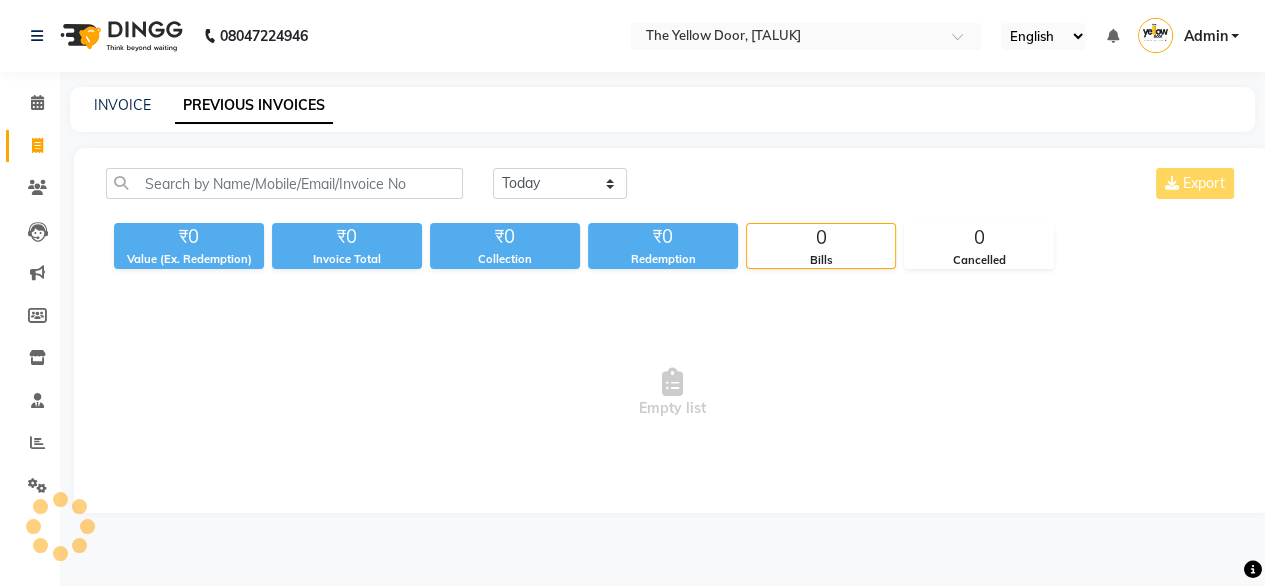 scroll, scrollTop: 0, scrollLeft: 0, axis: both 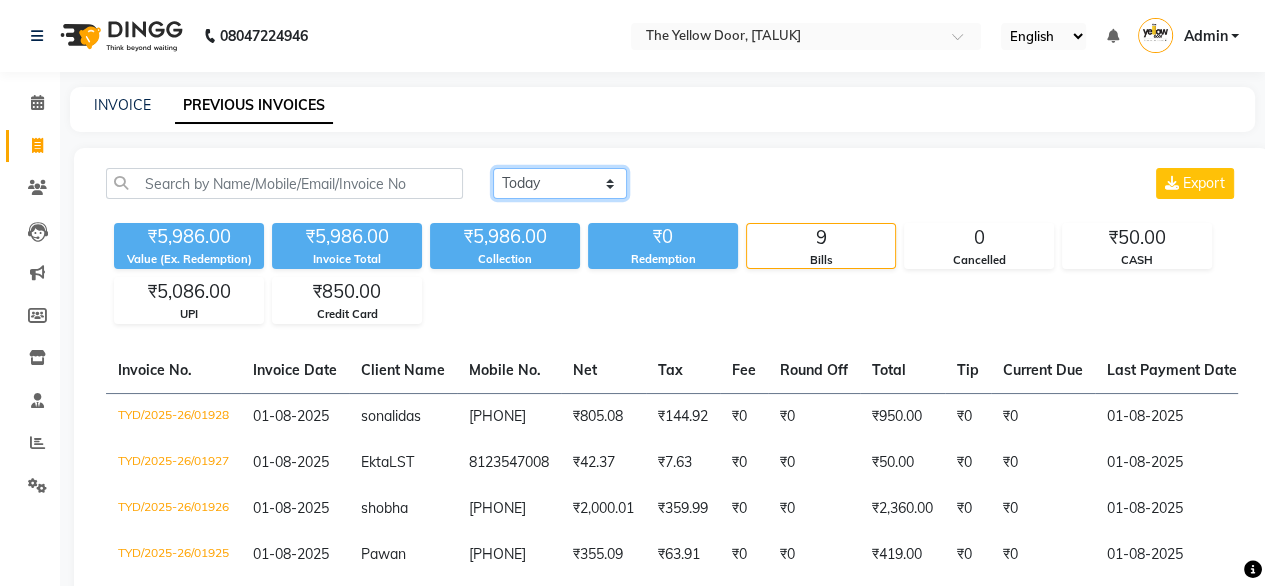 click on "Today Yesterday Custom Range" 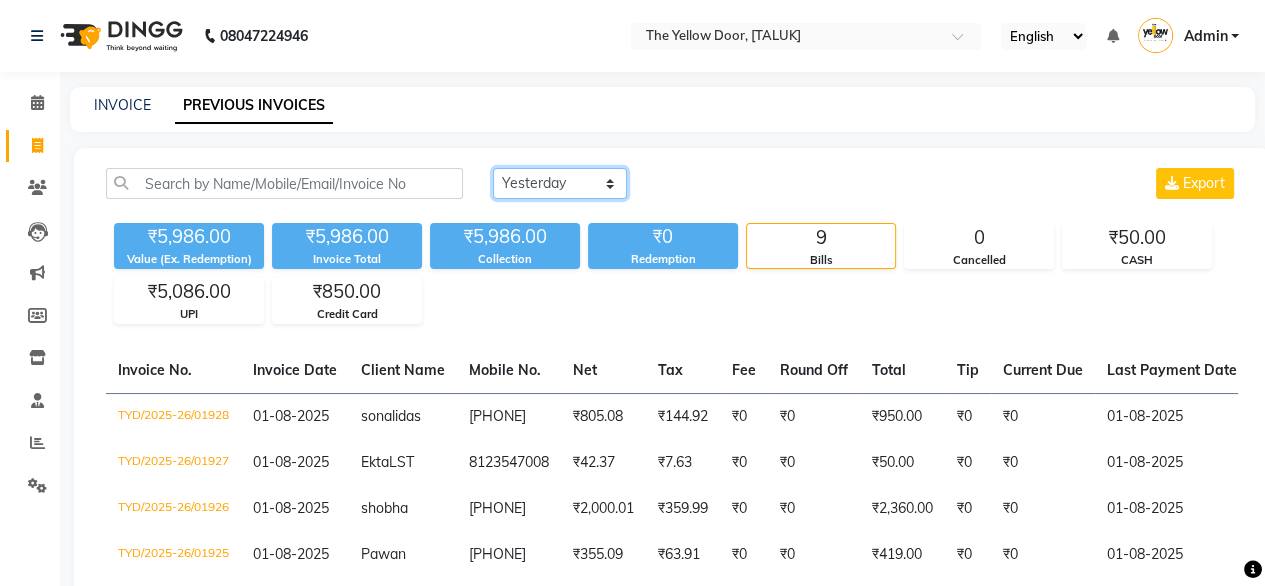 click on "Today Yesterday Custom Range" 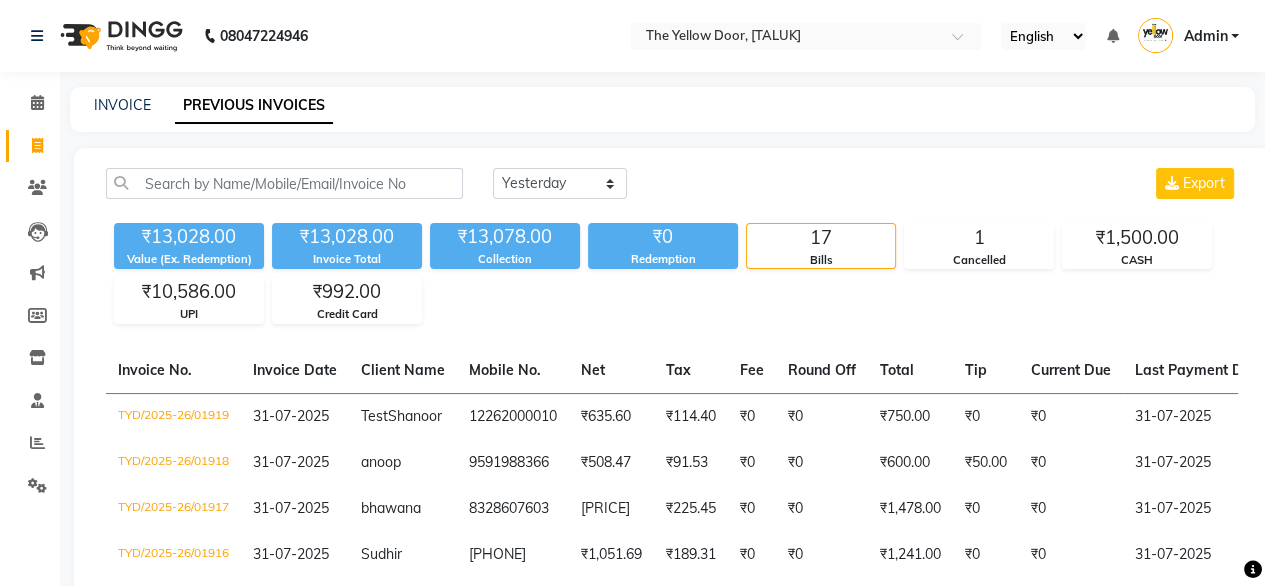 drag, startPoint x: 575, startPoint y: 154, endPoint x: 568, endPoint y: 173, distance: 20.248457 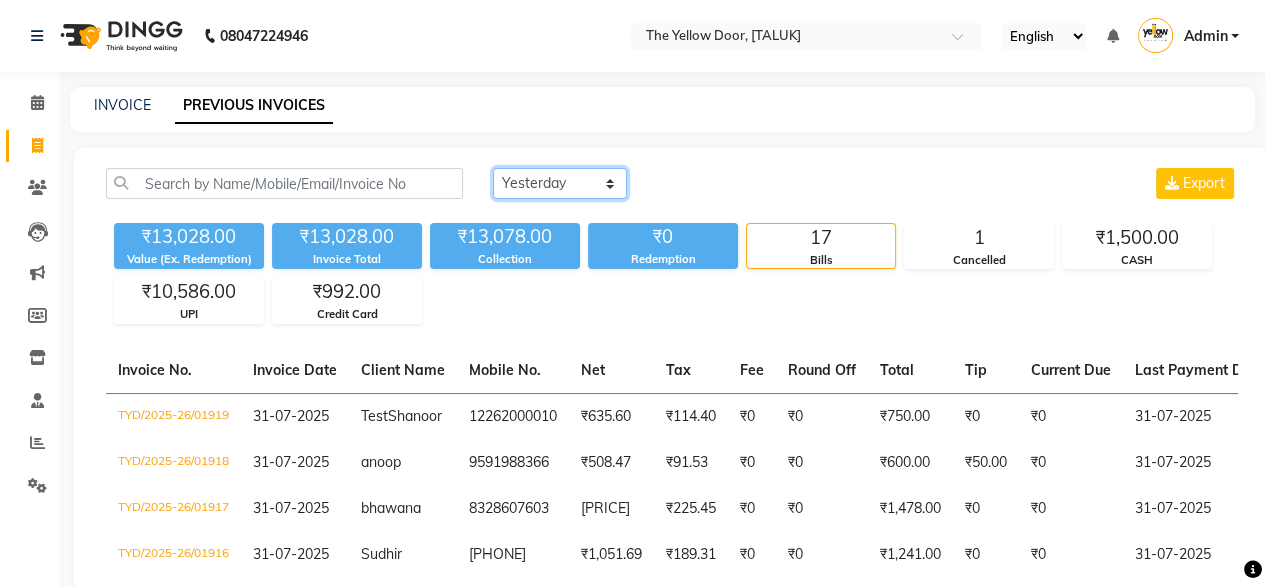 click on "Today Yesterday Custom Range" 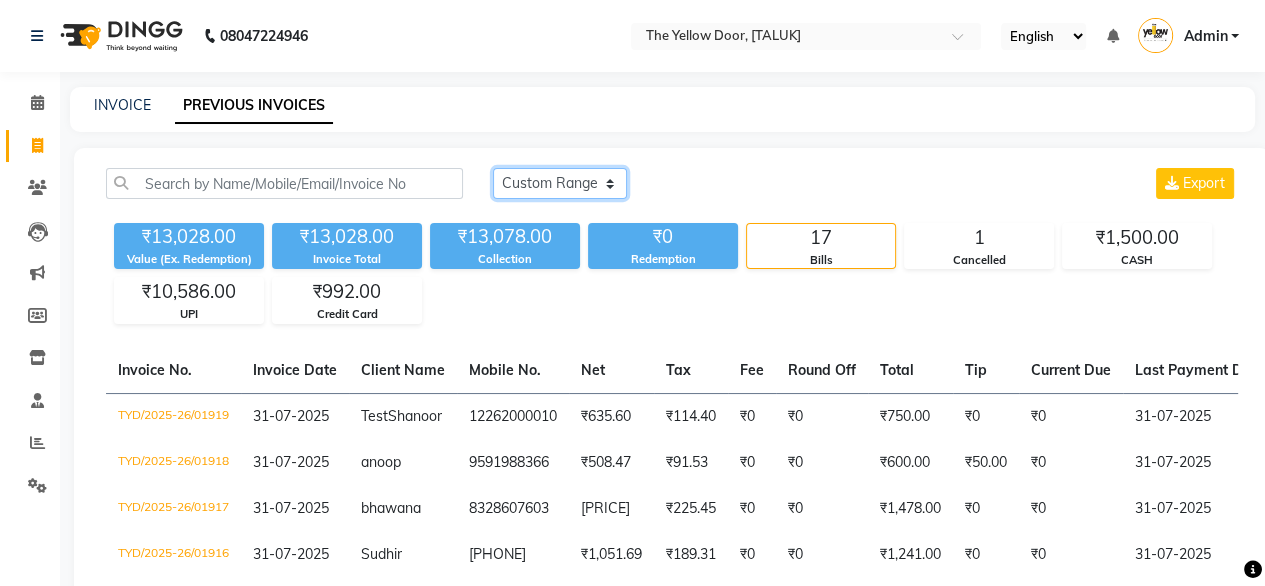 click on "Today Yesterday Custom Range" 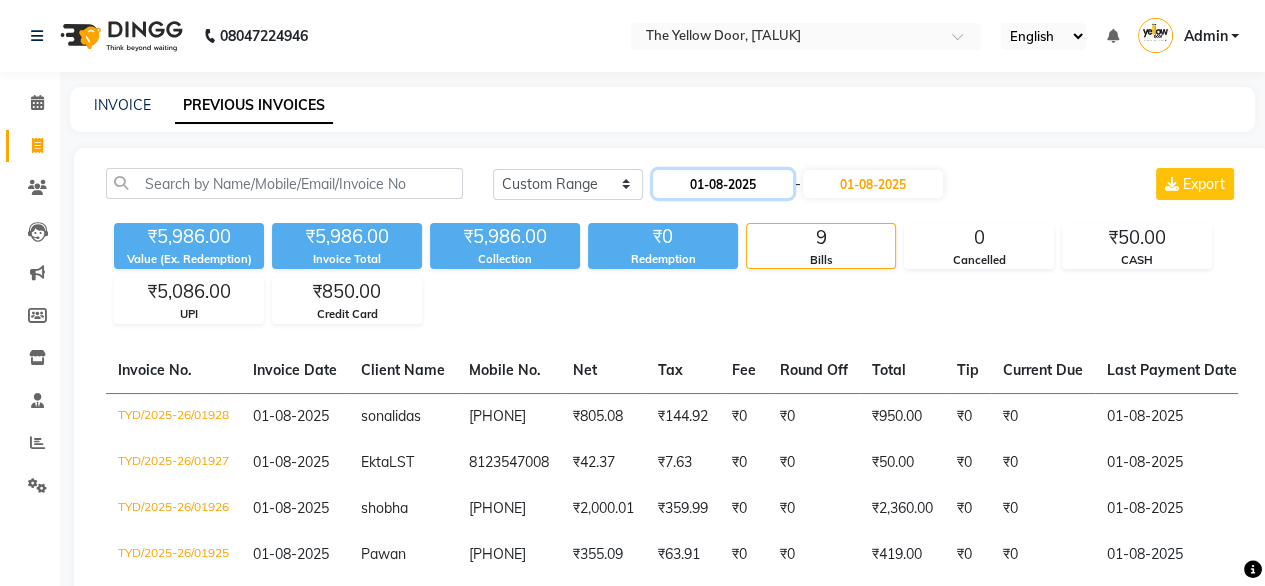 click on "01-08-2025" 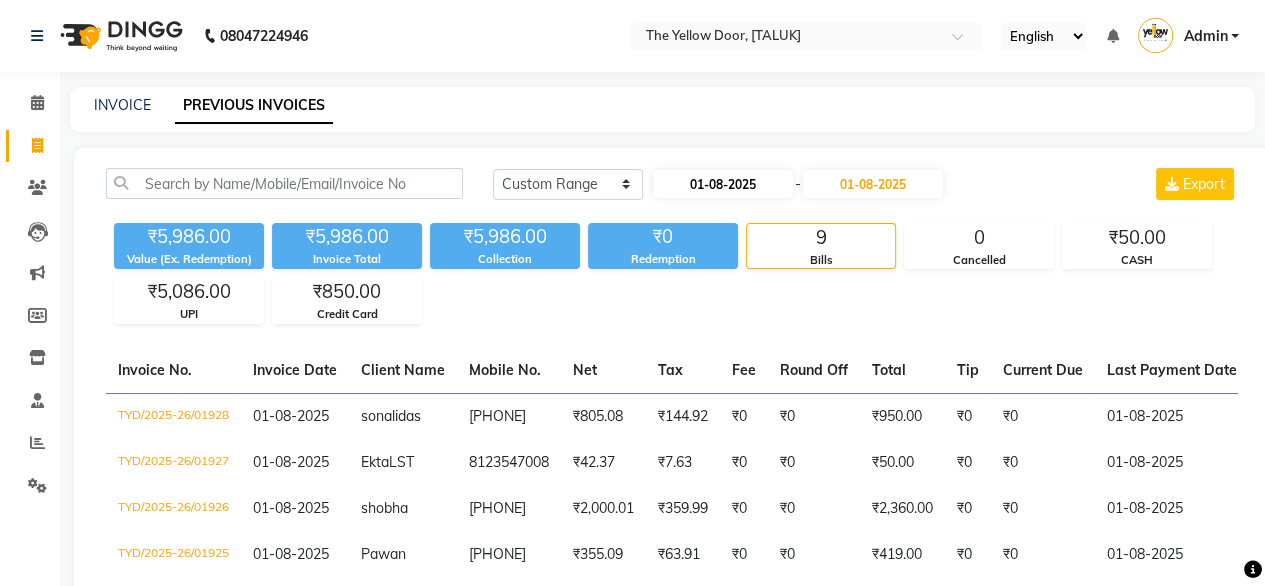 select on "8" 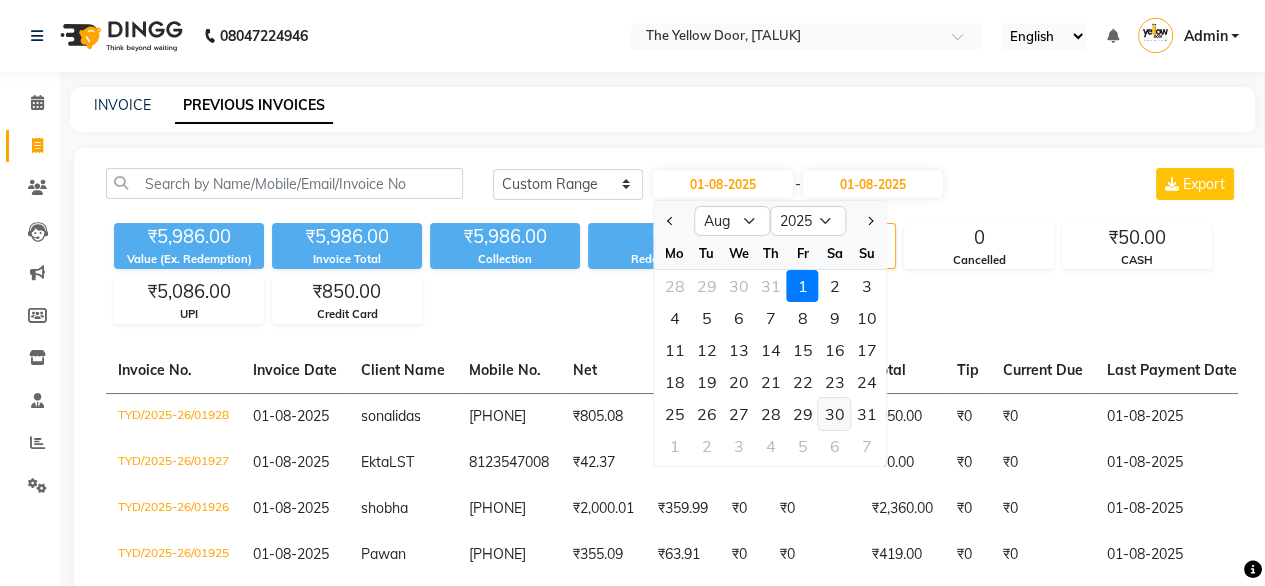 click on "30" 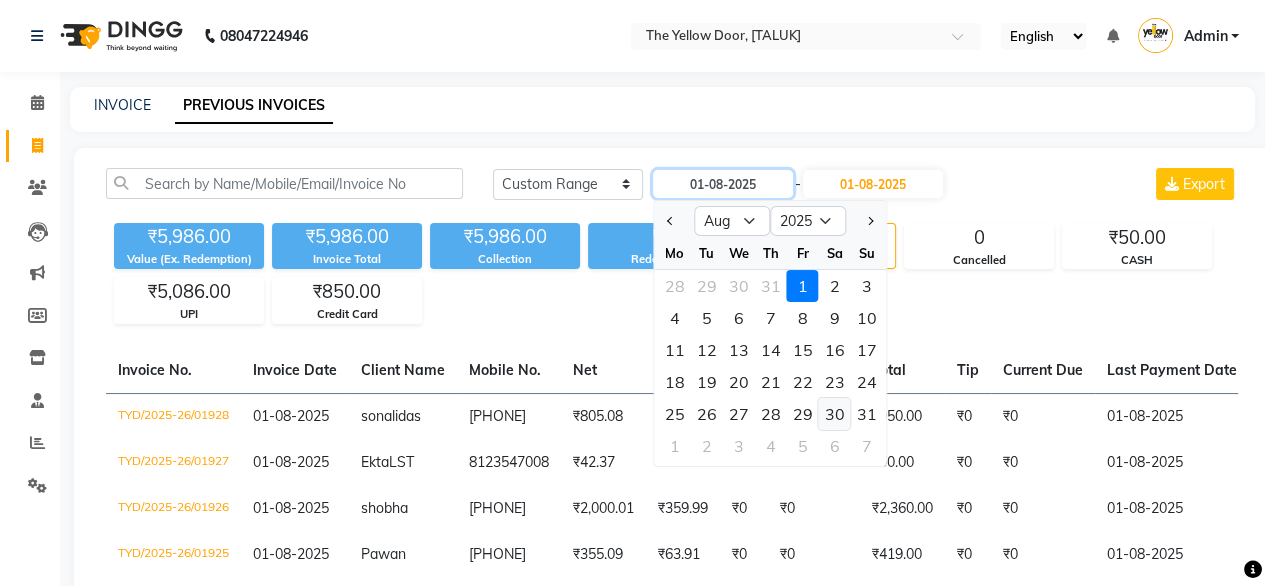 type on "30-08-2025" 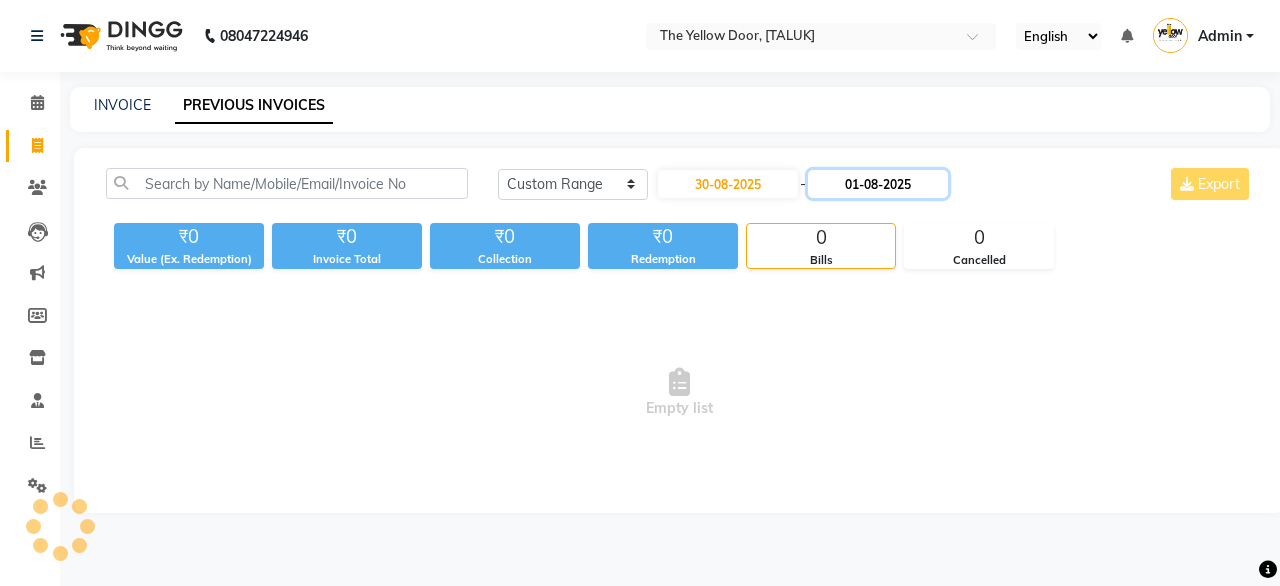 click on "01-08-2025" 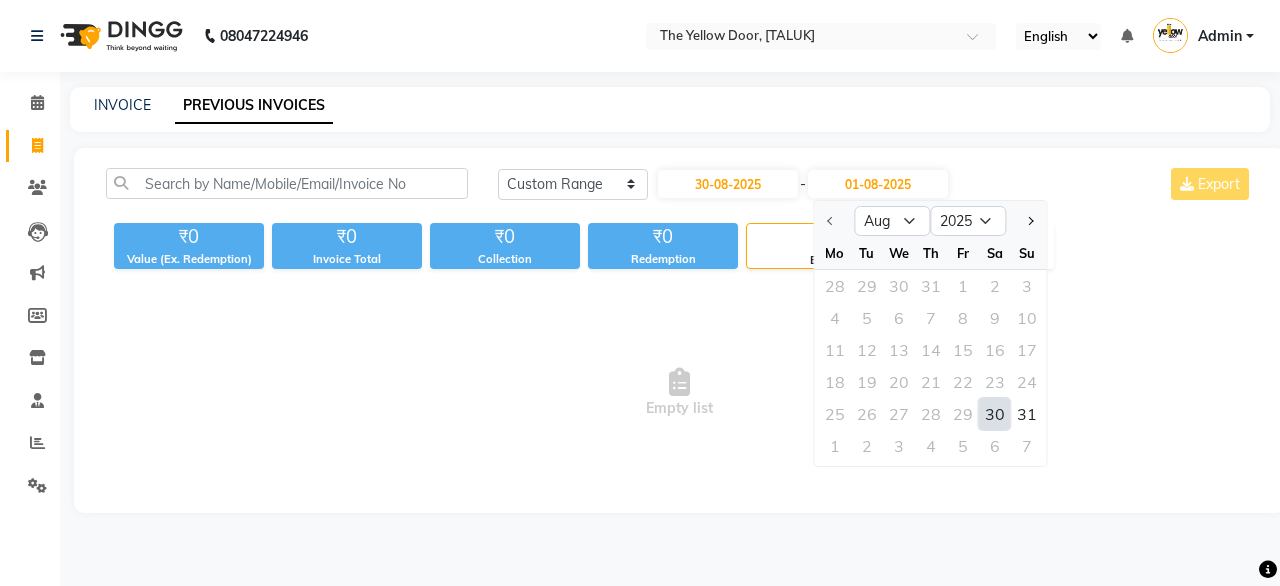 click on "30" 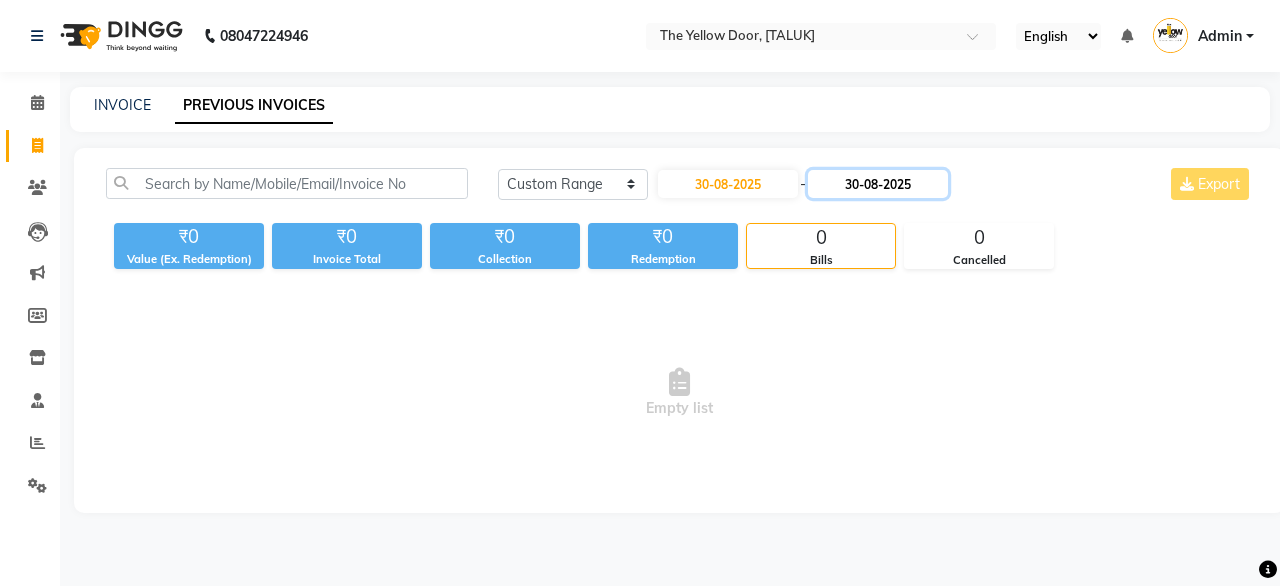 click on "30-08-2025" 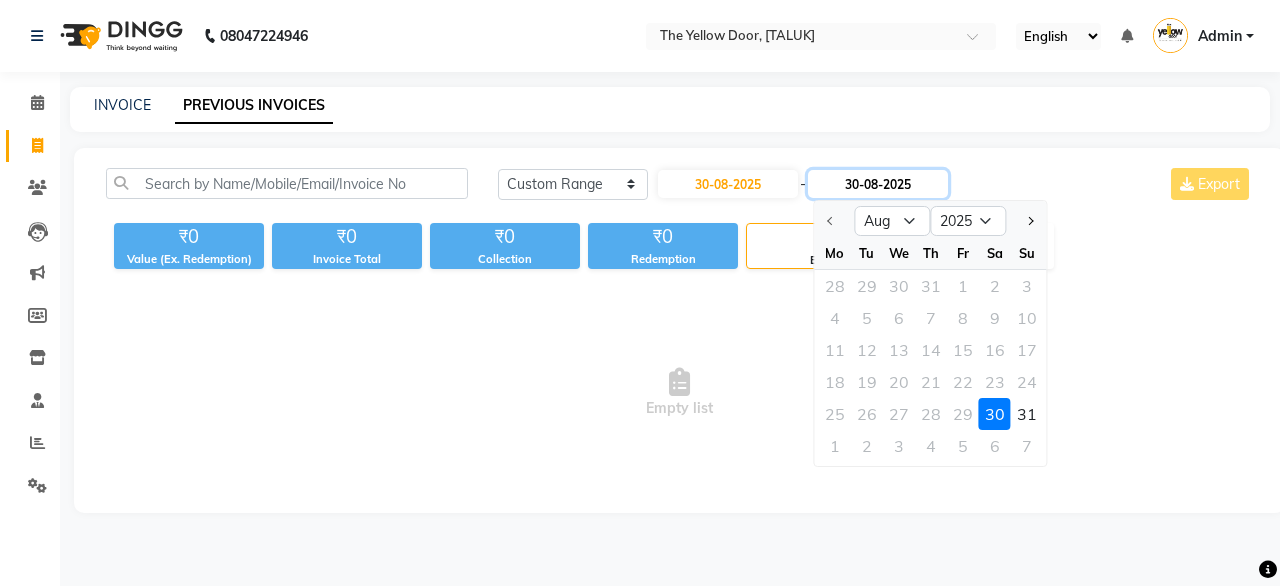 click on "30-08-2025" 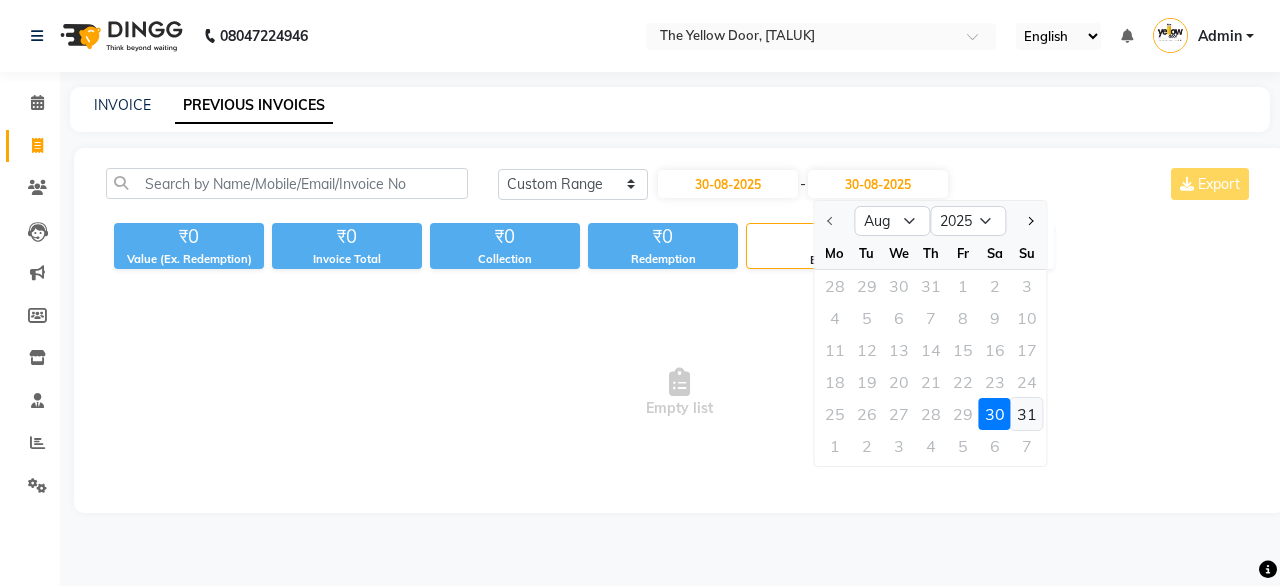 click on "31" 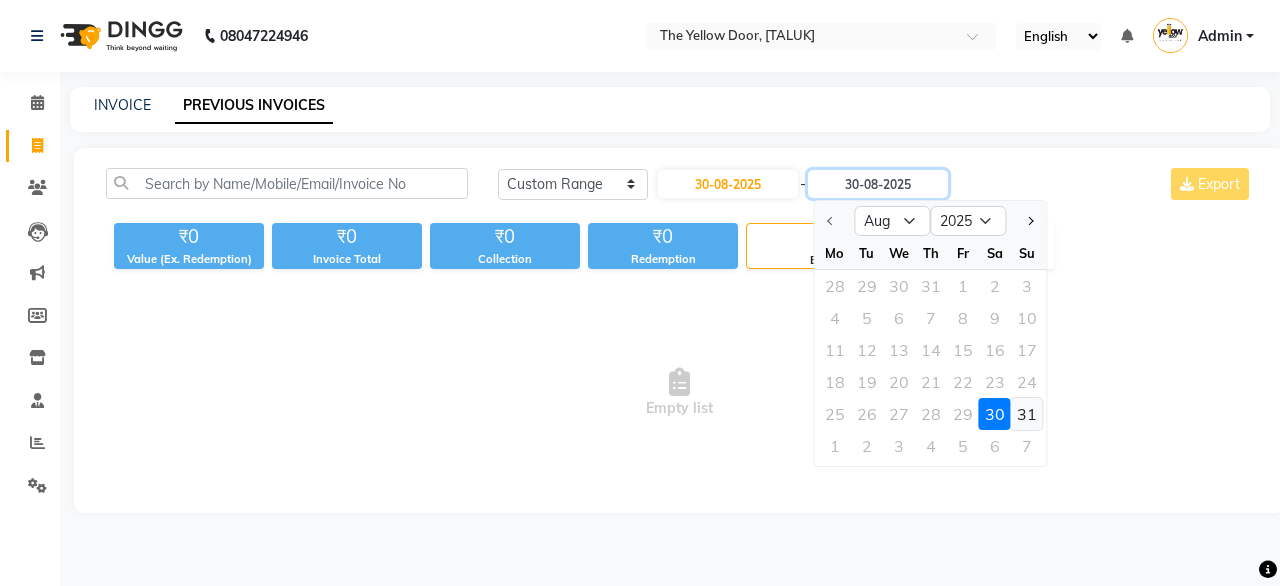 type on "31-08-2025" 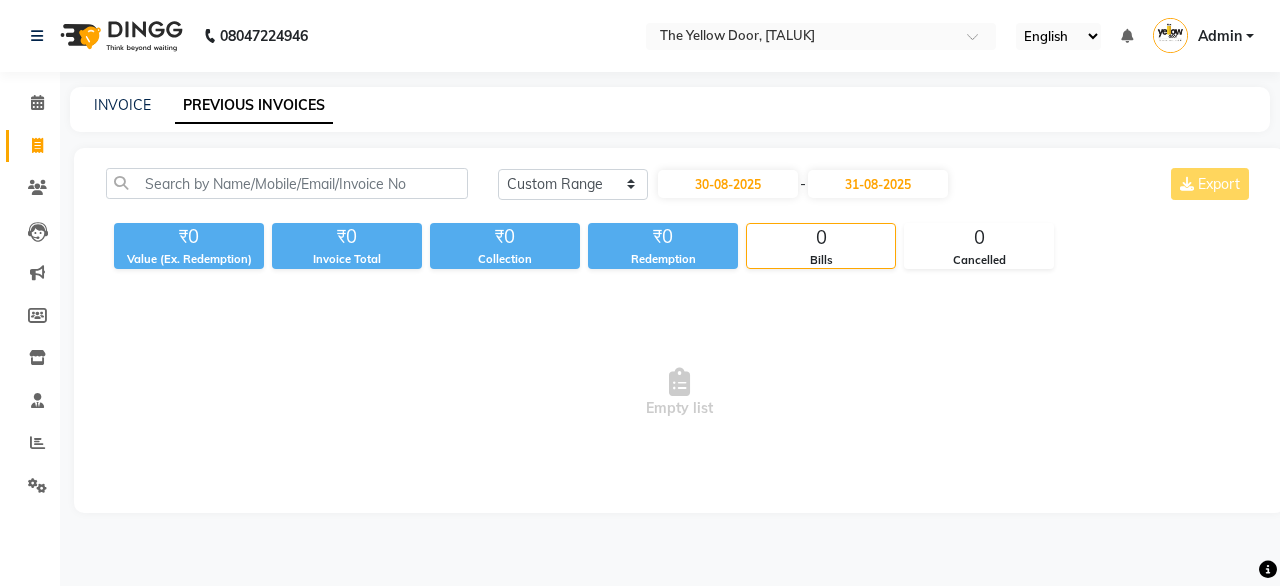 click on "Empty list" at bounding box center [679, 393] 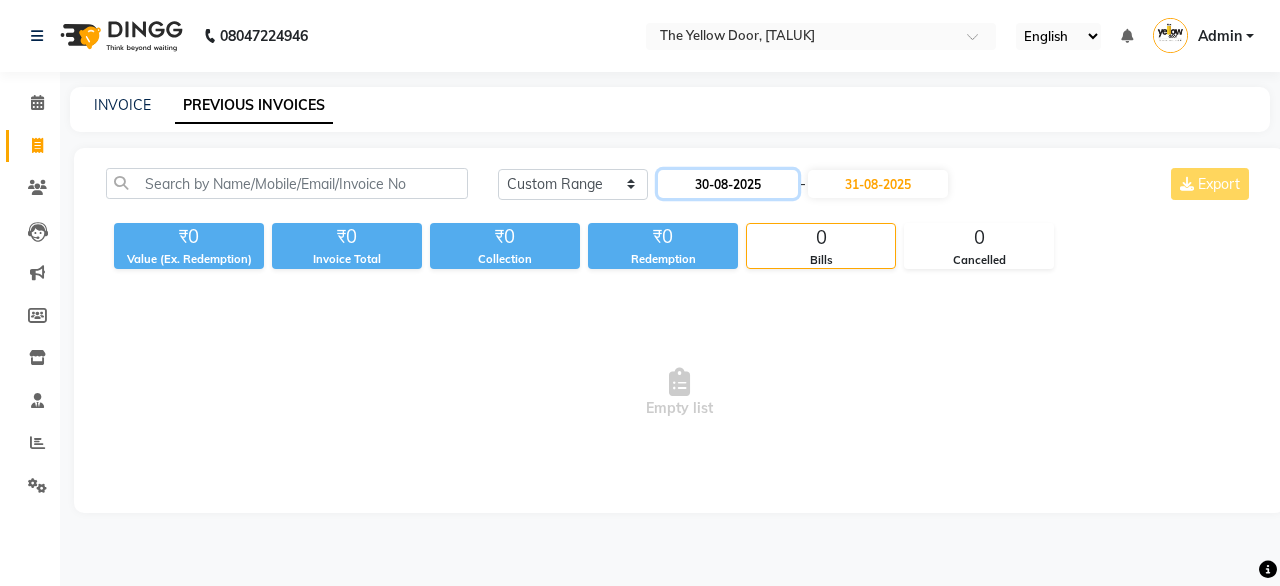 click on "30-08-2025" 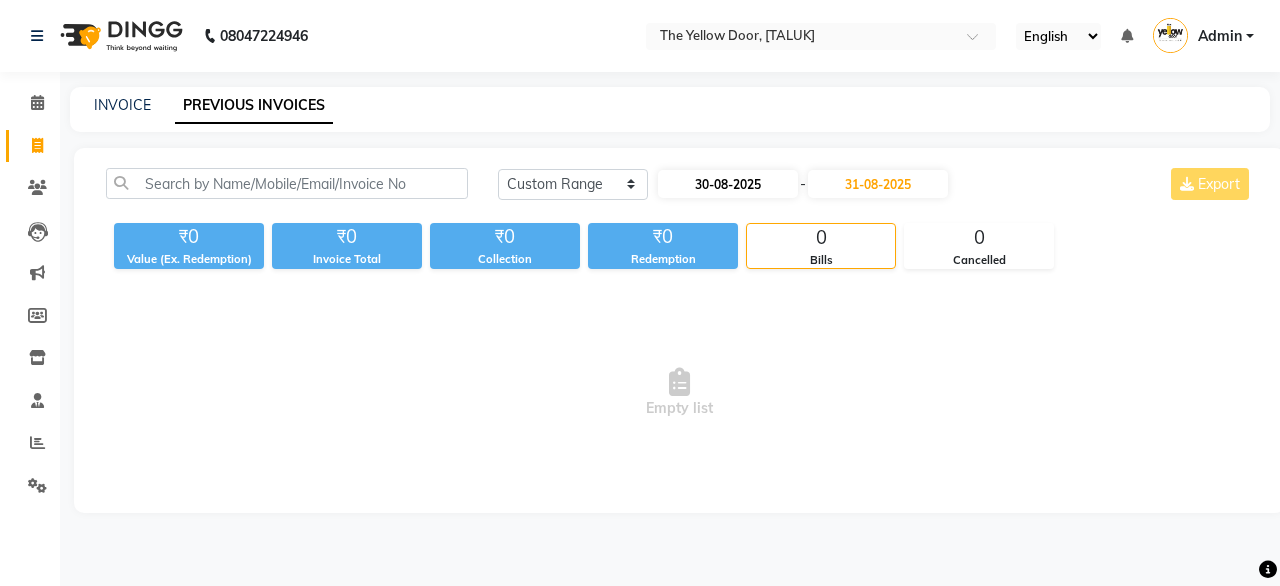 select on "8" 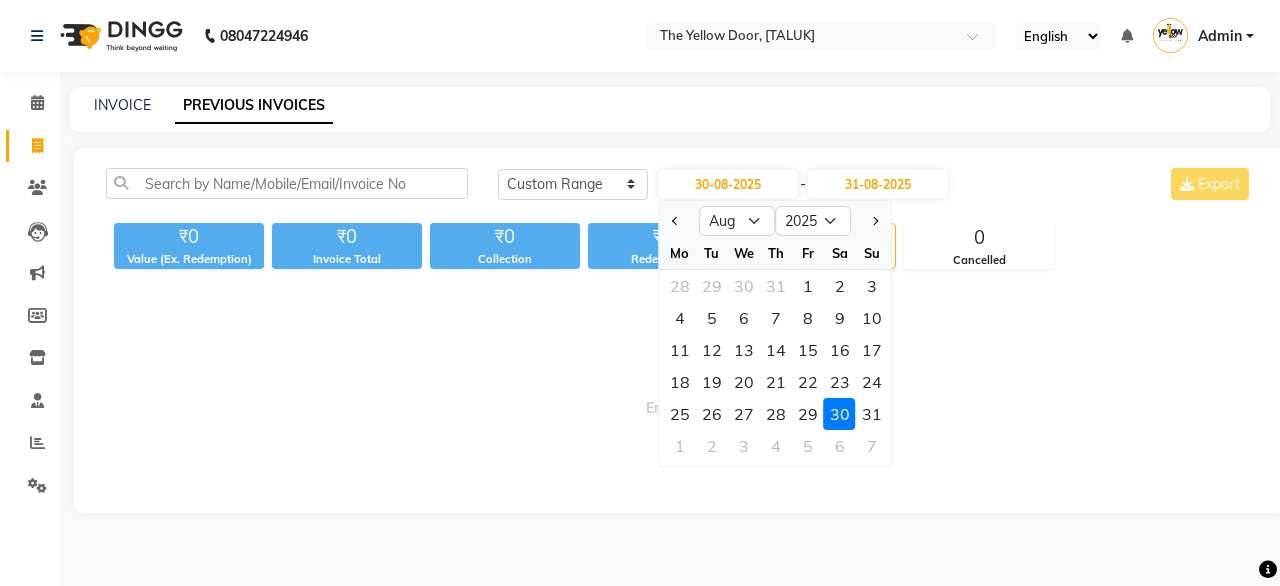 click on "30" 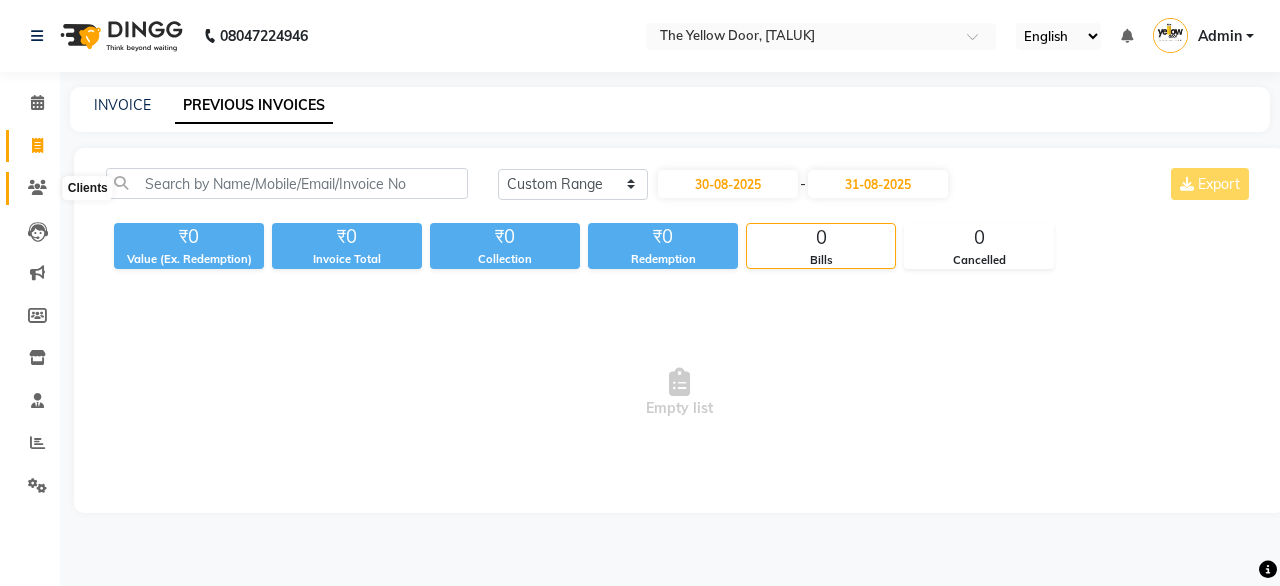 click 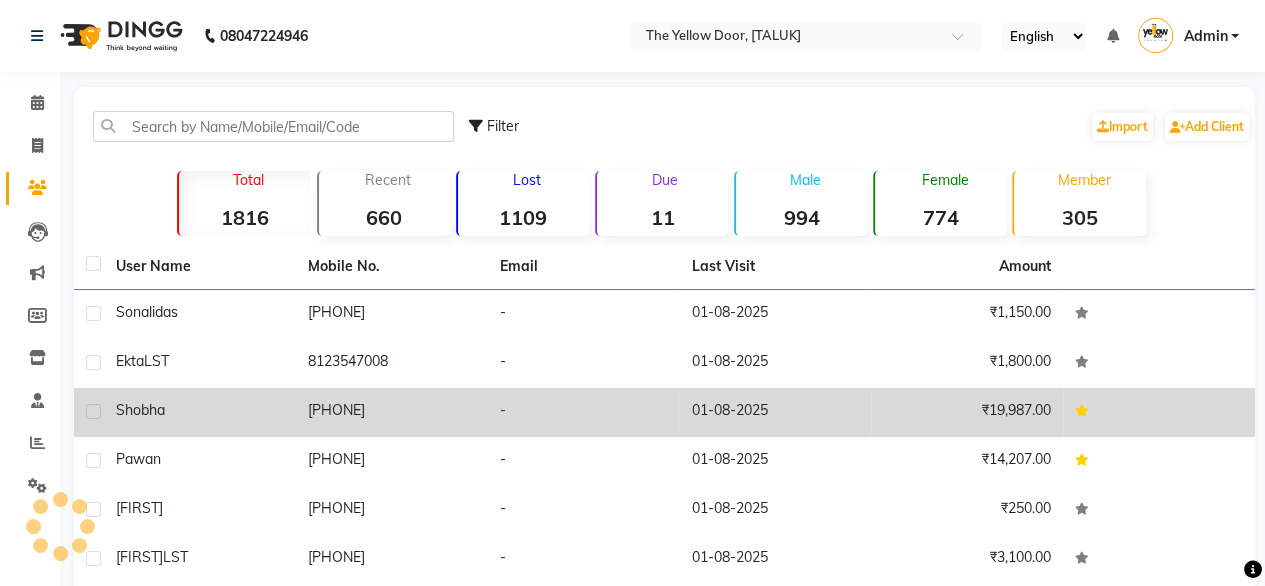 scroll, scrollTop: 280, scrollLeft: 0, axis: vertical 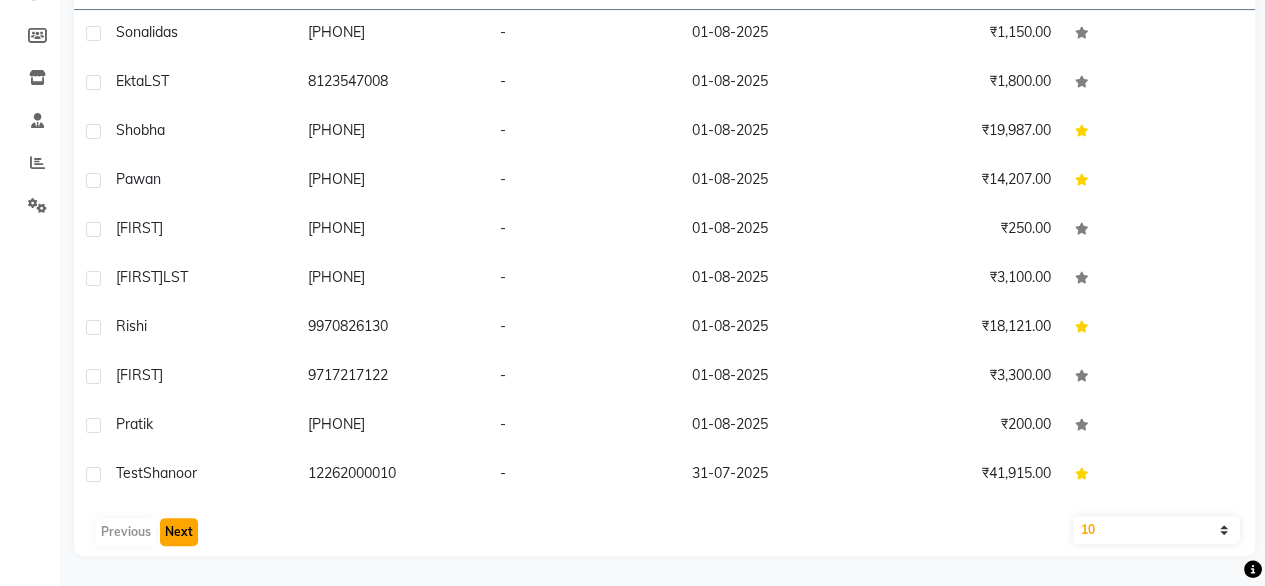 click on "Next" 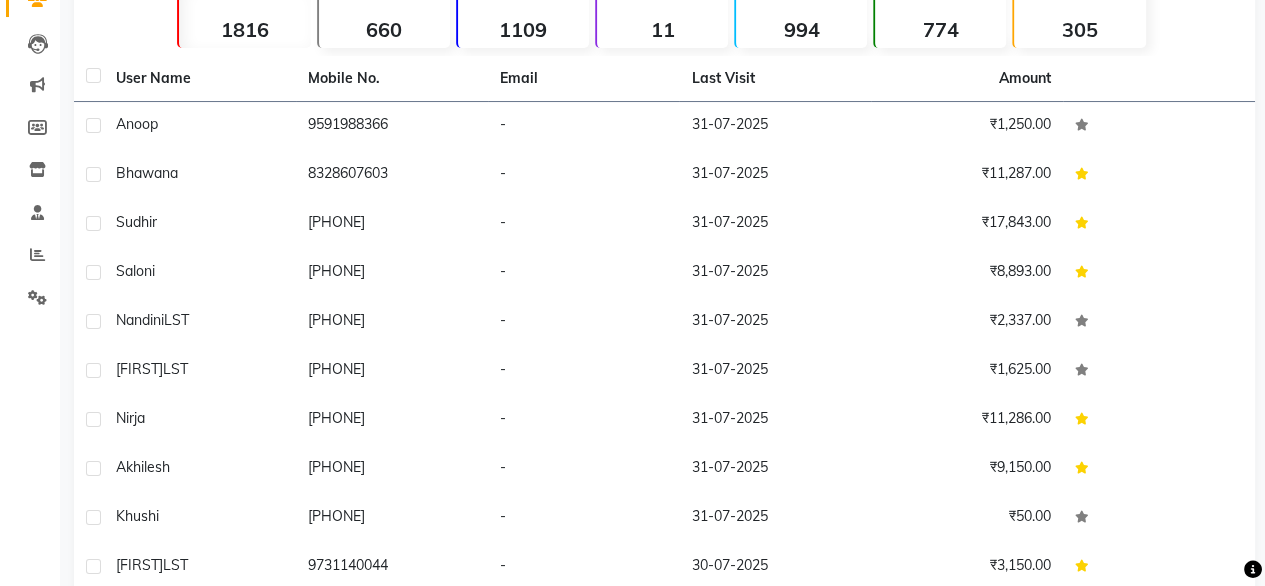 scroll, scrollTop: 280, scrollLeft: 0, axis: vertical 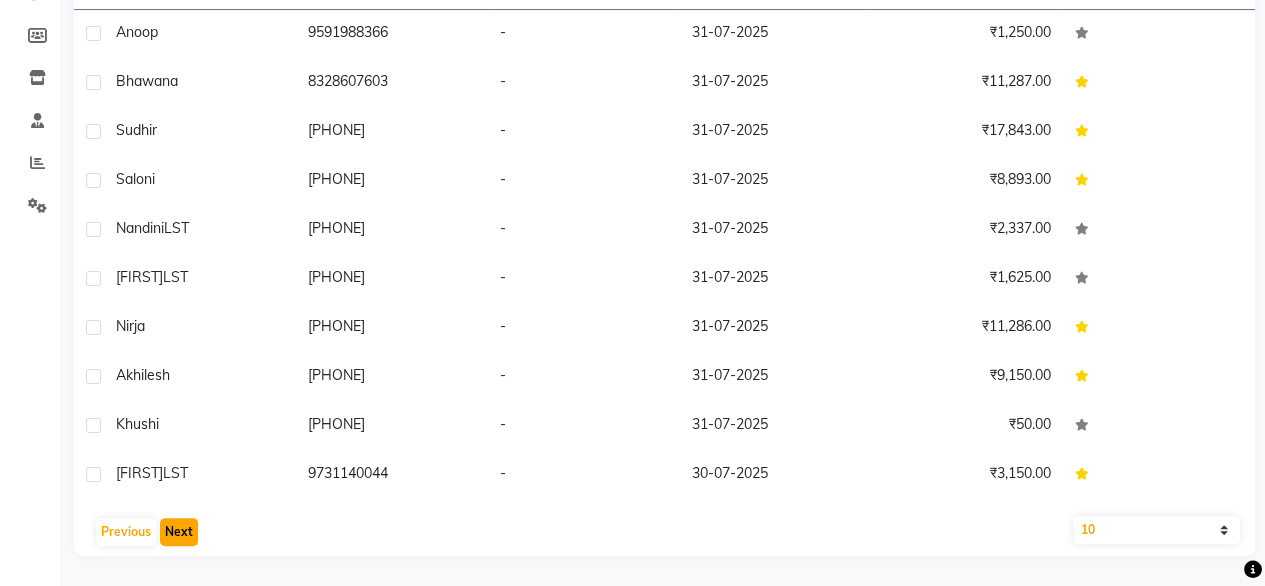 click on "Next" 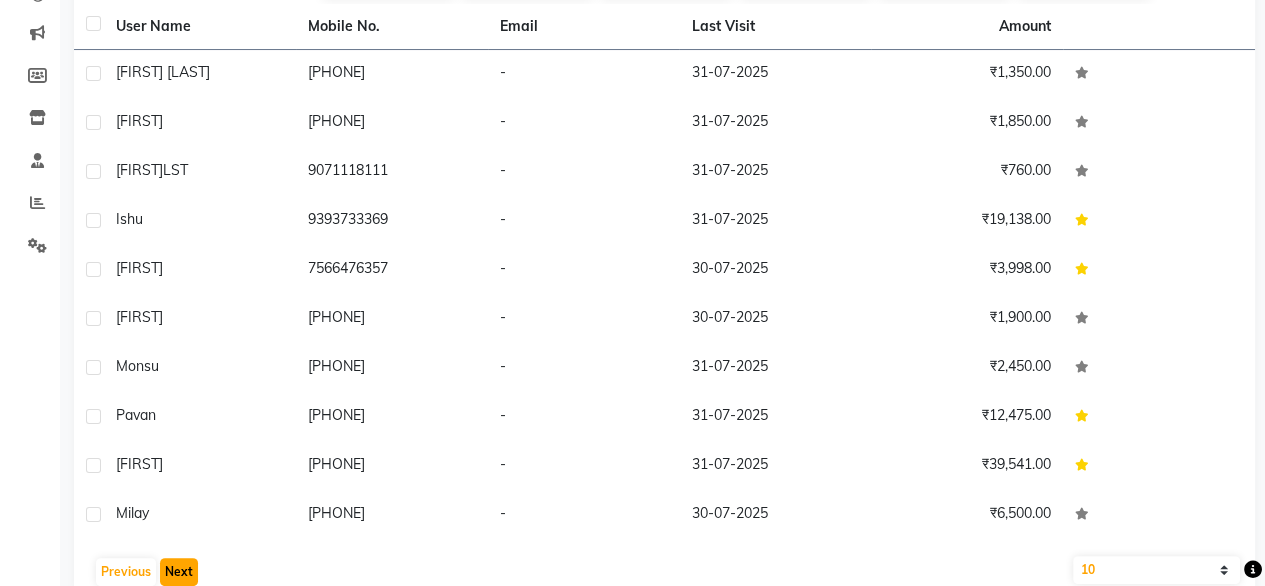 scroll, scrollTop: 280, scrollLeft: 0, axis: vertical 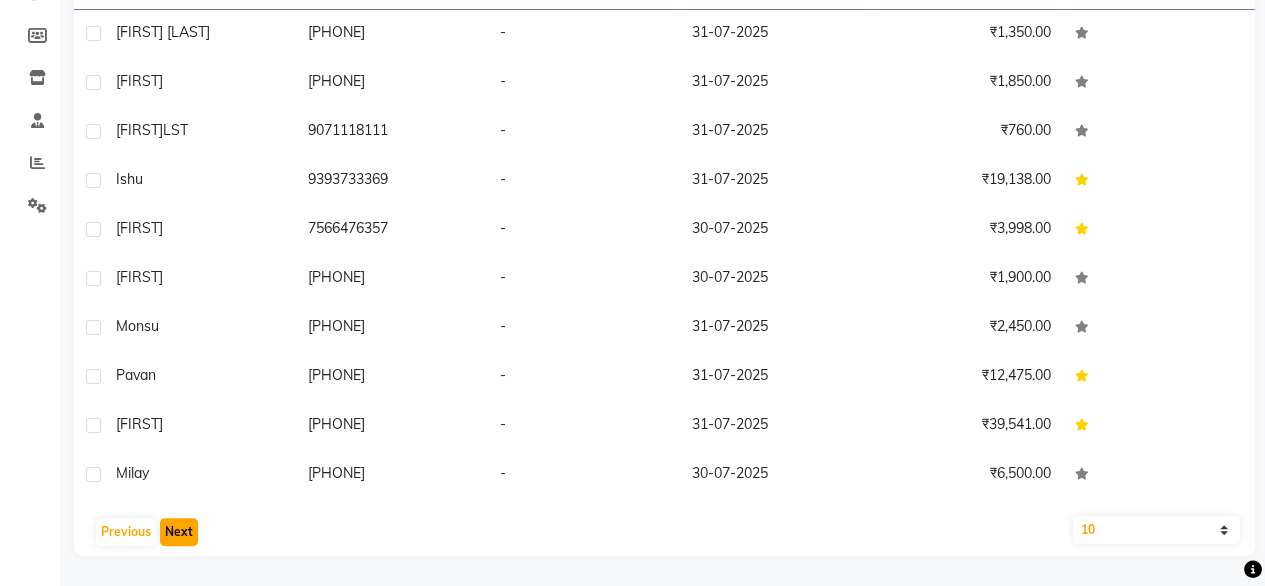 click on "Next" 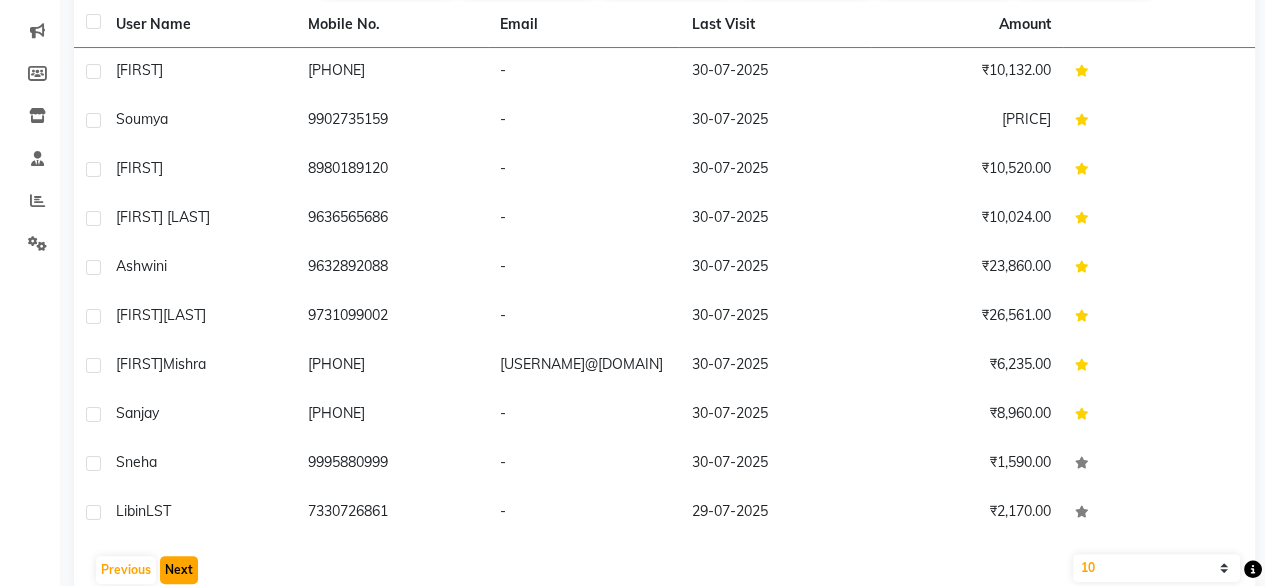 scroll, scrollTop: 280, scrollLeft: 0, axis: vertical 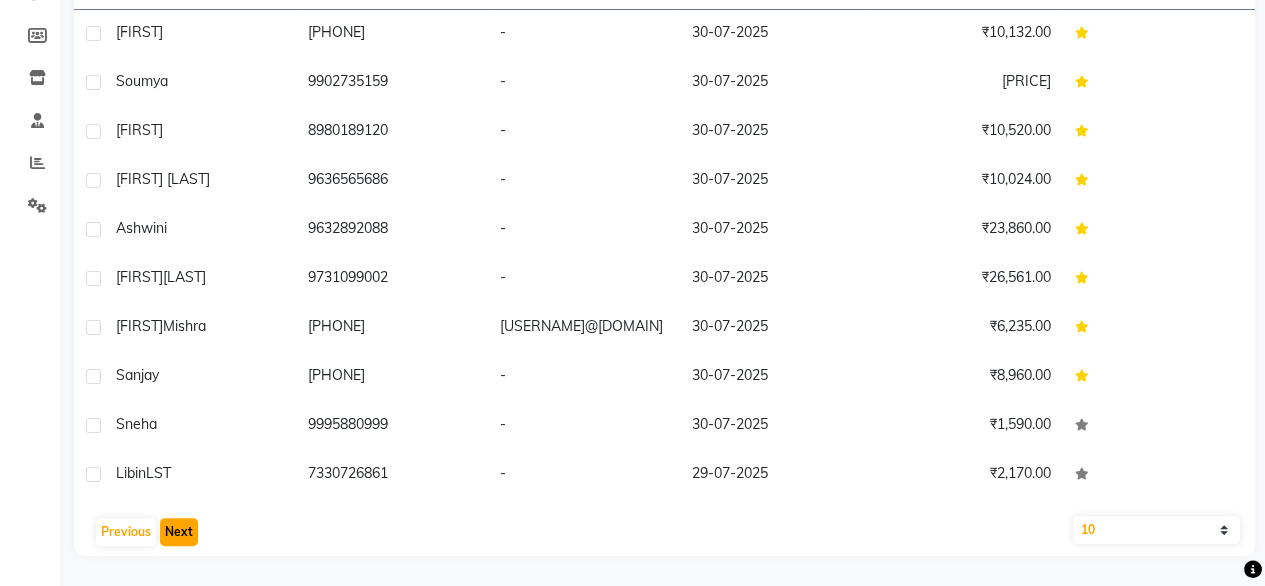 click on "Next" 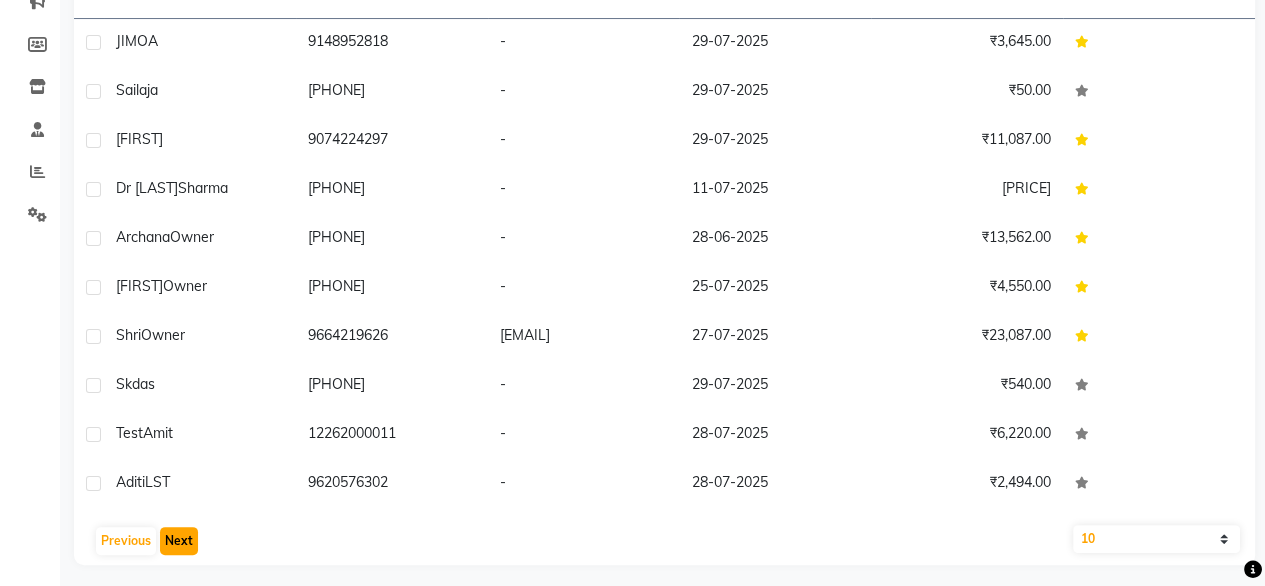 scroll, scrollTop: 270, scrollLeft: 0, axis: vertical 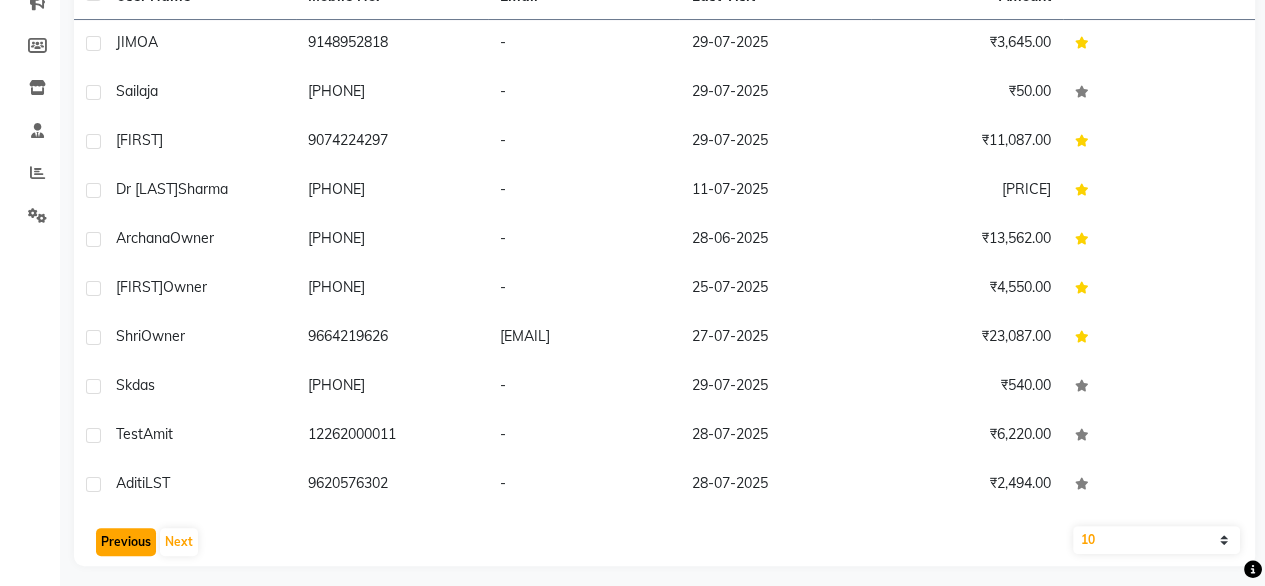 click on "Previous" 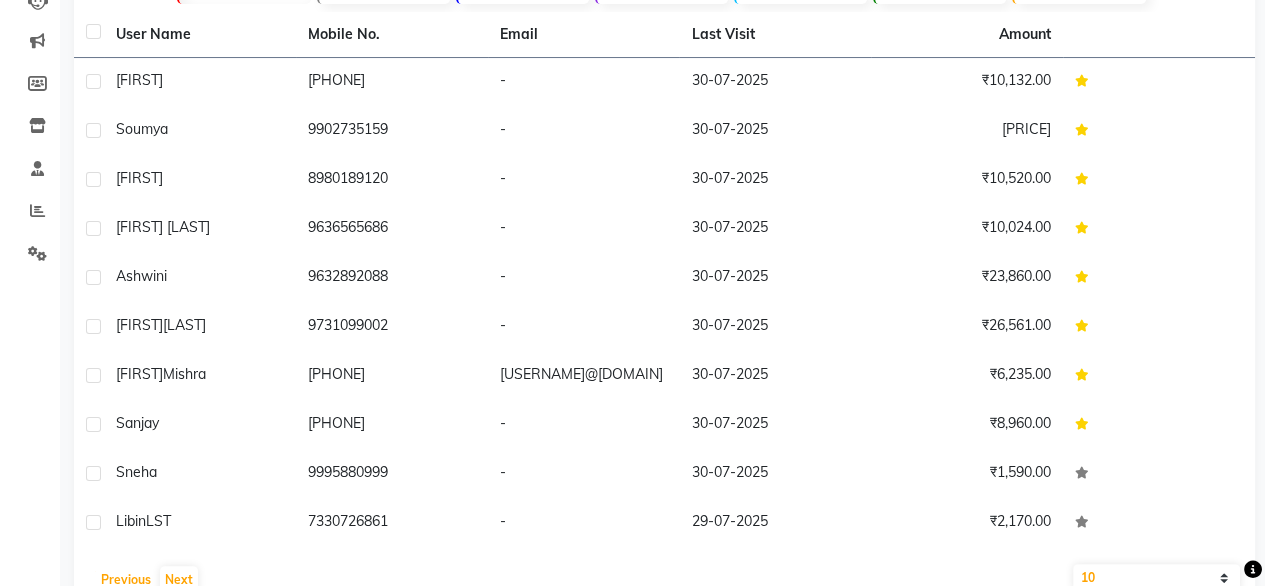 scroll, scrollTop: 280, scrollLeft: 0, axis: vertical 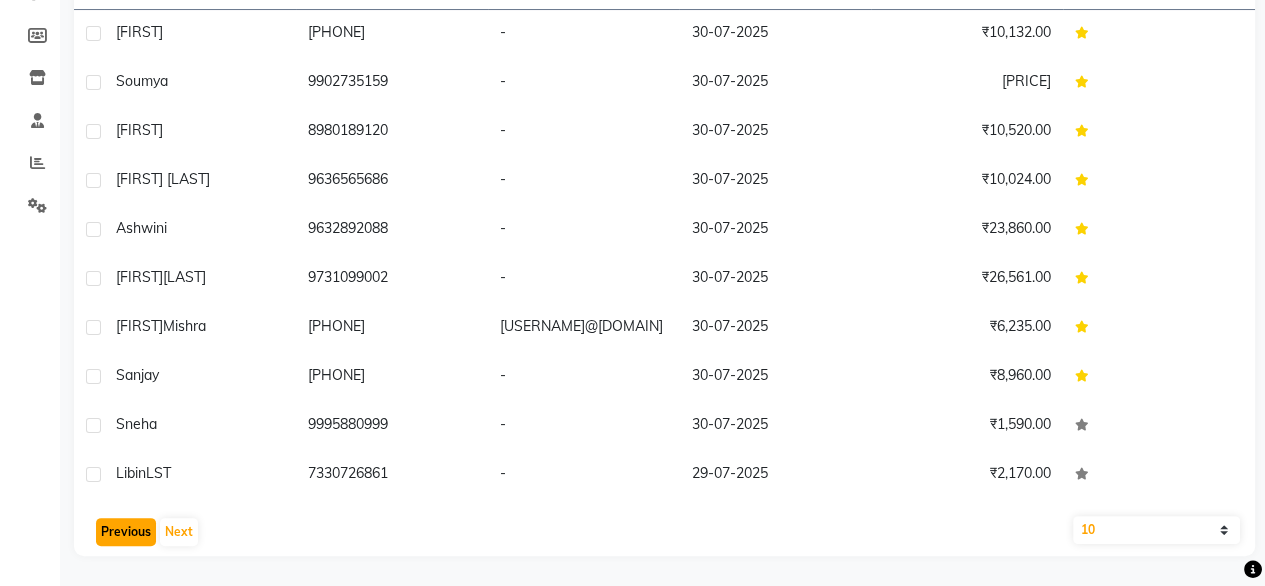 click on "Previous" 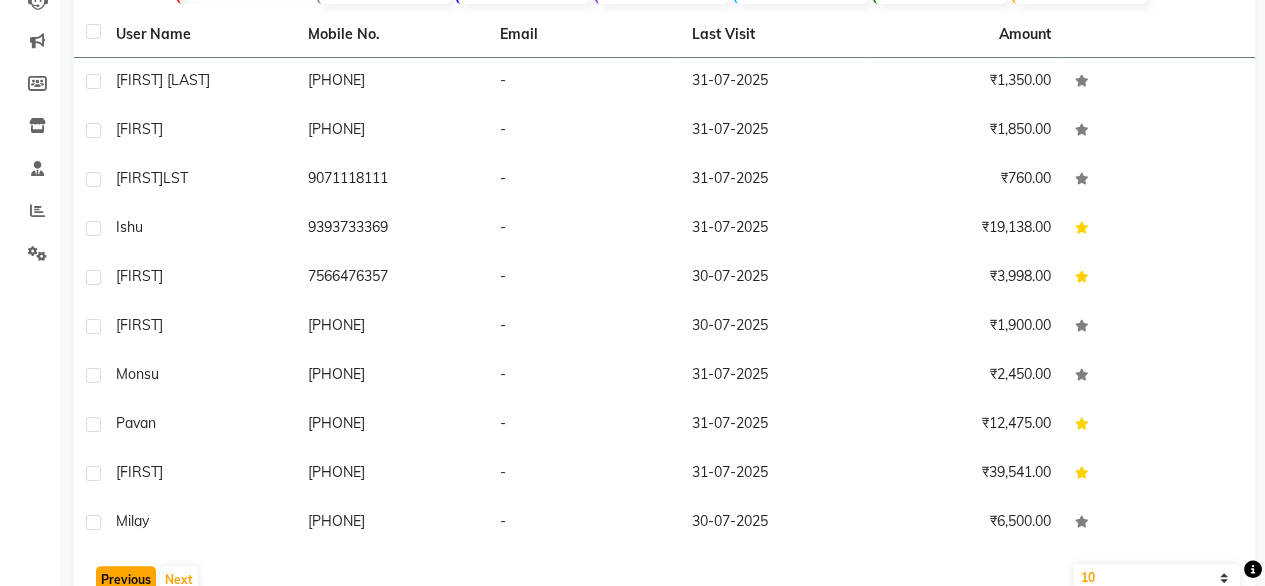 scroll, scrollTop: 280, scrollLeft: 0, axis: vertical 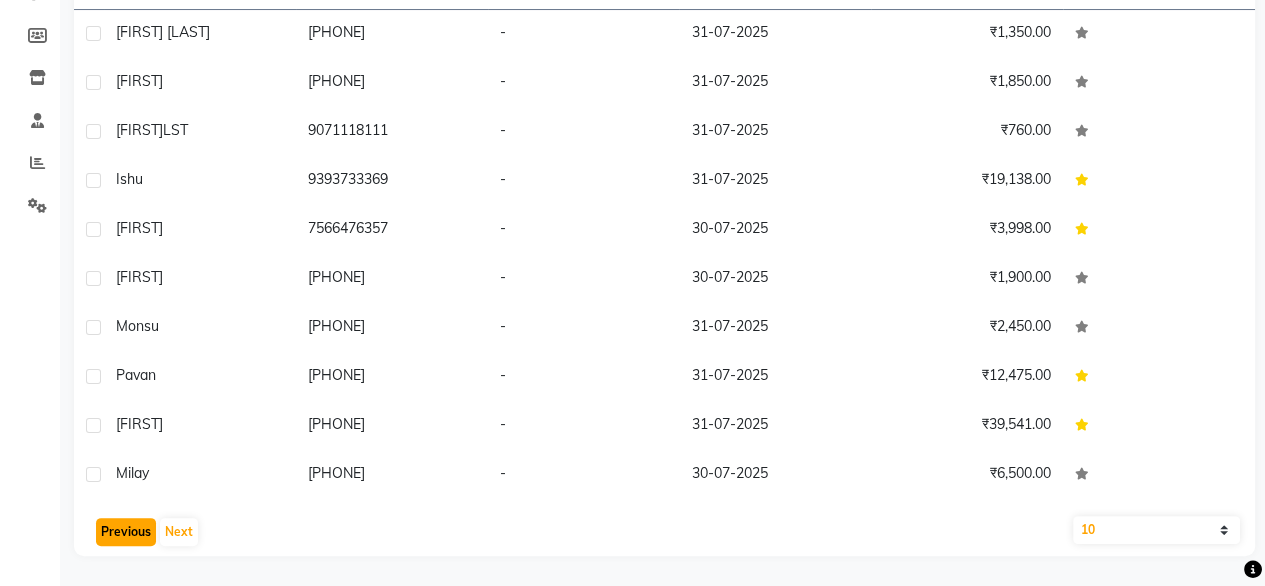 click on "Previous" 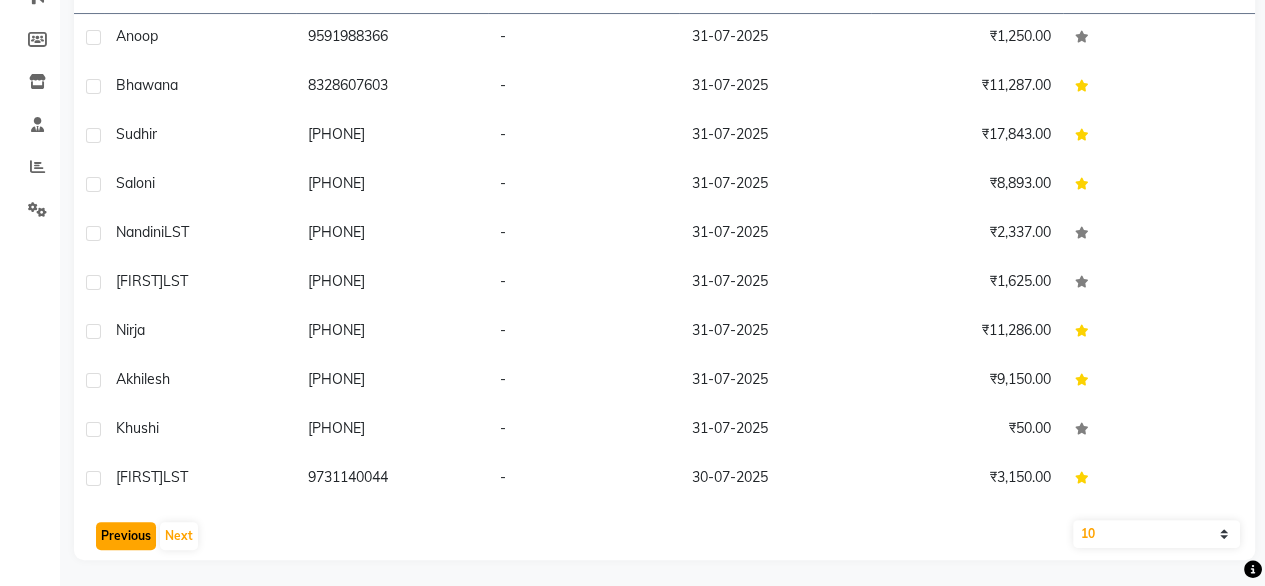 scroll, scrollTop: 280, scrollLeft: 0, axis: vertical 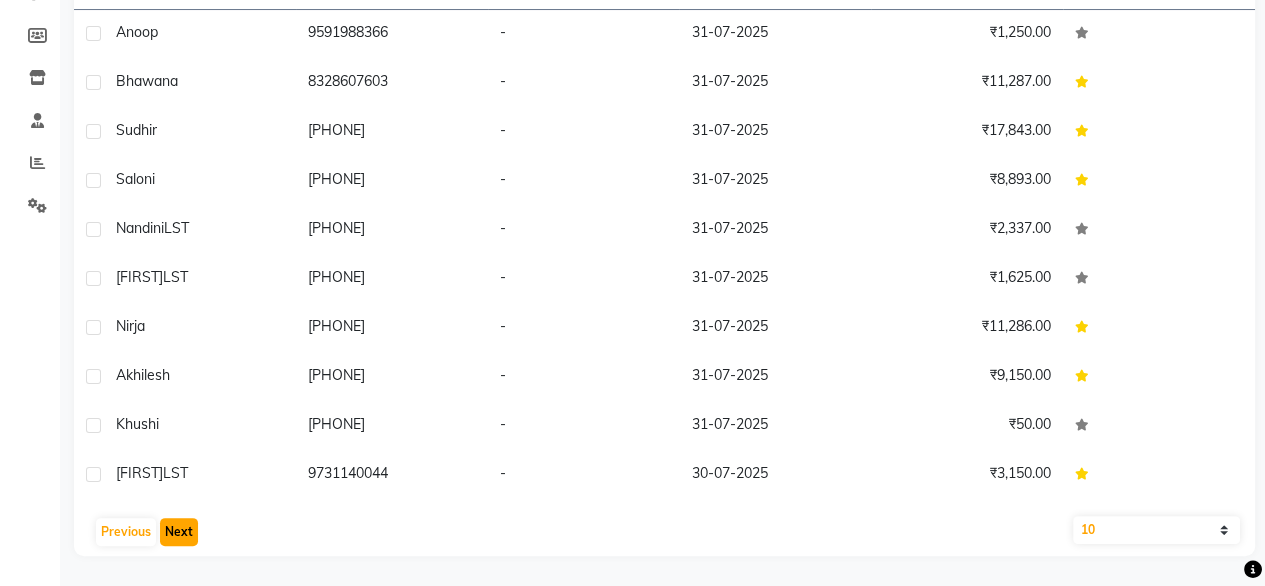 click on "Next" 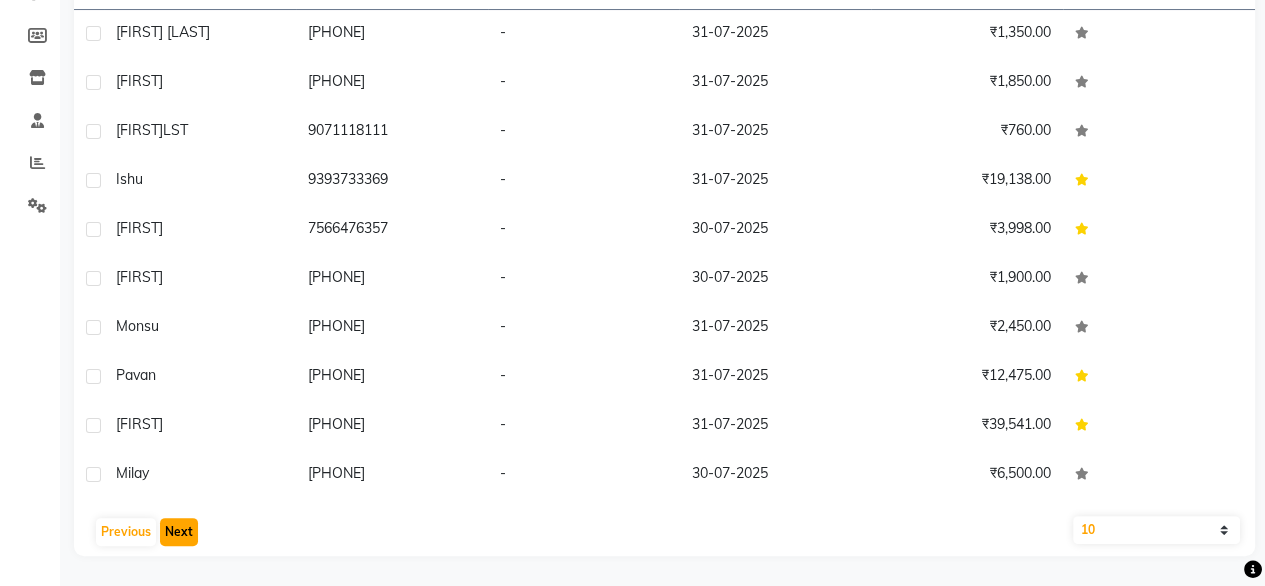 click on "Next" 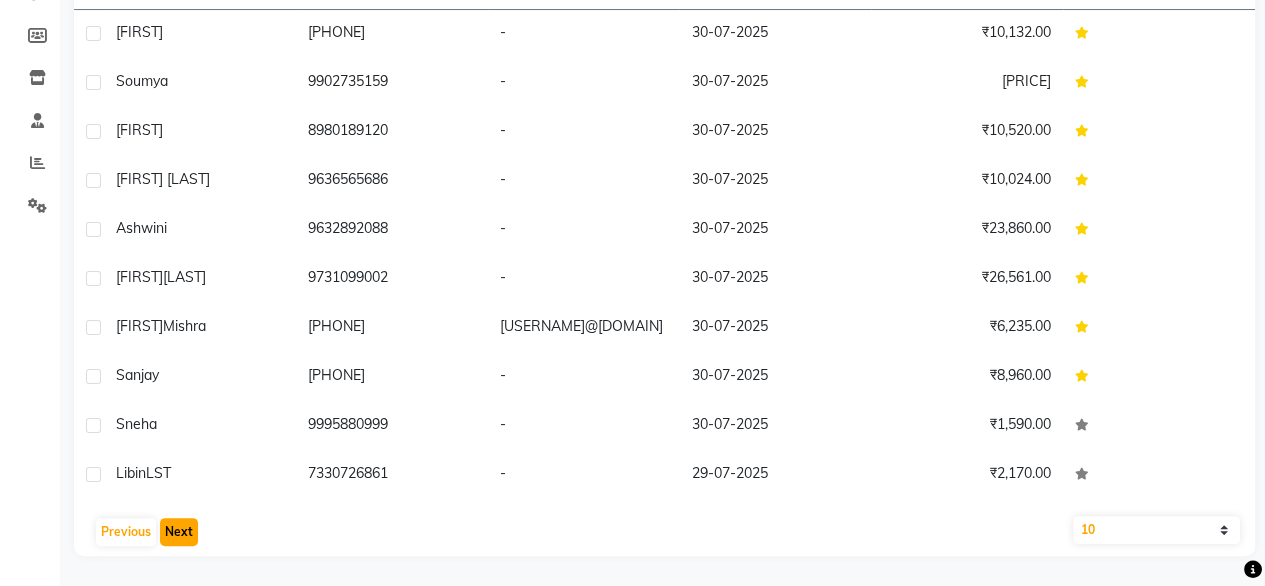 click on "Next" 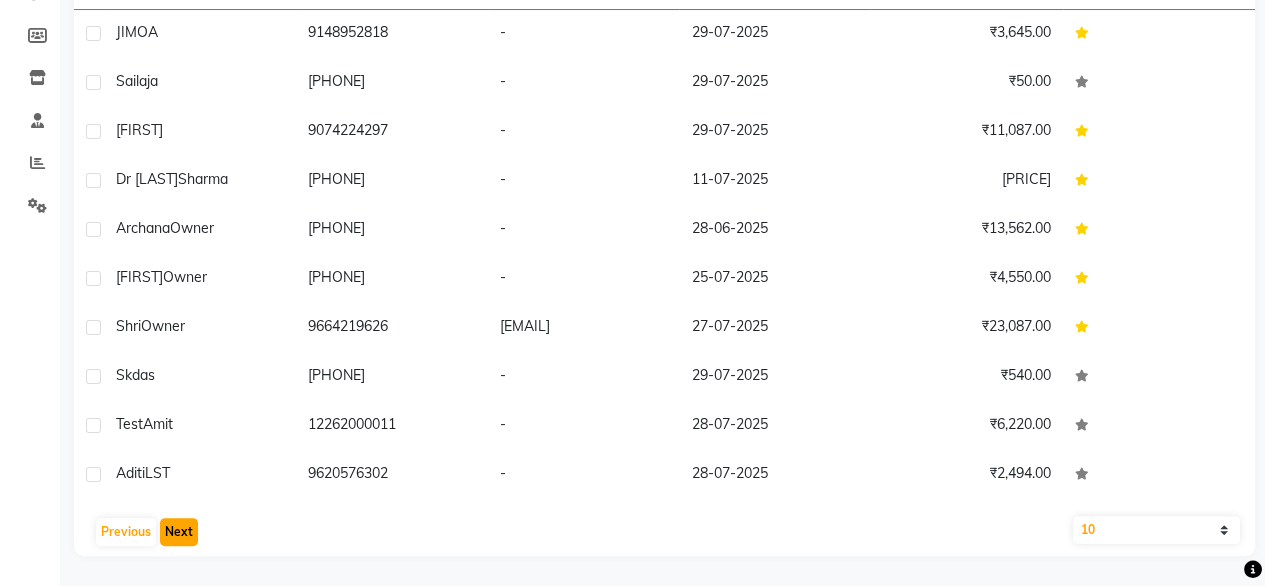 click on "Next" 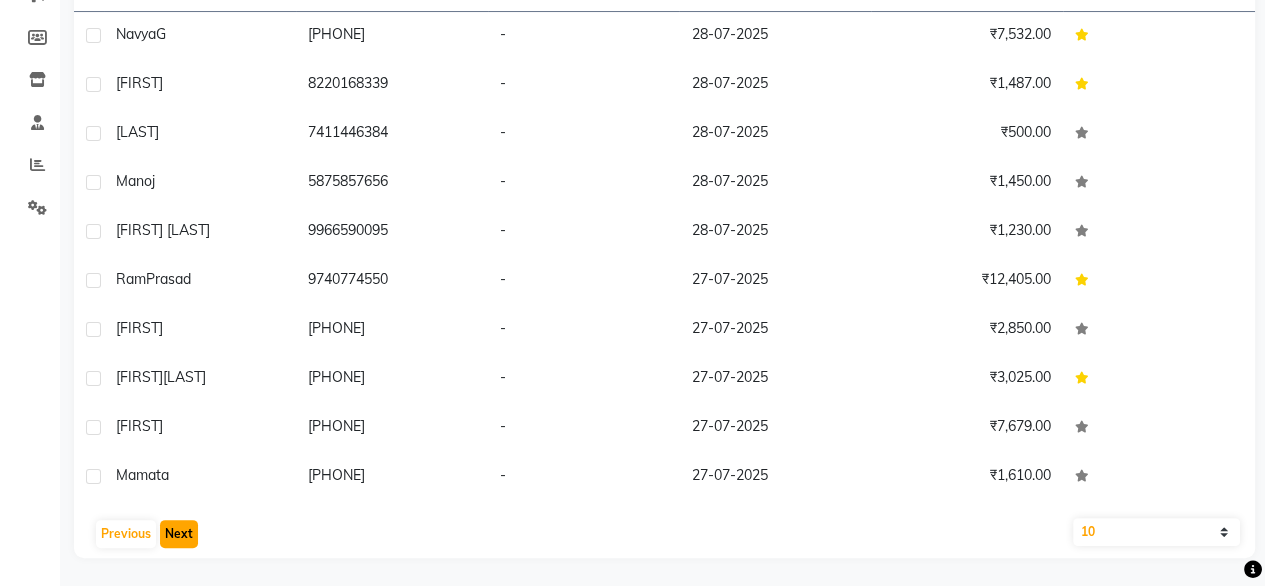 scroll, scrollTop: 280, scrollLeft: 0, axis: vertical 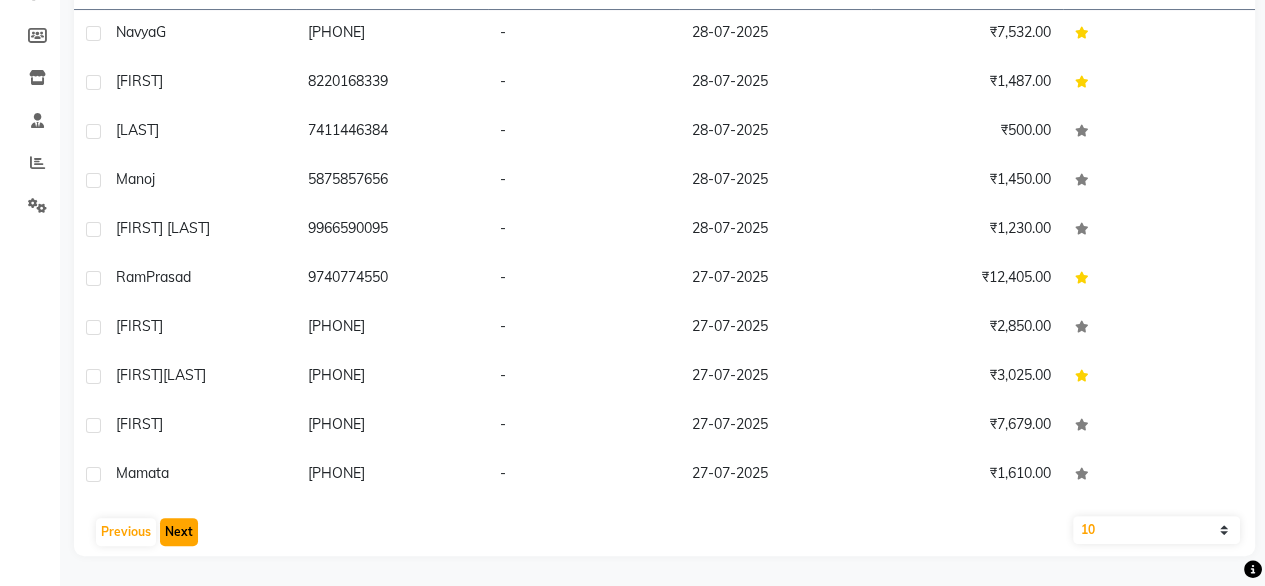 click on "Next" 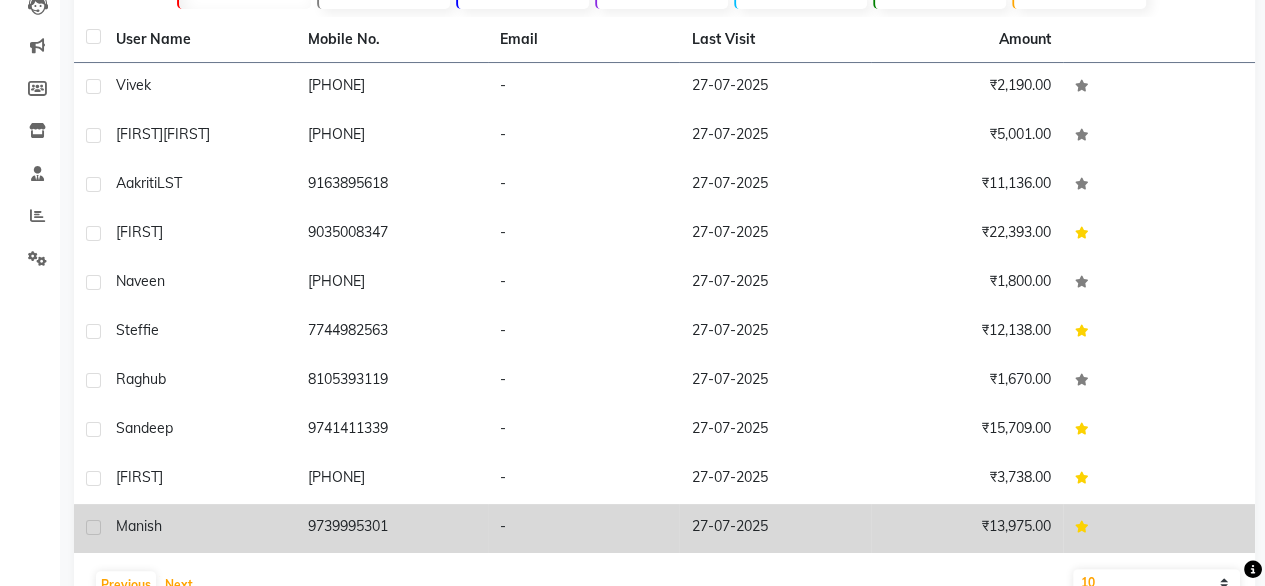 scroll, scrollTop: 260, scrollLeft: 0, axis: vertical 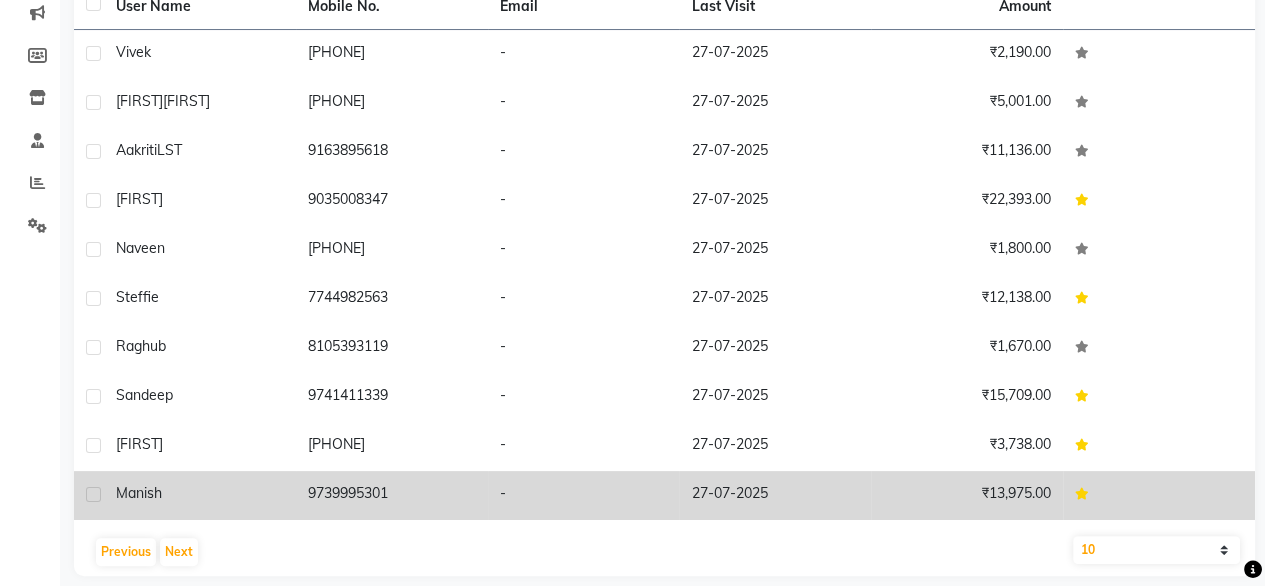 click on "User Name Mobile No. Email Last Visit Amount [FIRST] [PHONE] - [DATE] [CURRENCY][AMOUNT] [FIRST] [FIRST] [PHONE] - [DATE] [CURRENCY][AMOUNT] [FIRST] [LAST] [PHONE] - [DATE] [CURRENCY][AMOUNT] [FIRST] [PHONE] - [DATE] [CURRENCY][AMOUNT] [FIRST] [PHONE] - [DATE] [CURRENCY][AMOUNT] [FIRST] [PHONE] - [DATE] [CURRENCY][AMOUNT] [FIRST] [PHONE] - [DATE] [CURRENCY][AMOUNT] [FIRST] [PHONE] - [DATE] [CURRENCY][AMOUNT] [FIRST] [PHONE] - [DATE] [CURRENCY][AMOUNT] [FIRST] [PHONE] - [DATE] [CURRENCY][AMOUNT] Previous Next 10 50 100" 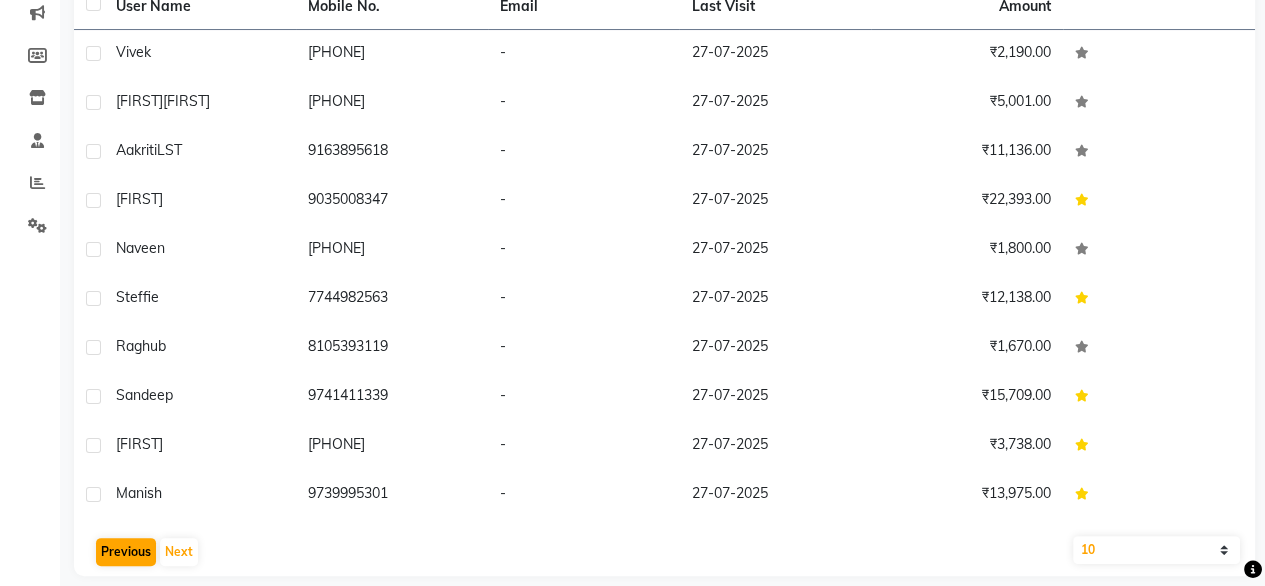 drag, startPoint x: 115, startPoint y: 532, endPoint x: 120, endPoint y: 545, distance: 13.928389 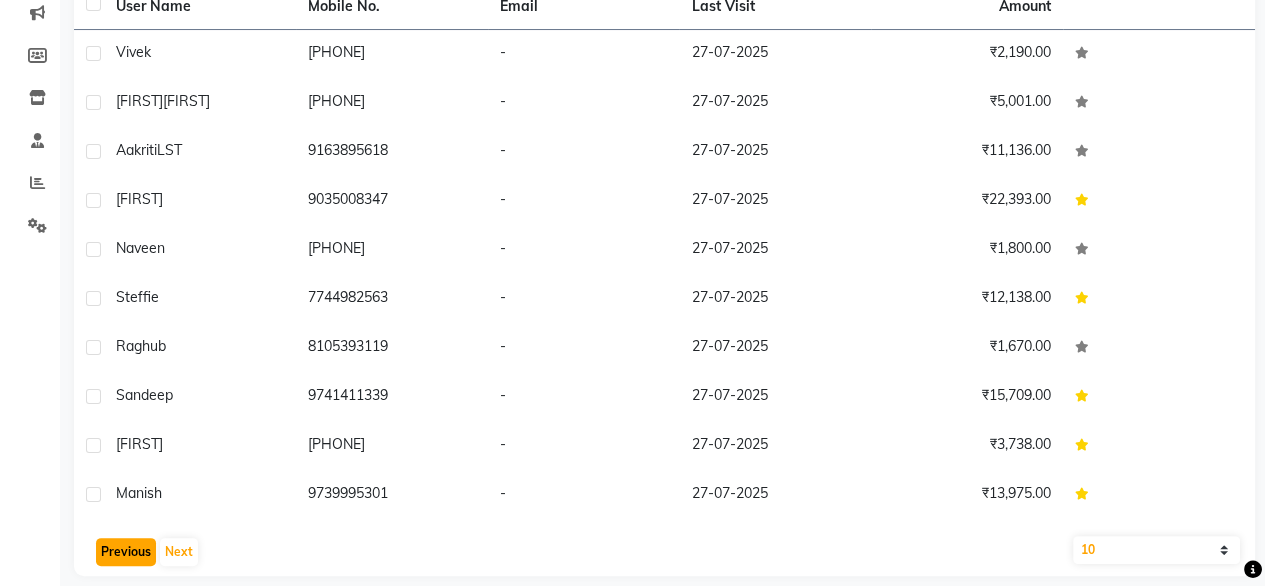 click on "Previous" 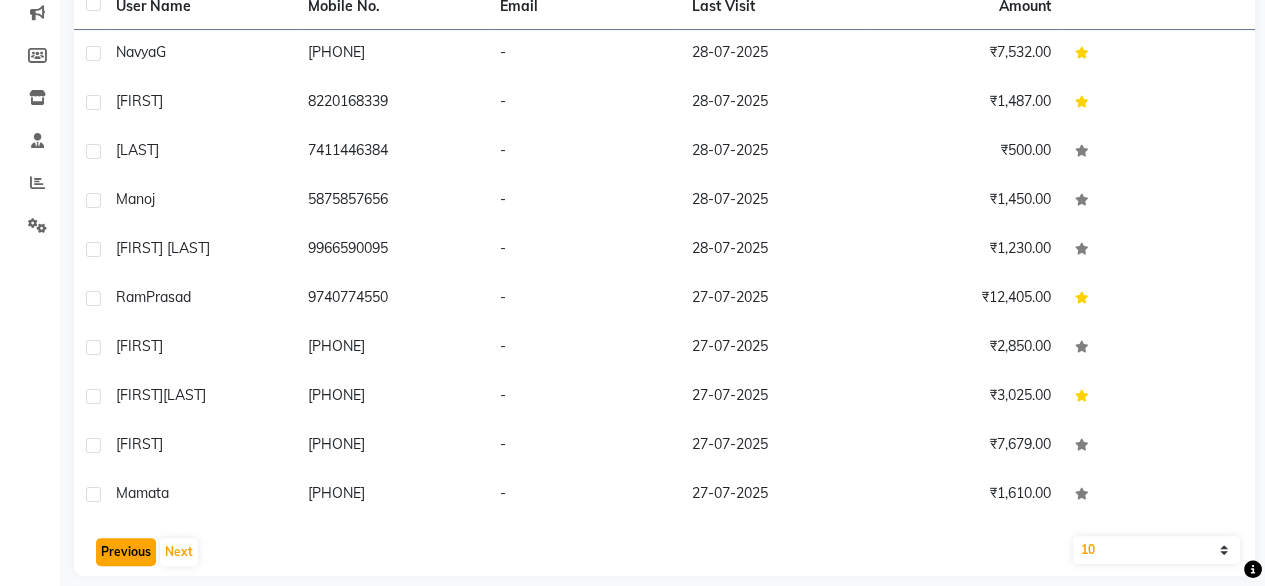 click on "Previous" 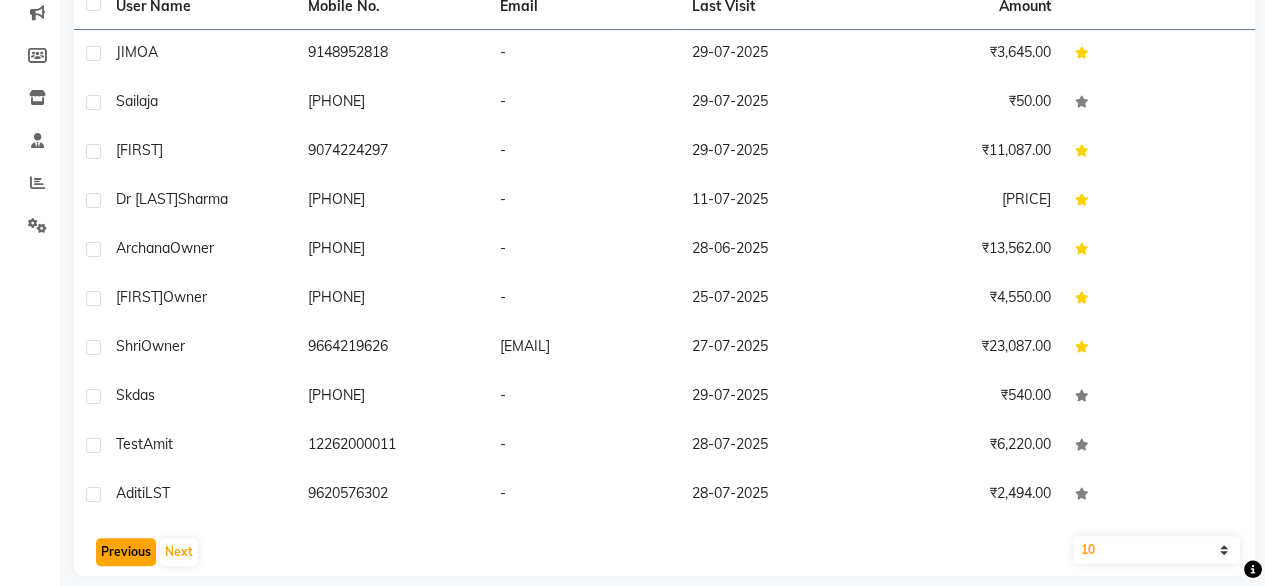 click on "Previous" 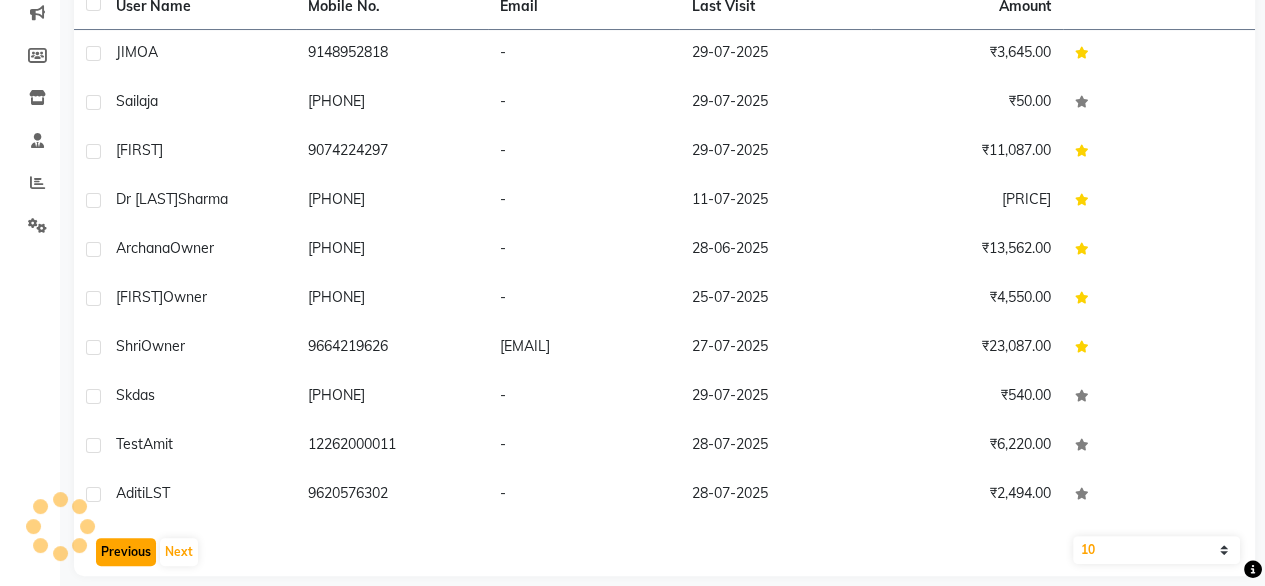 click on "Previous" 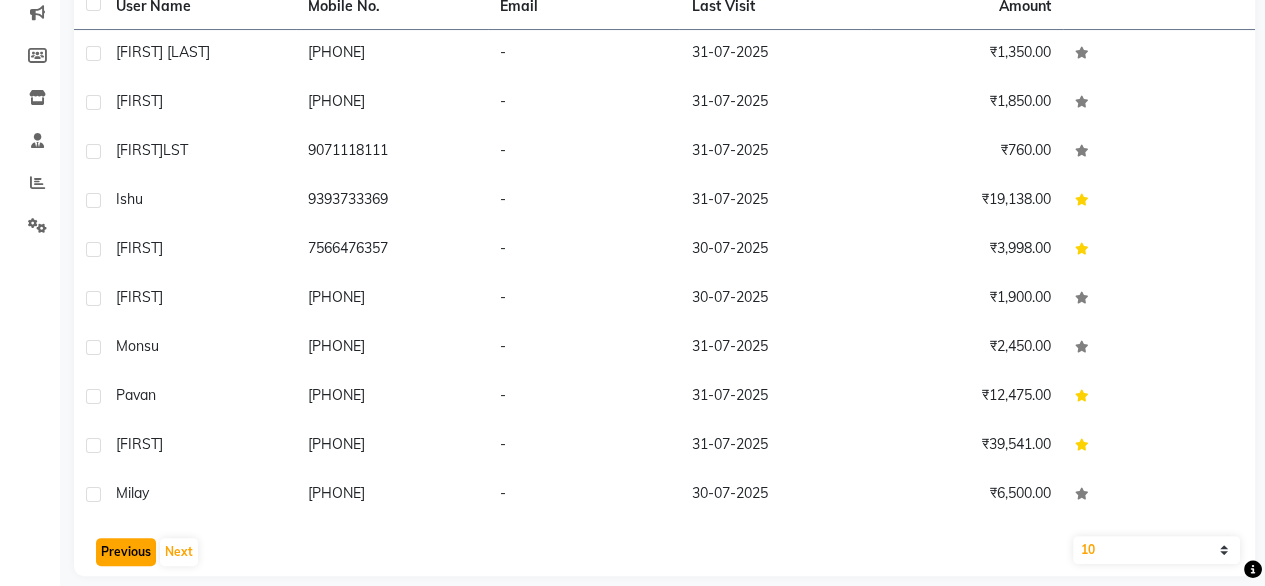 click on "Previous" 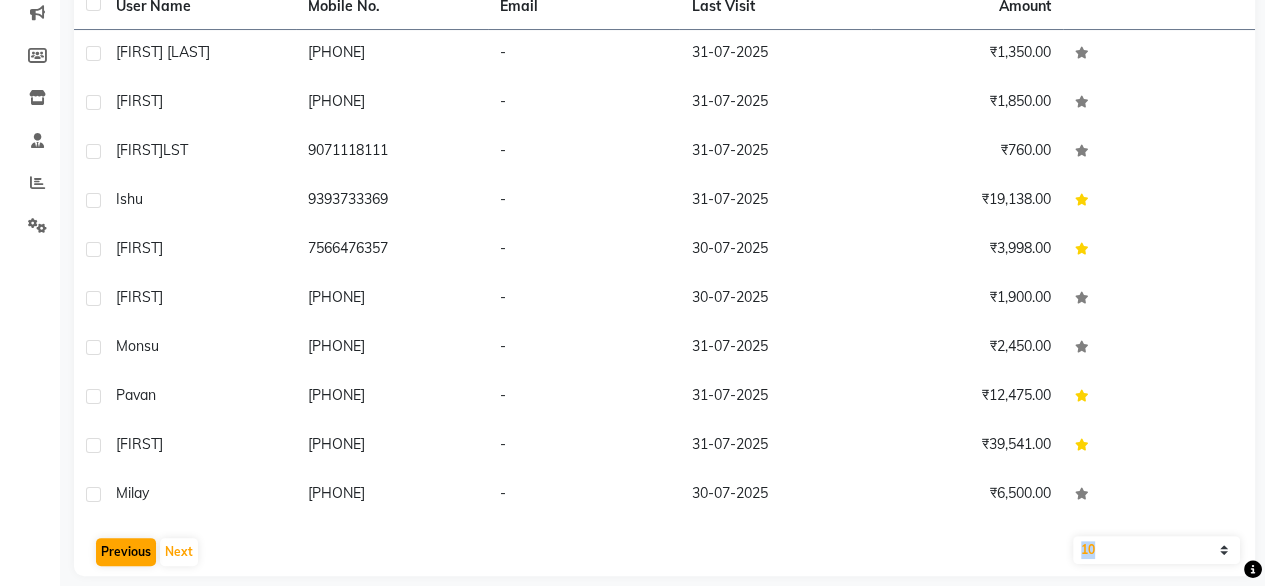 click on "Previous   Next" 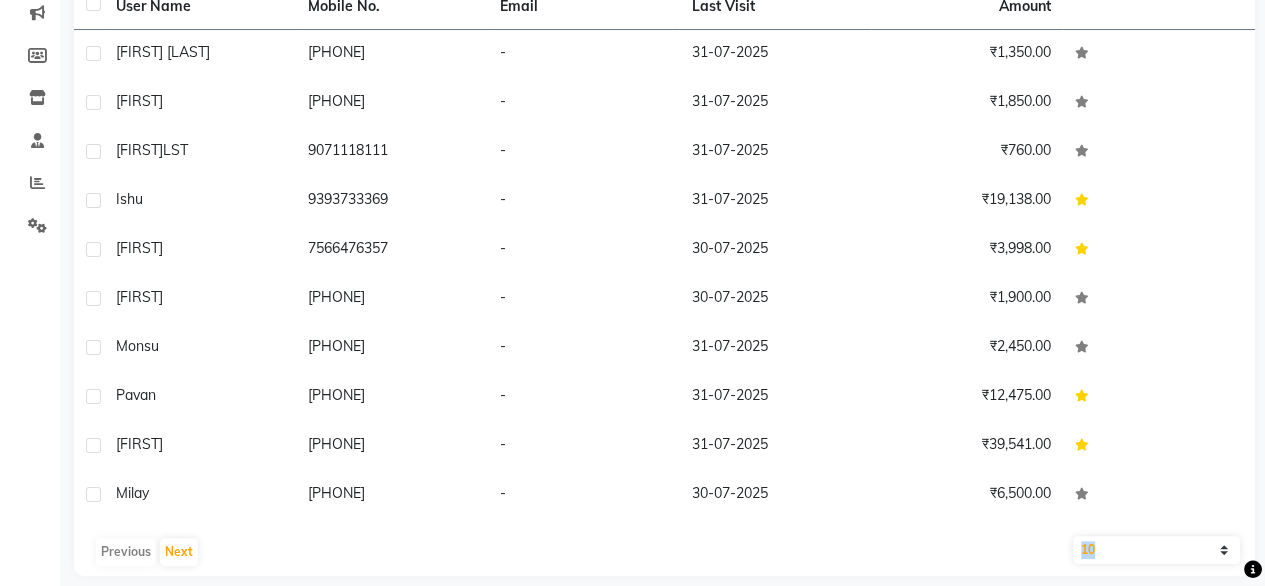 click on "Previous   Next" 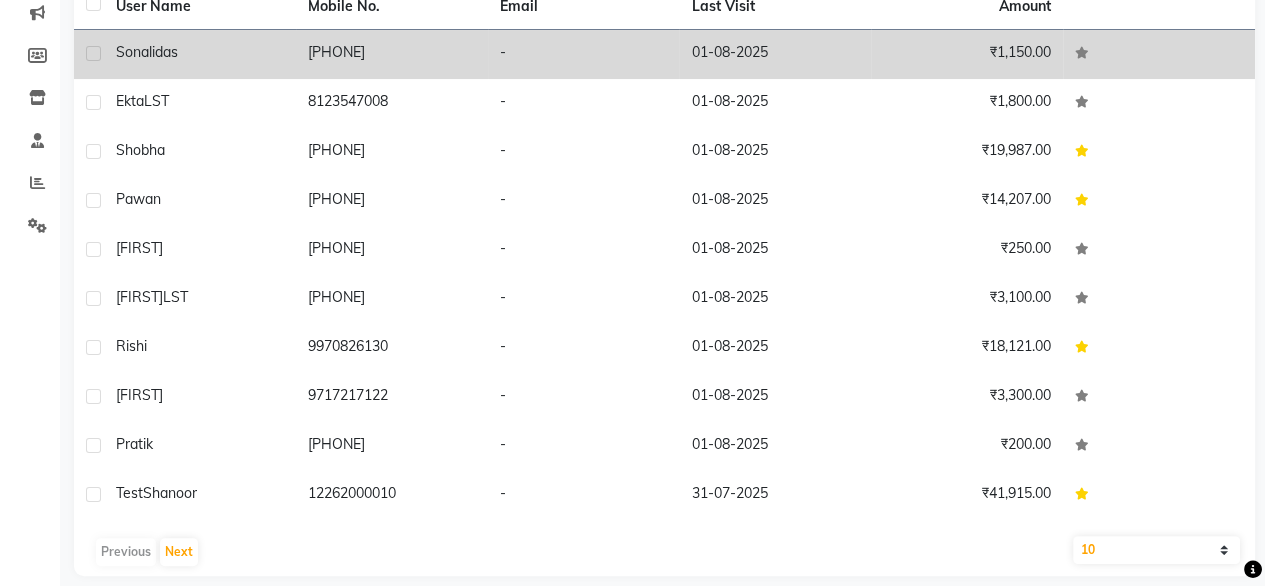 click on "[FIRST]  [LAST]" 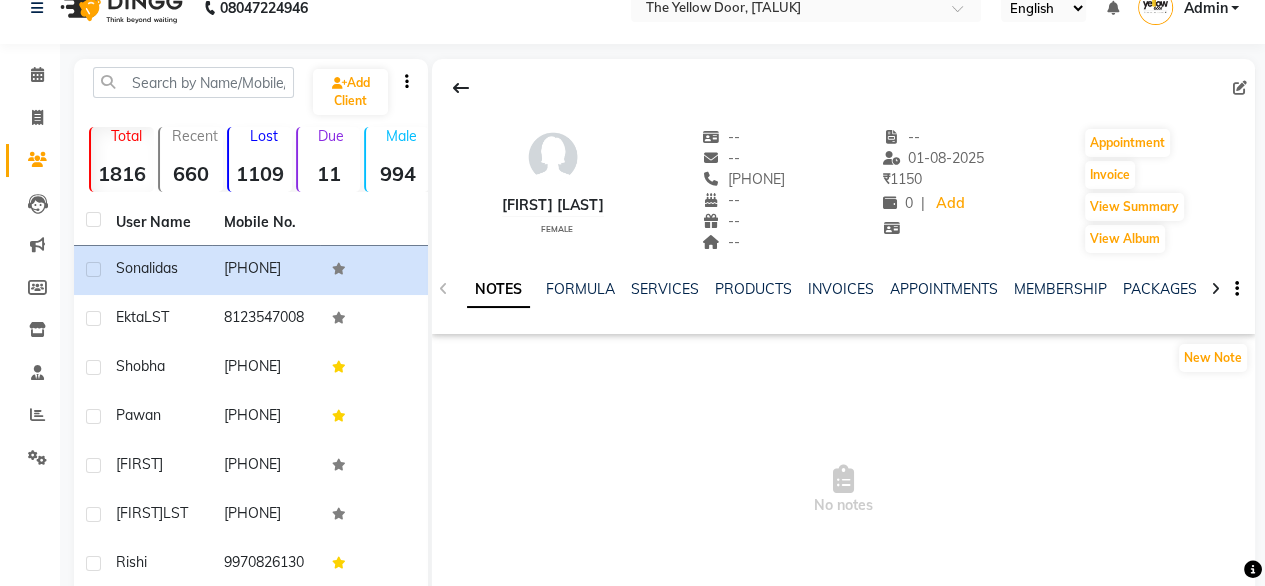 scroll, scrollTop: 22, scrollLeft: 0, axis: vertical 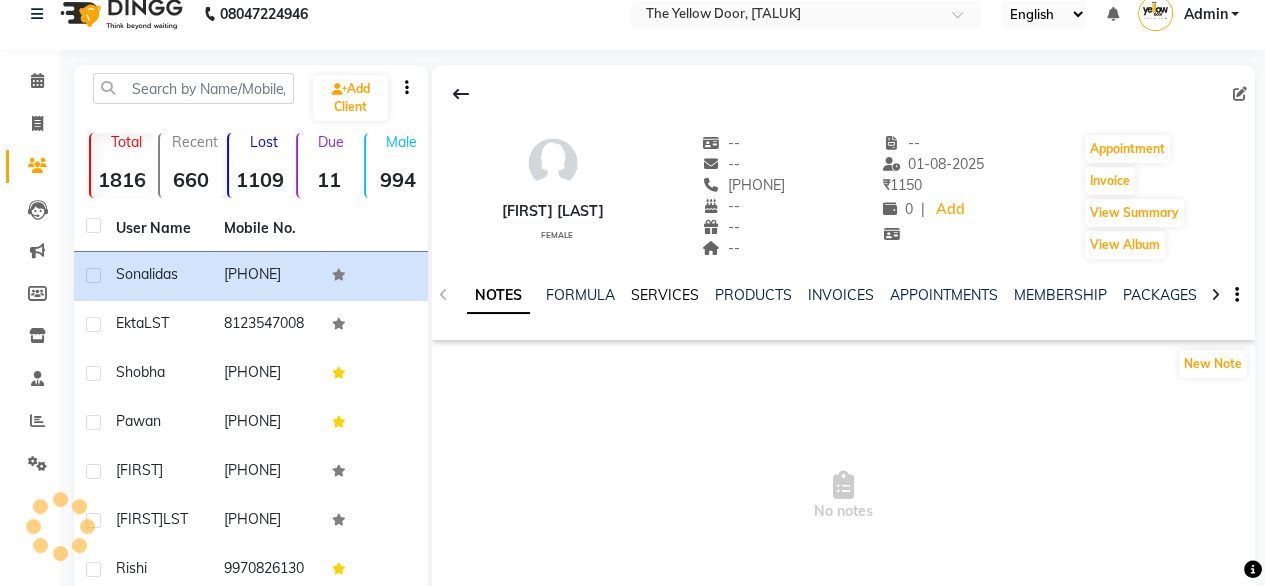 click on "SERVICES" 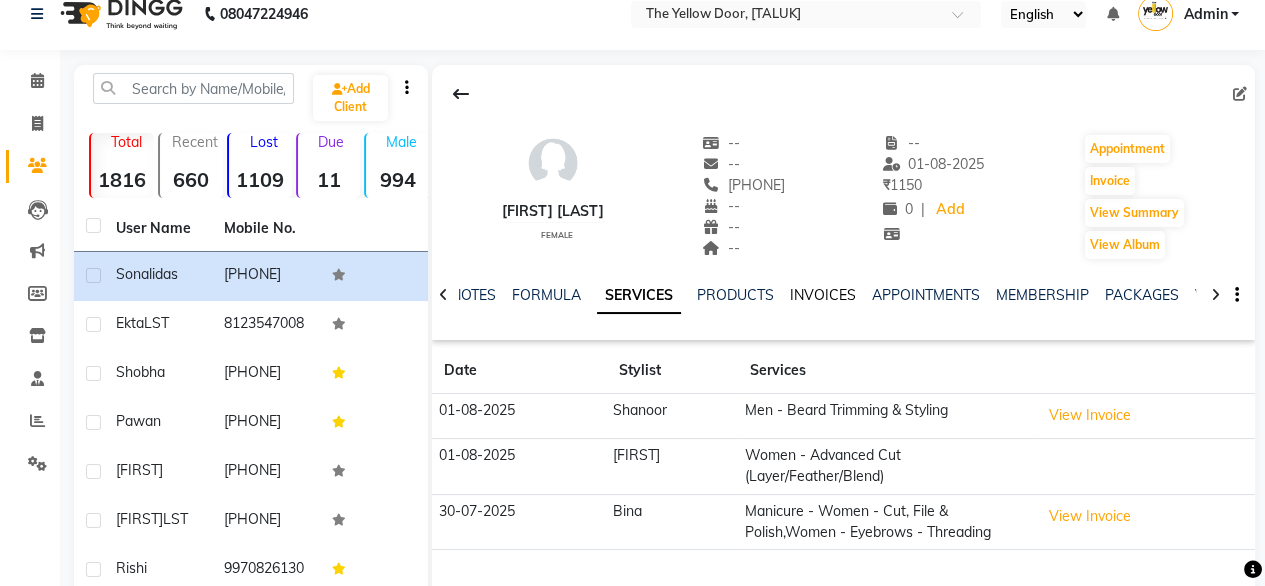 click on "INVOICES" 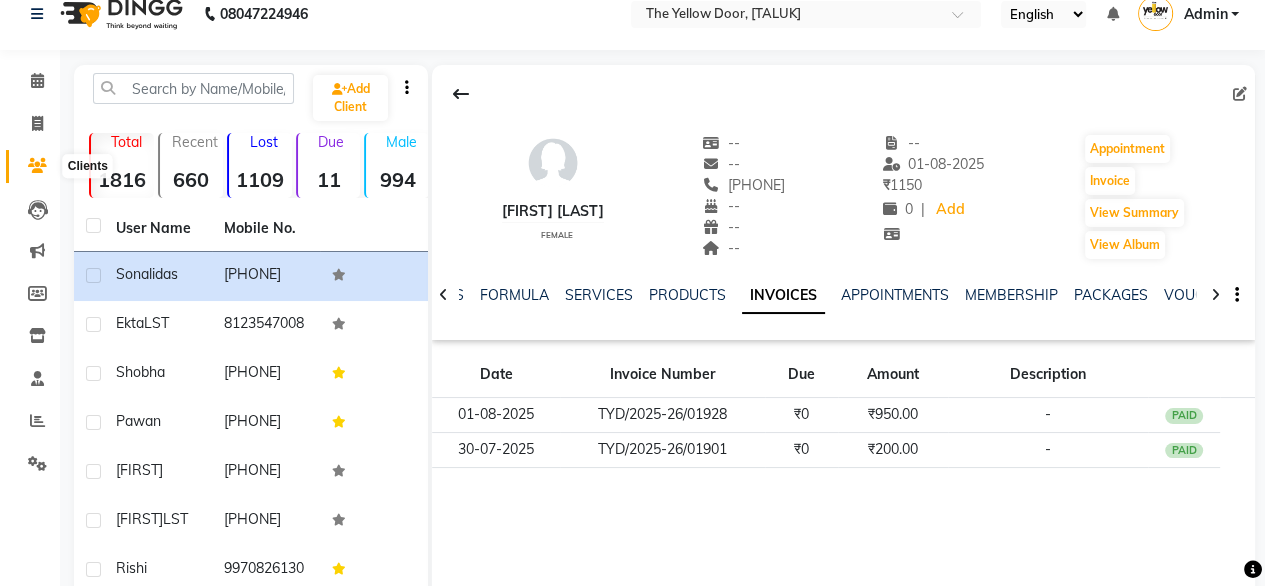 click 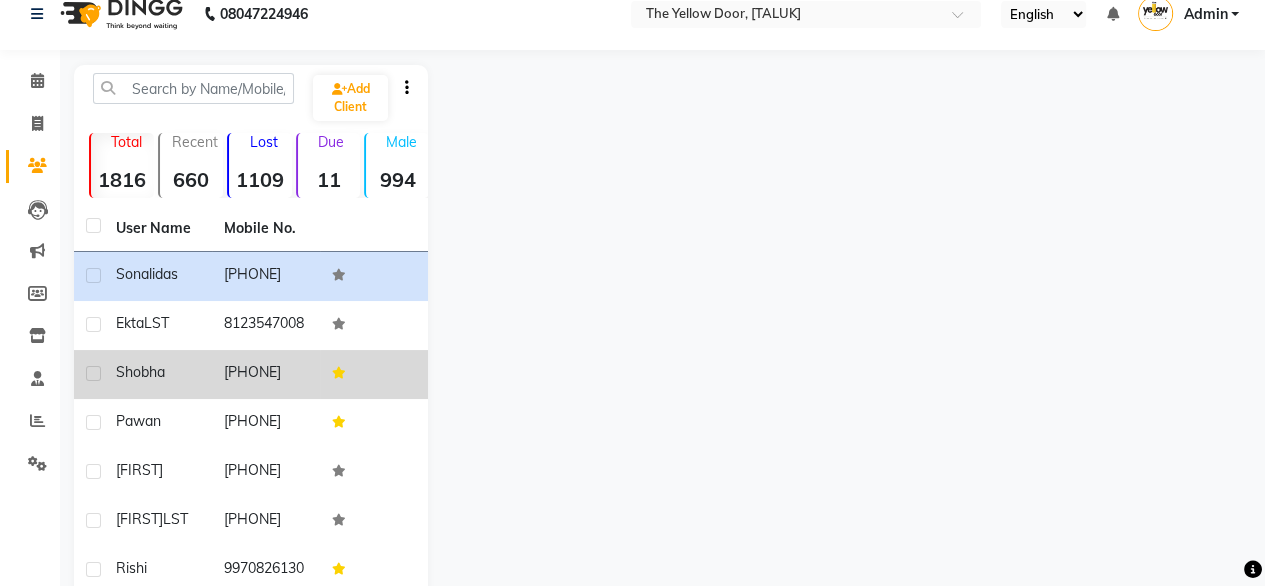scroll, scrollTop: 74, scrollLeft: 0, axis: vertical 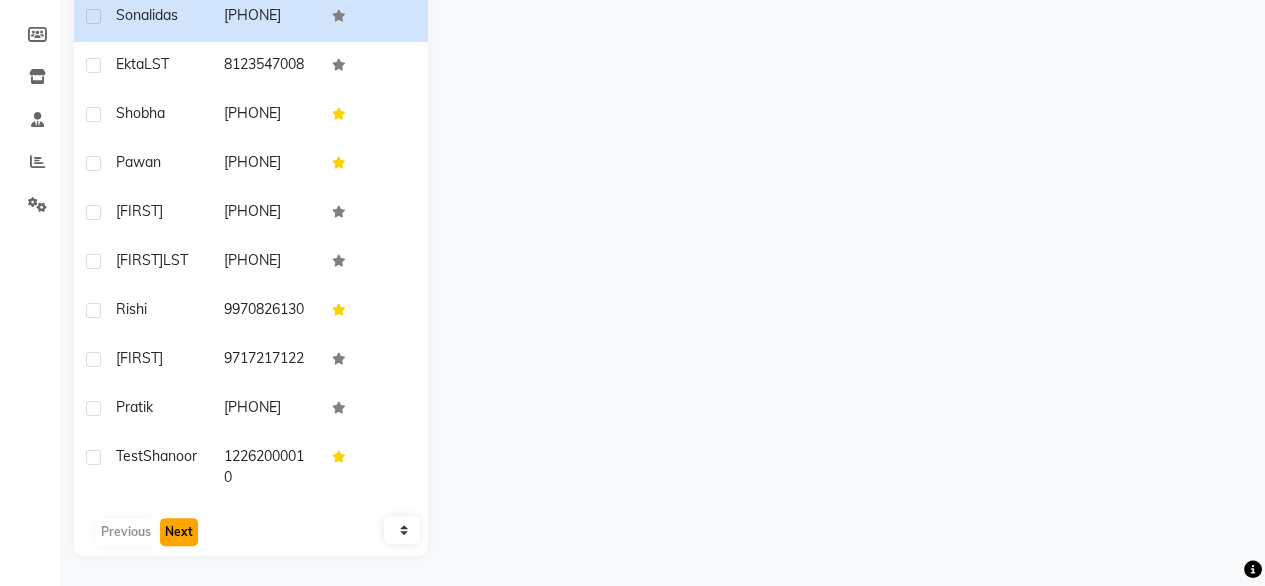 click on "Next" 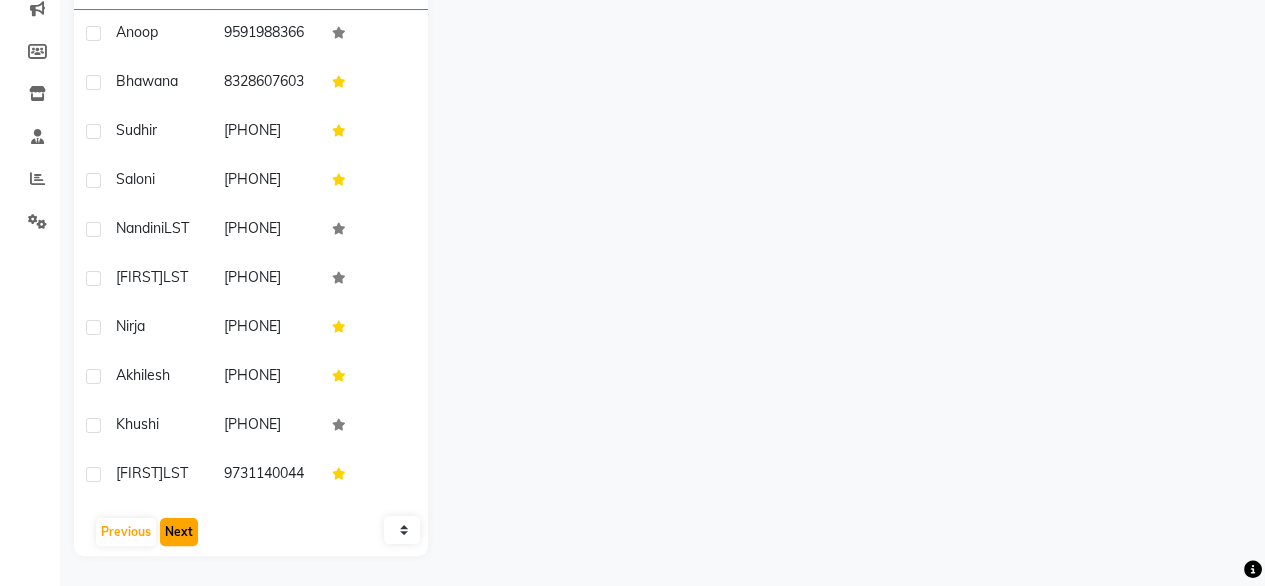 click on "Next" 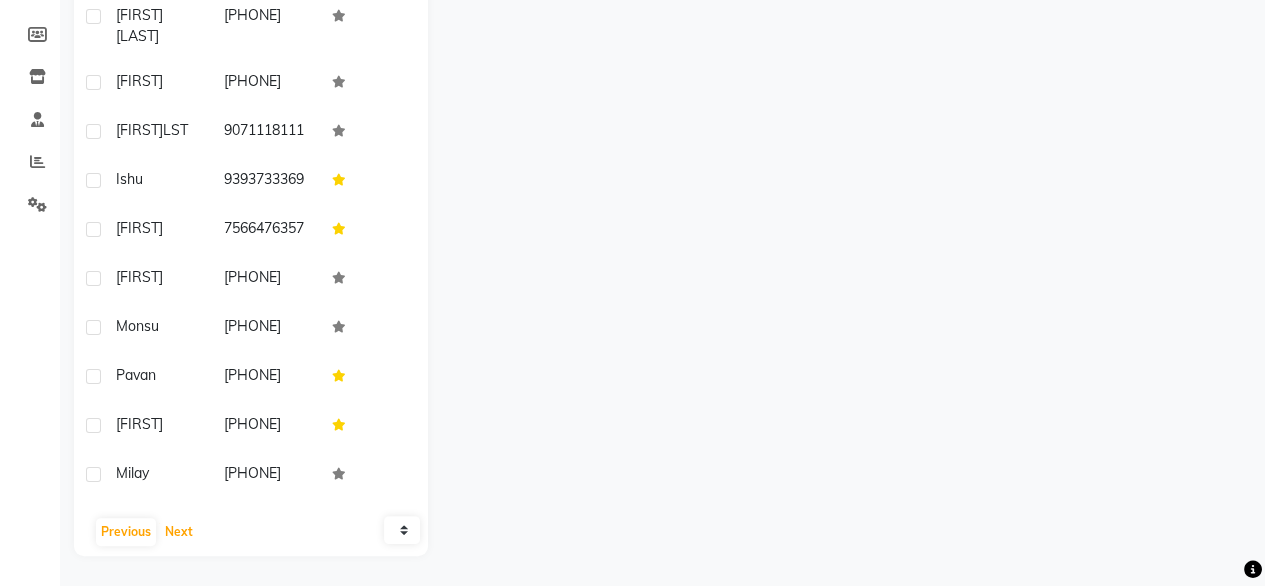 scroll, scrollTop: 292, scrollLeft: 0, axis: vertical 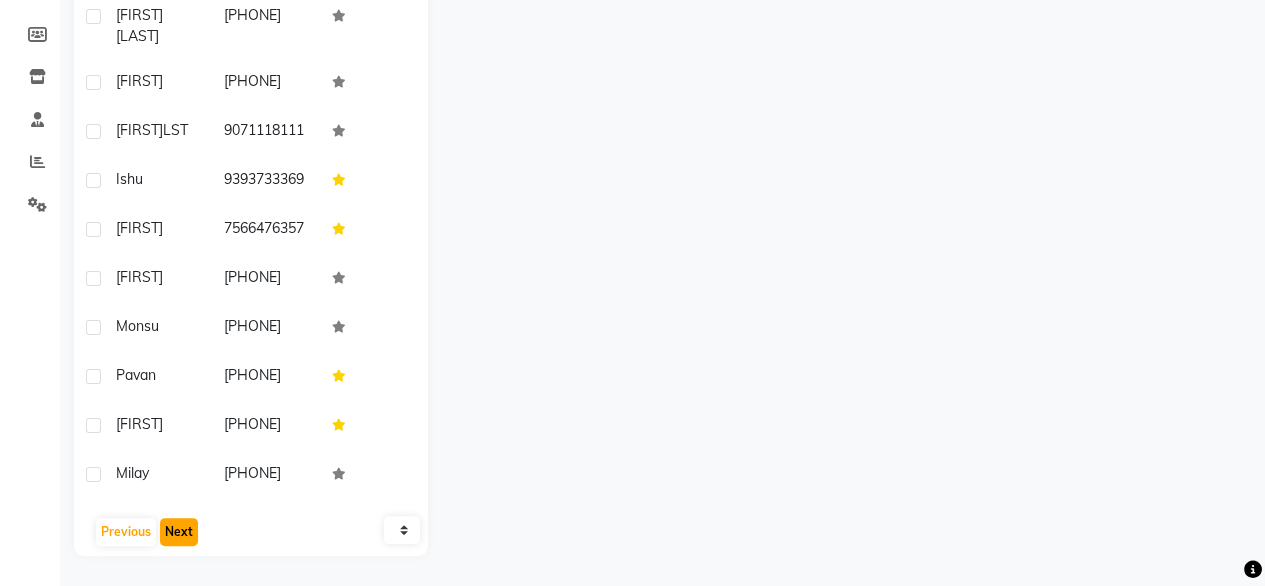 click on "Next" 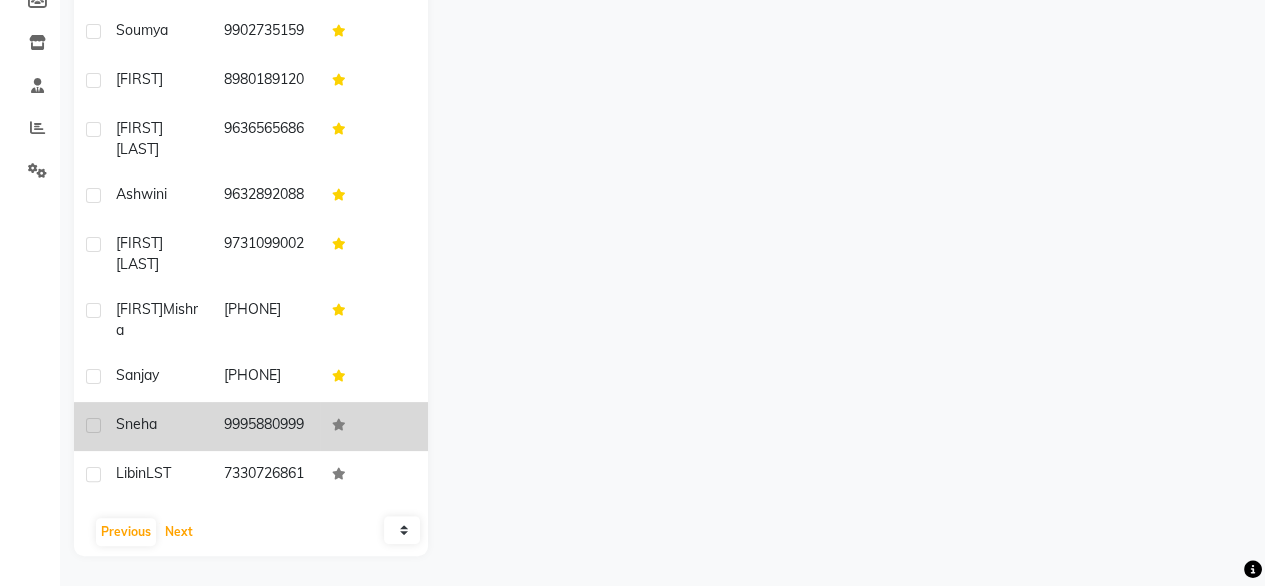 scroll, scrollTop: 0, scrollLeft: 0, axis: both 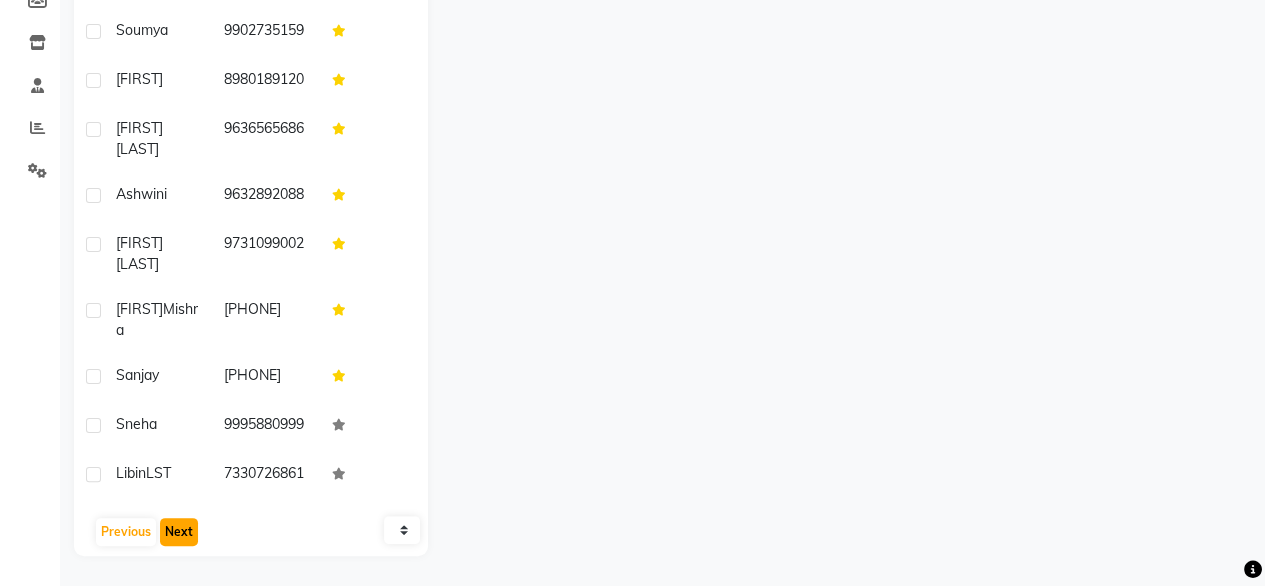click on "Next" 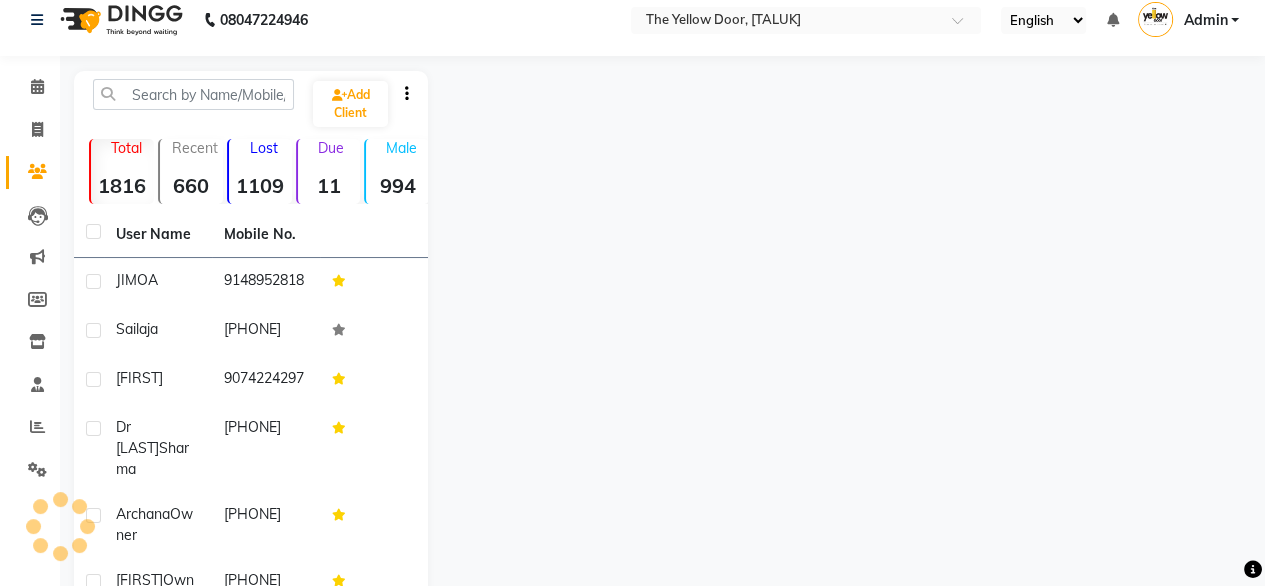 scroll, scrollTop: 0, scrollLeft: 0, axis: both 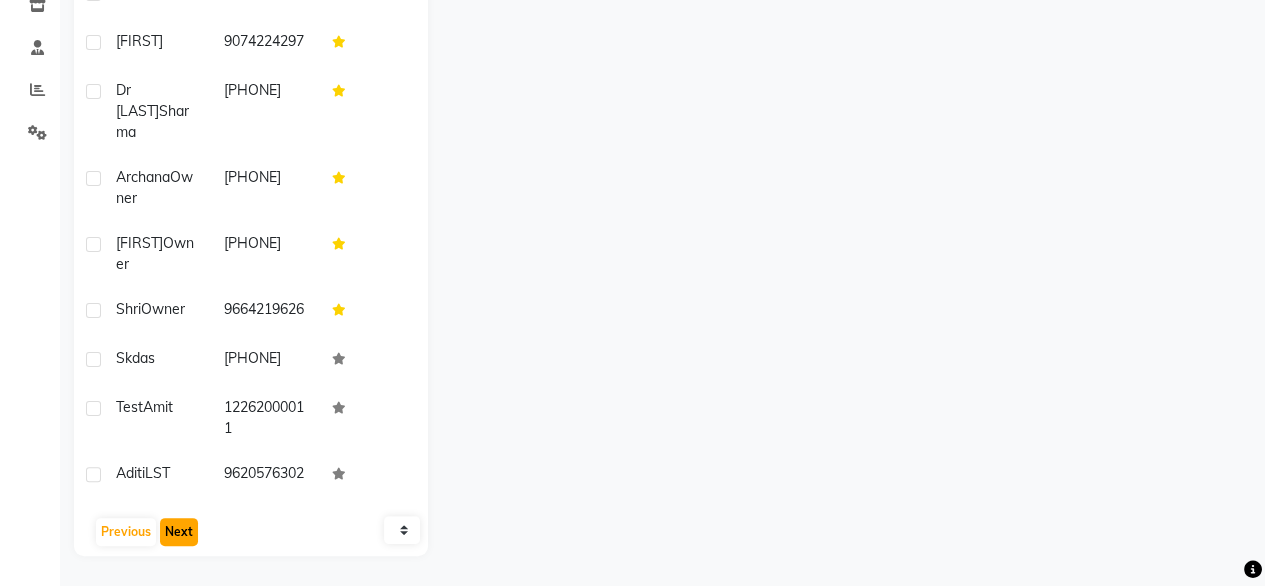 click on "Next" 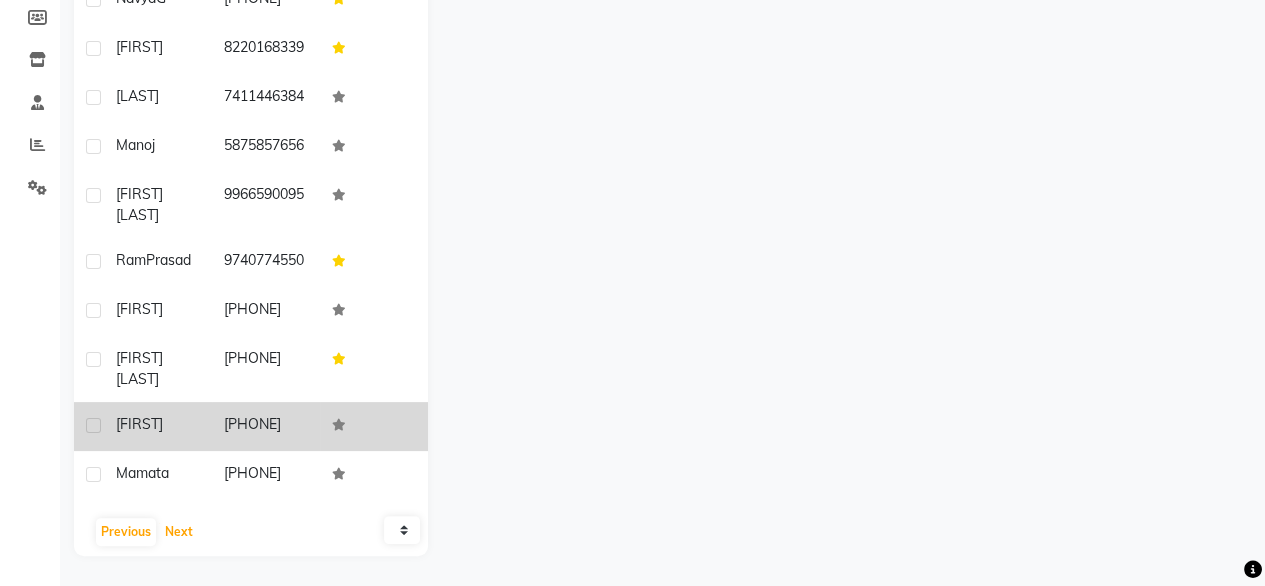 scroll, scrollTop: 0, scrollLeft: 0, axis: both 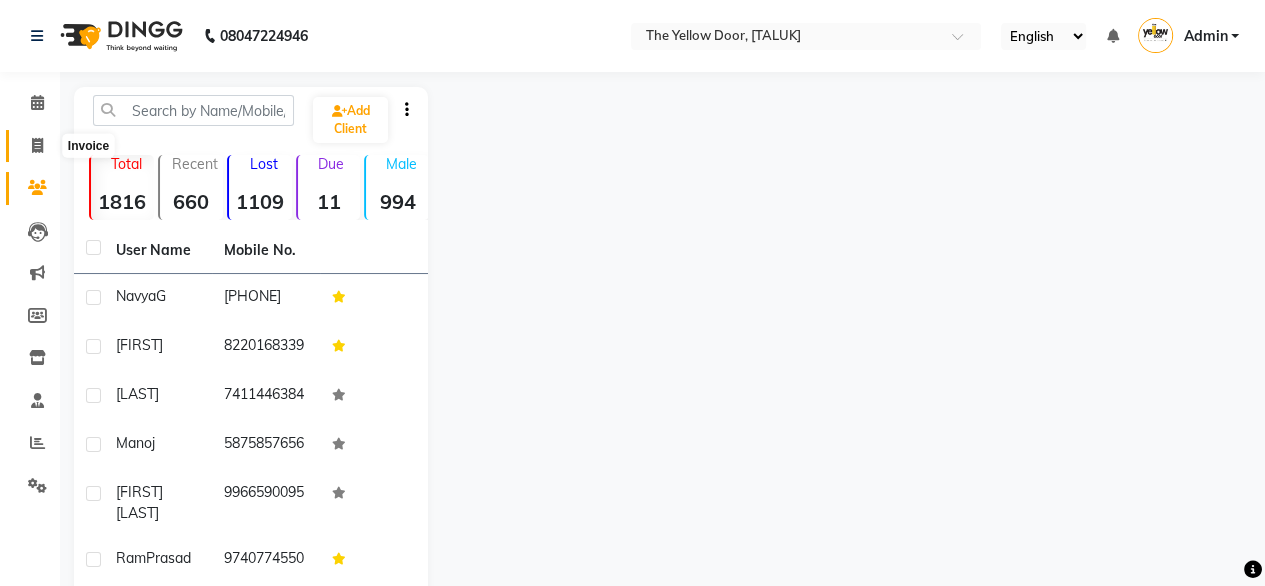 click 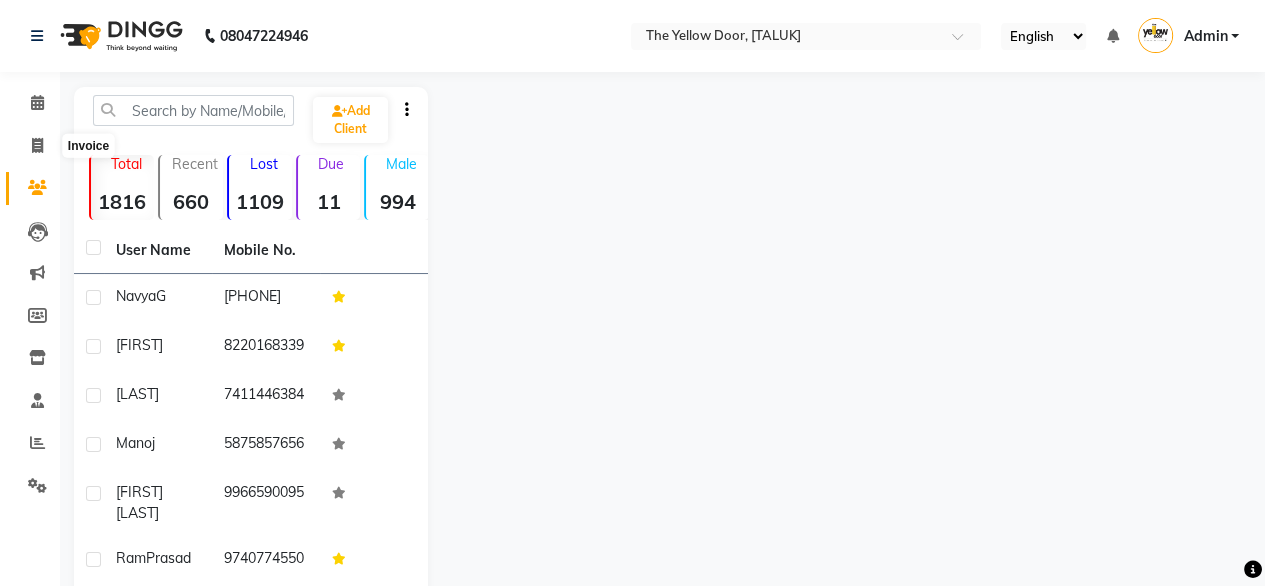 select on "service" 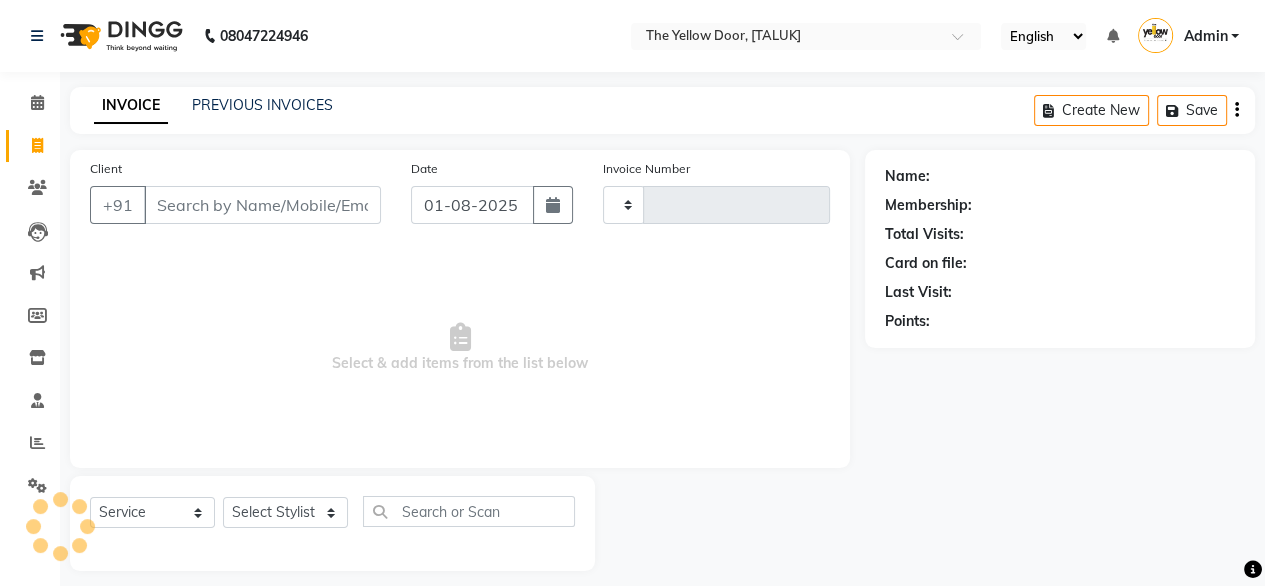 scroll, scrollTop: 16, scrollLeft: 0, axis: vertical 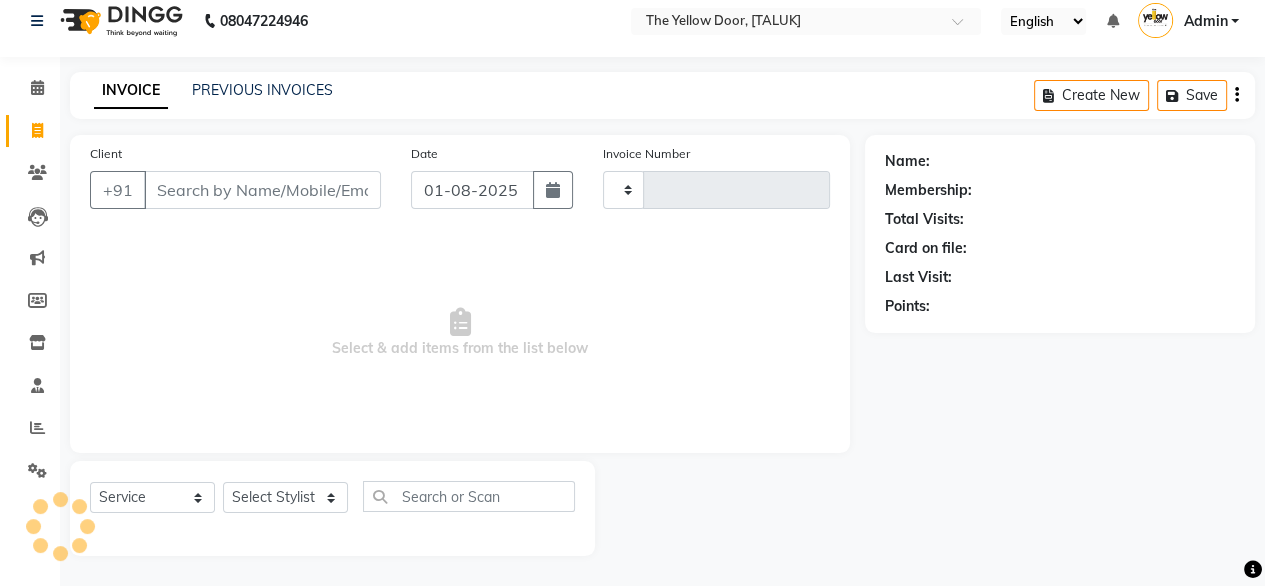 type on "01929" 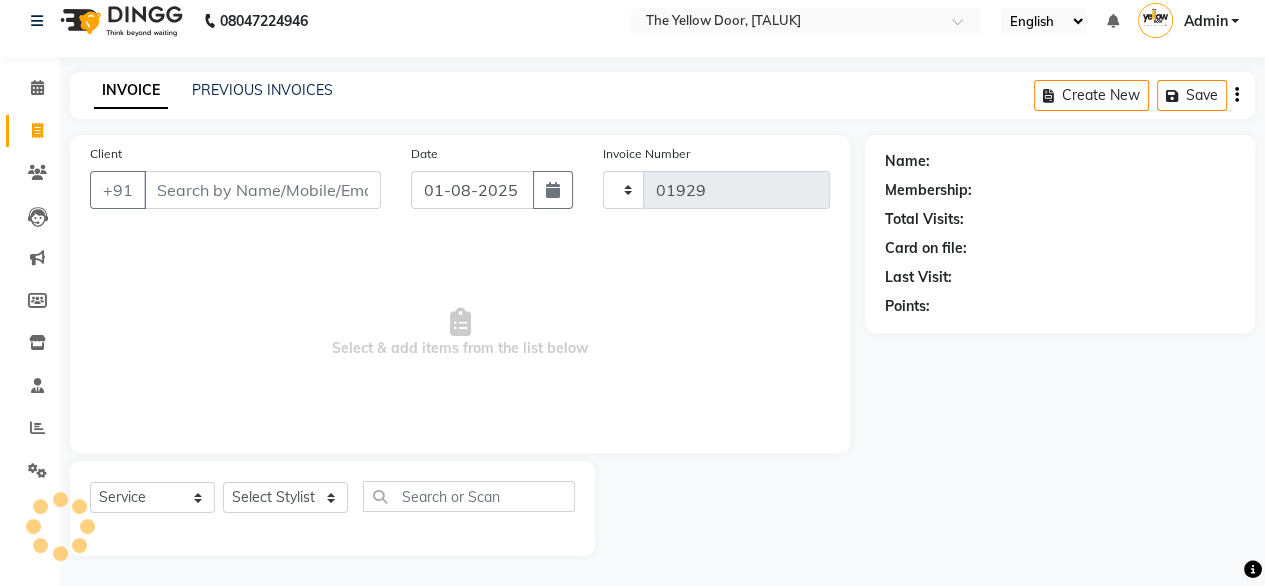 select on "5650" 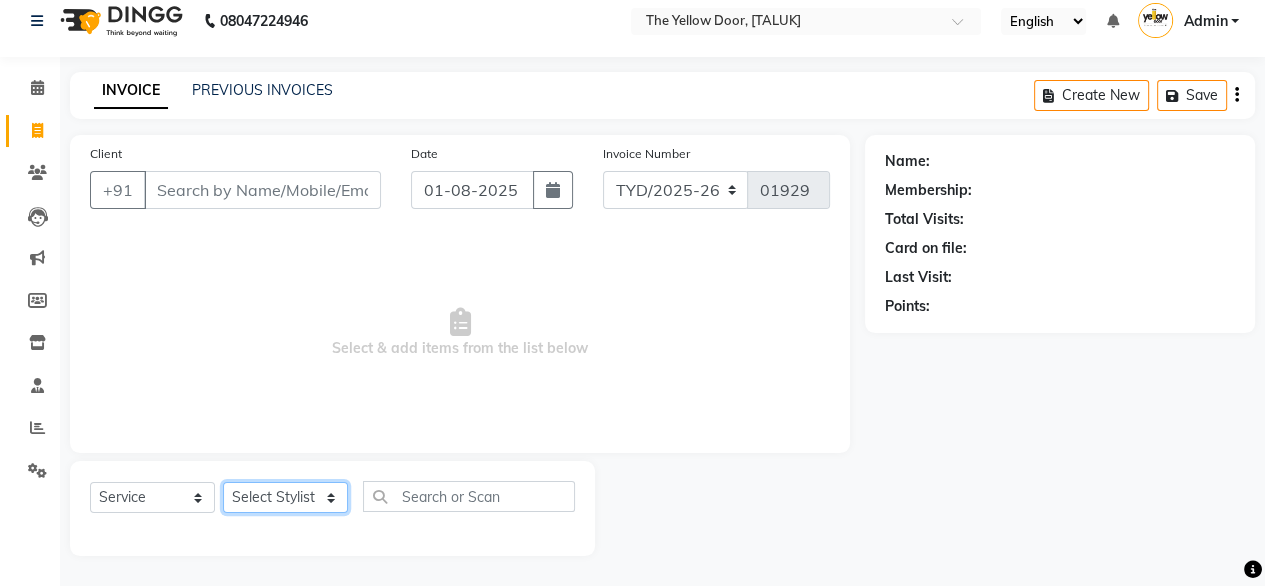 click on "Select Stylist Amit Roy Bina Deena Jena Housekeeping Manager Sajiya Shefi Shanoor Shri" 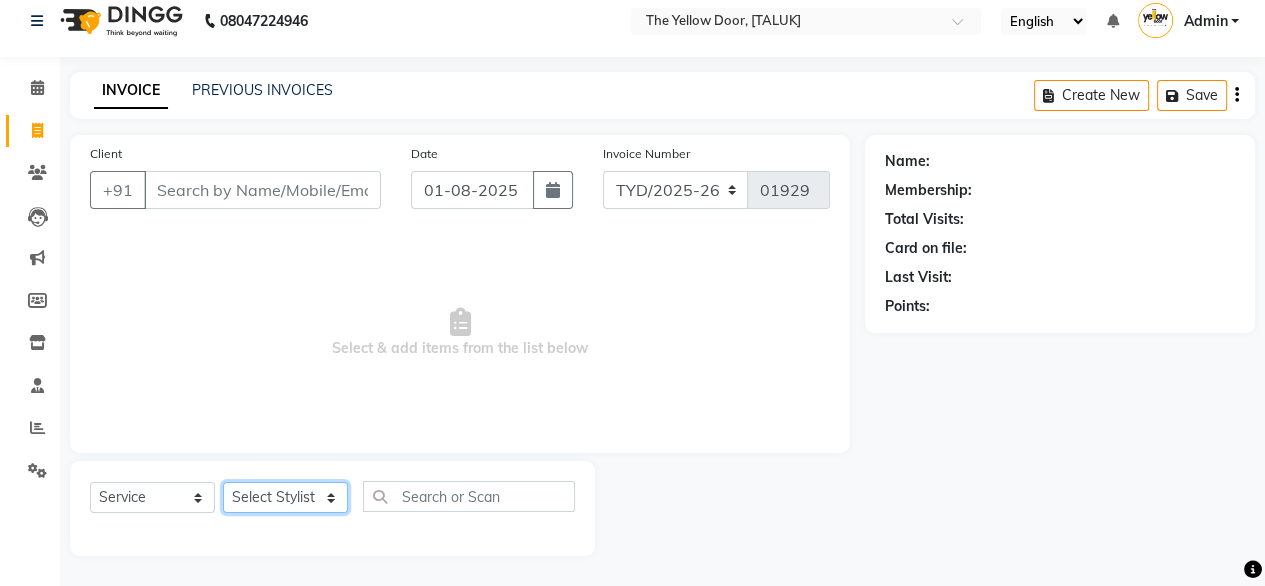select on "67915" 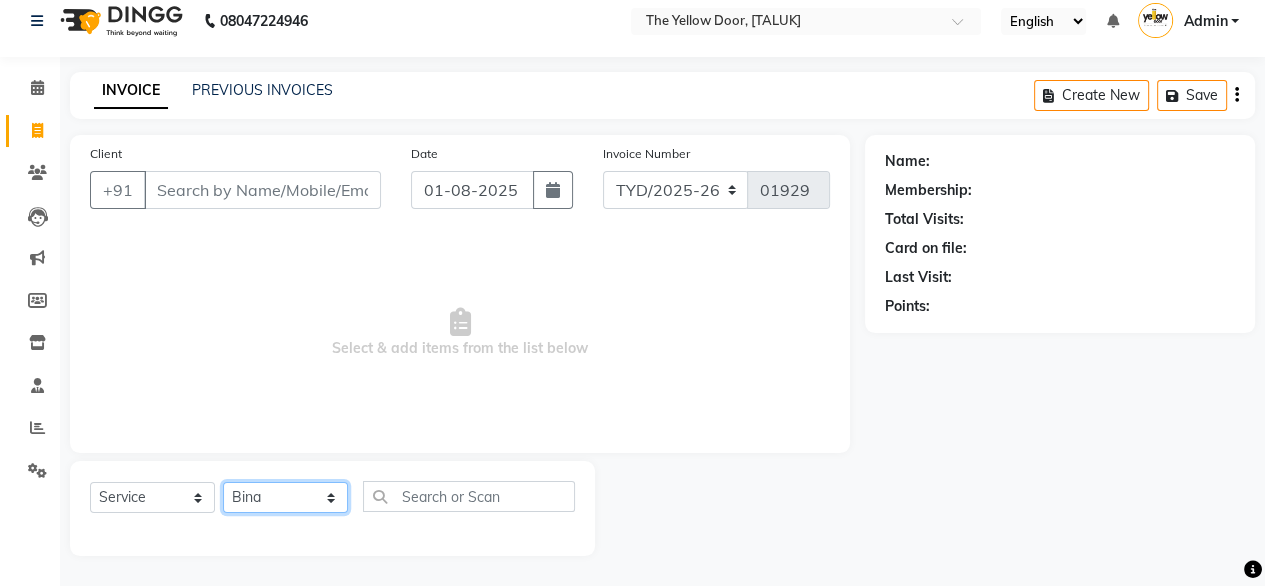 click on "Select Stylist Amit Roy Bina Deena Jena Housekeeping Manager Sajiya Shefi Shanoor Shri" 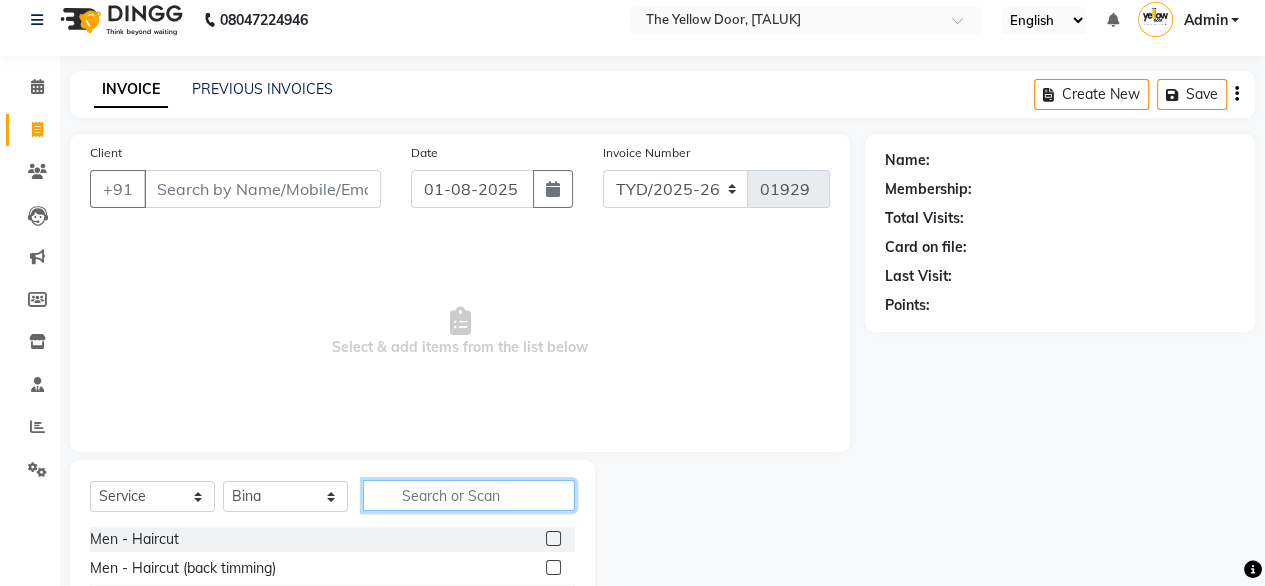 click 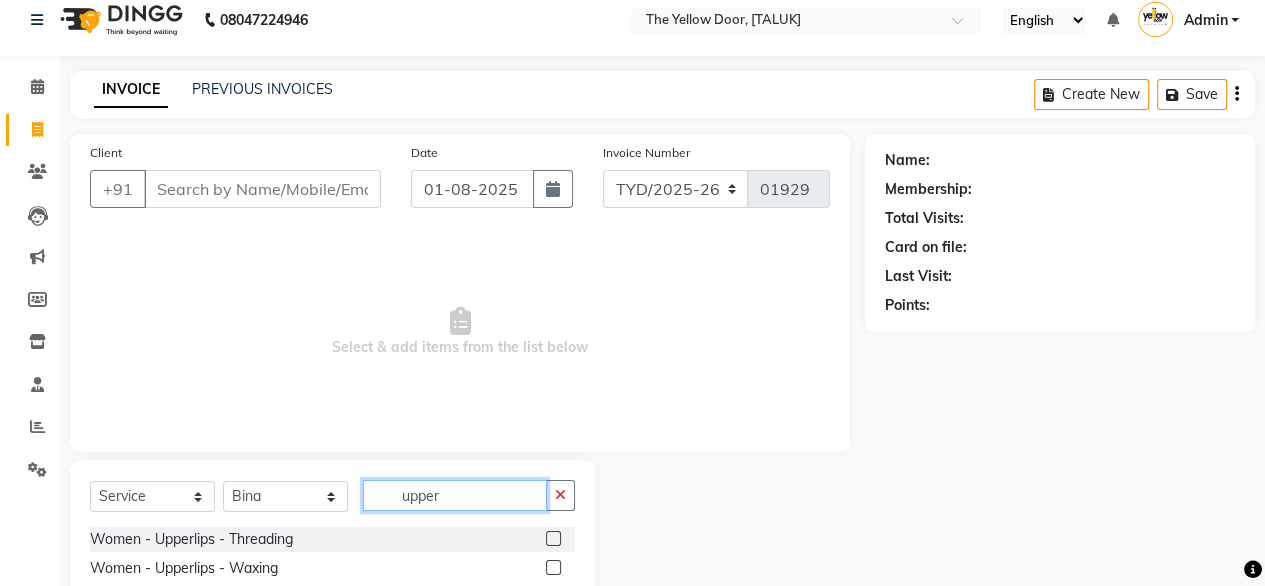 type on "upper" 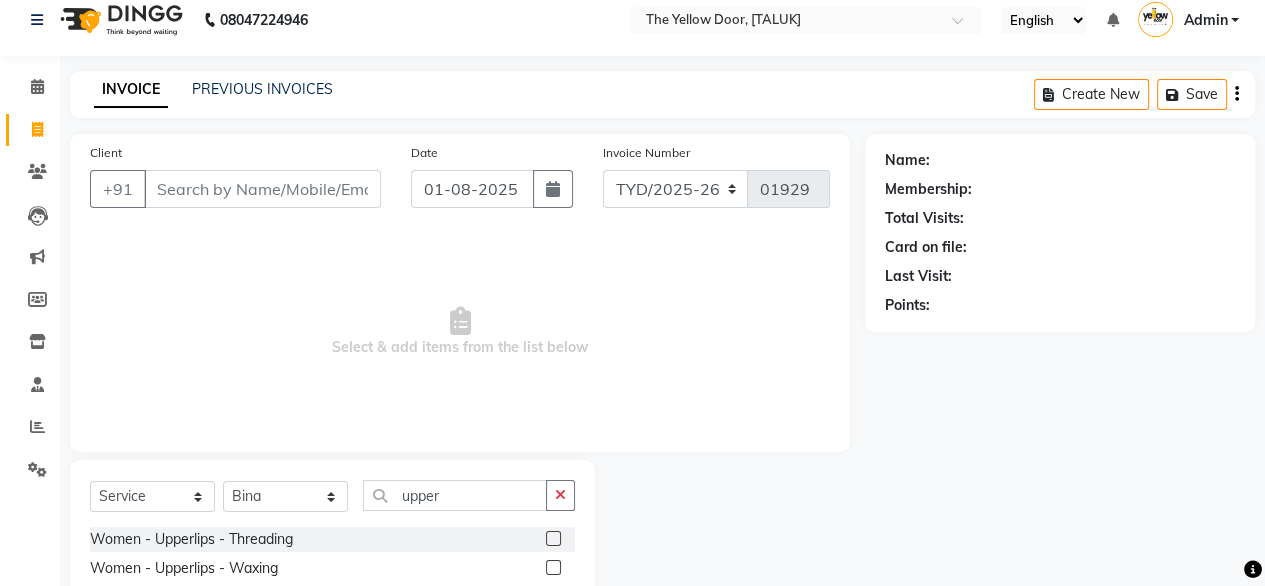 click 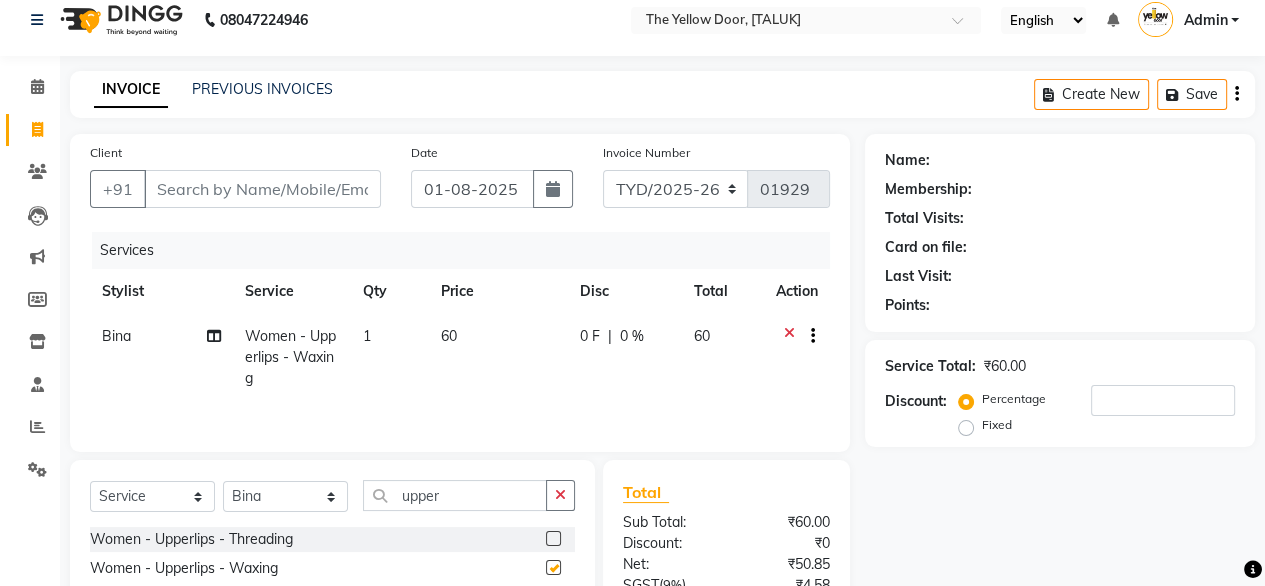 checkbox on "false" 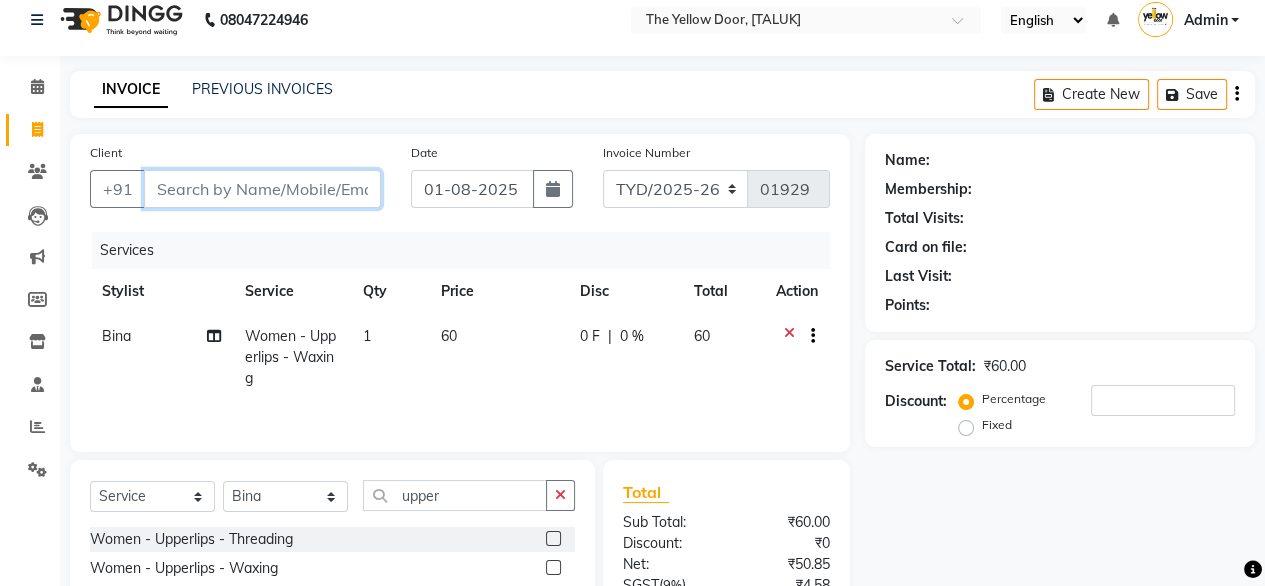 click on "Client" at bounding box center [262, 189] 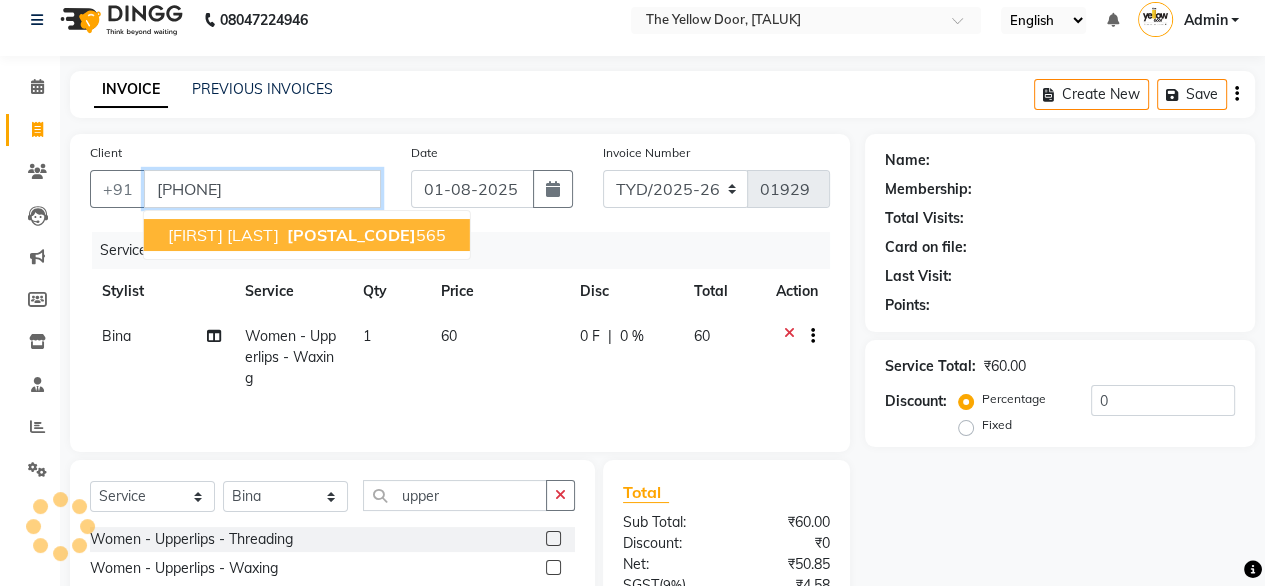 type on "[PHONE]" 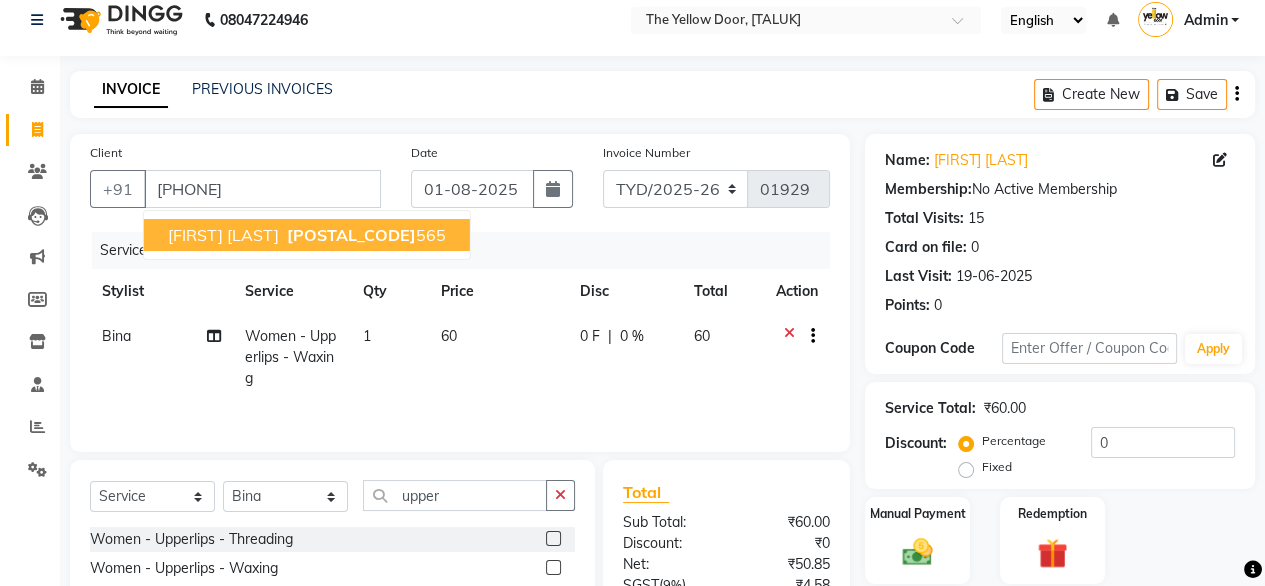 click on "[POSTAL_CODE]" at bounding box center (351, 235) 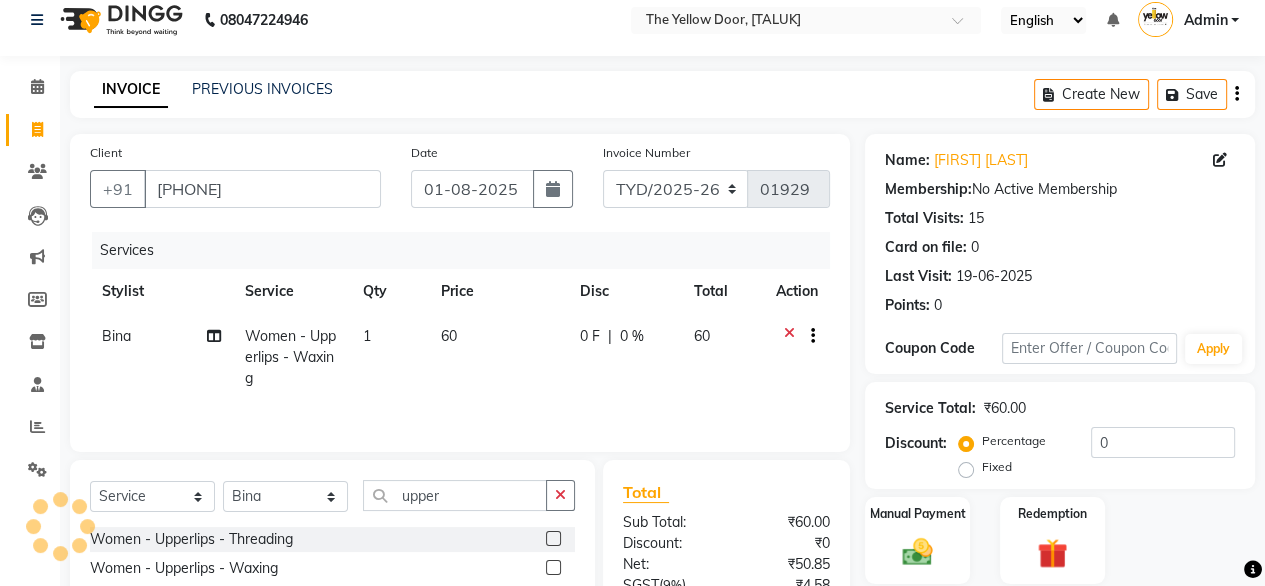 scroll, scrollTop: 215, scrollLeft: 0, axis: vertical 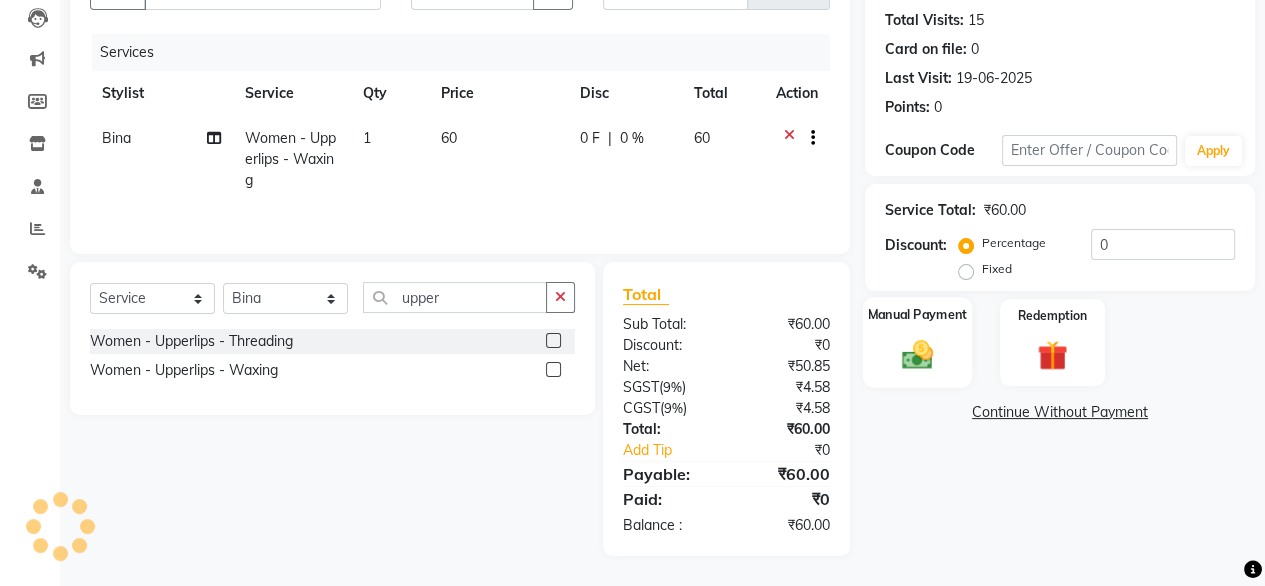 click 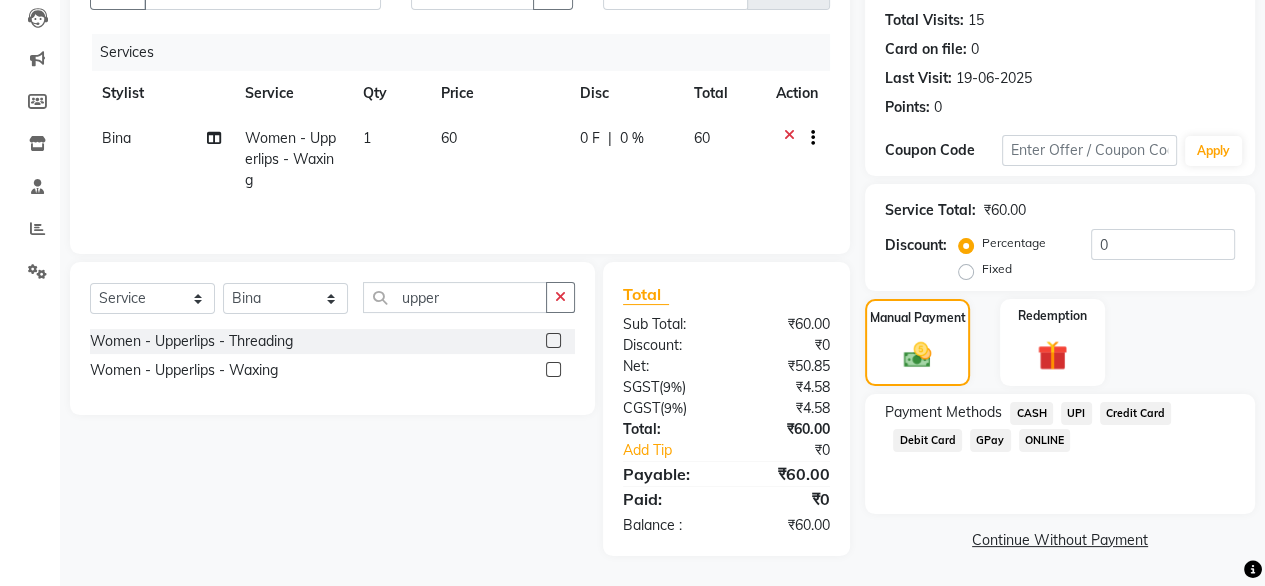click on "UPI" 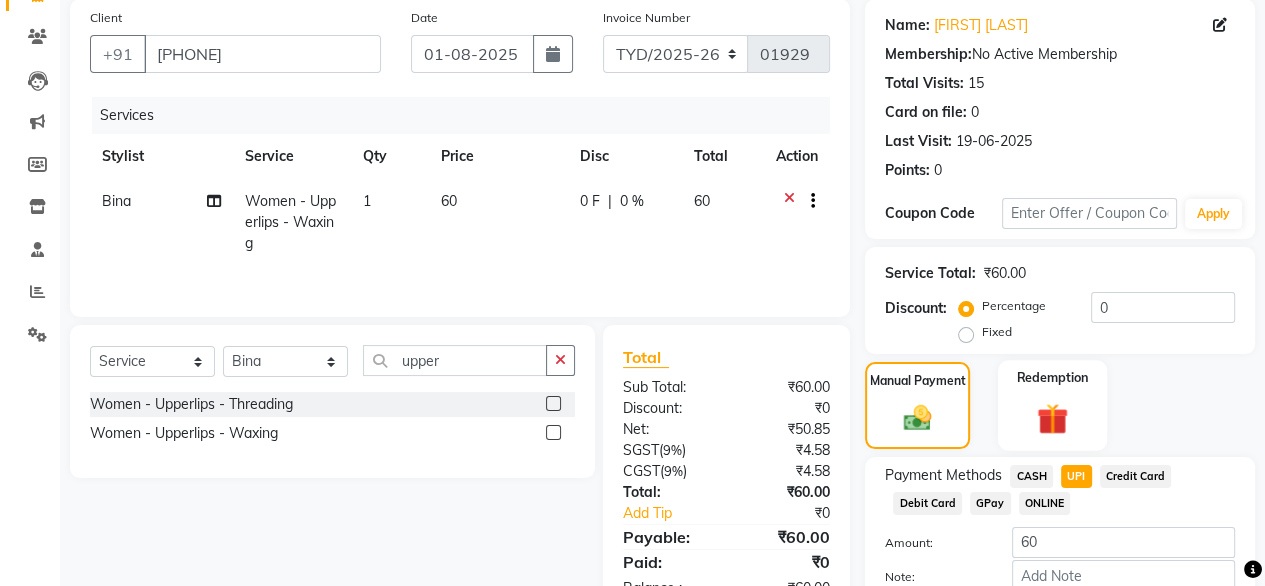 scroll, scrollTop: 272, scrollLeft: 0, axis: vertical 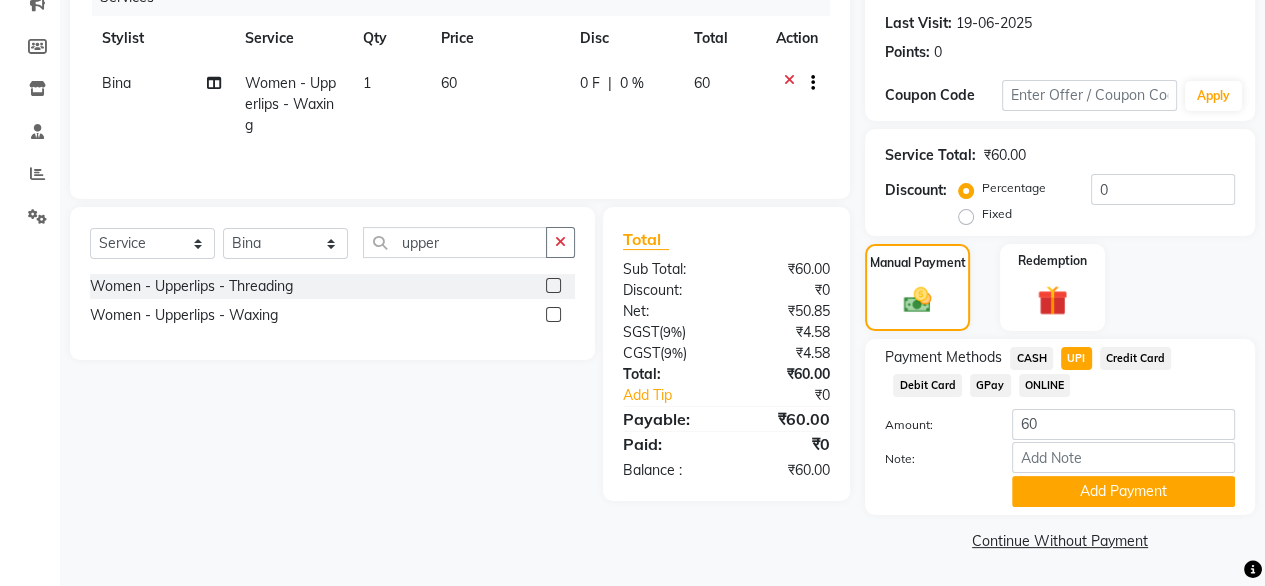 click on "CASH" 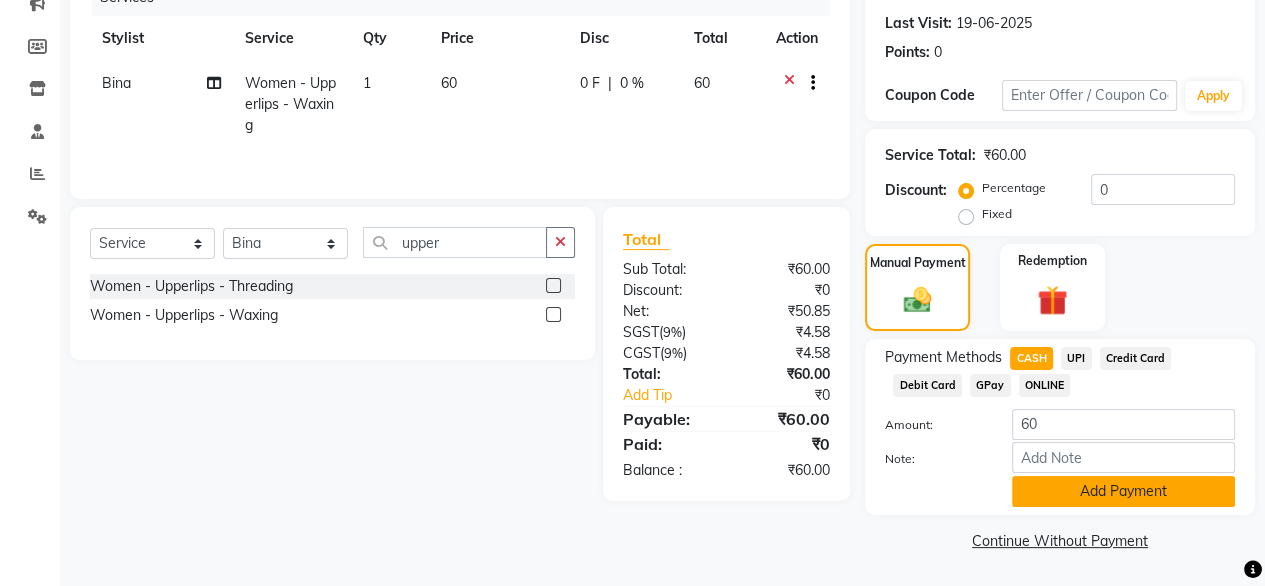 click on "Add Payment" 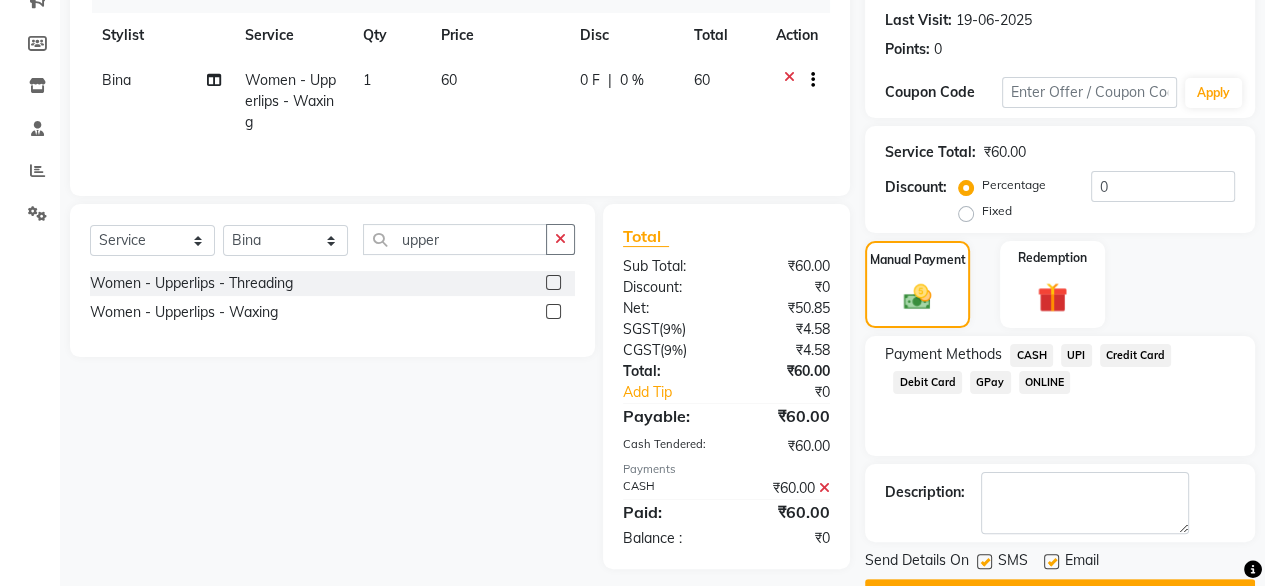 scroll, scrollTop: 325, scrollLeft: 0, axis: vertical 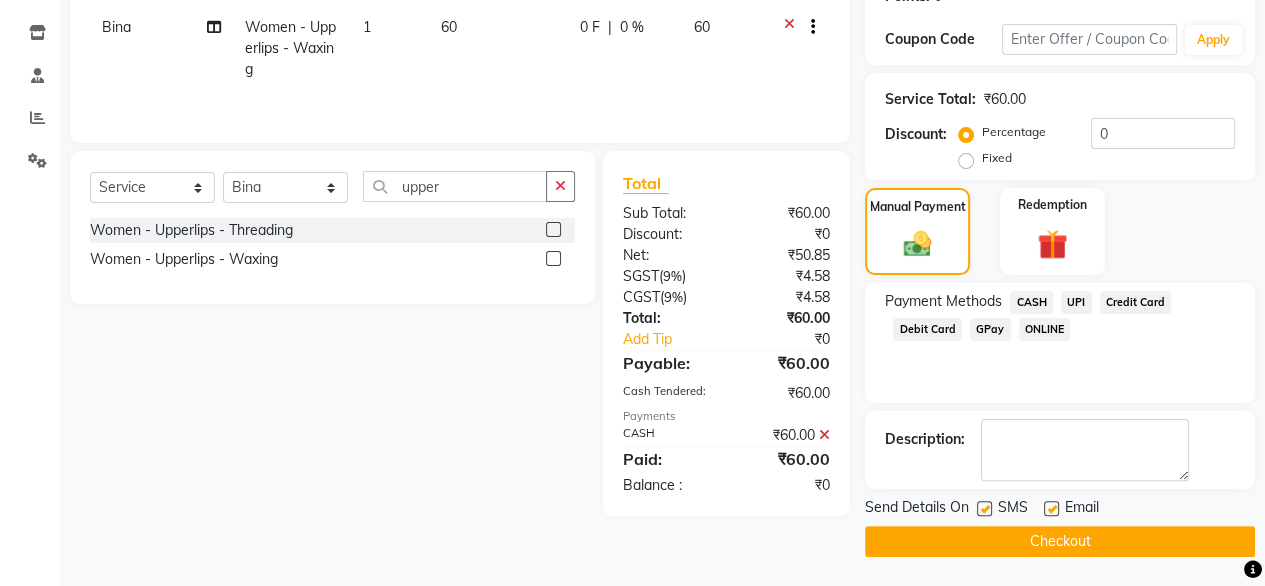 click on "Checkout" 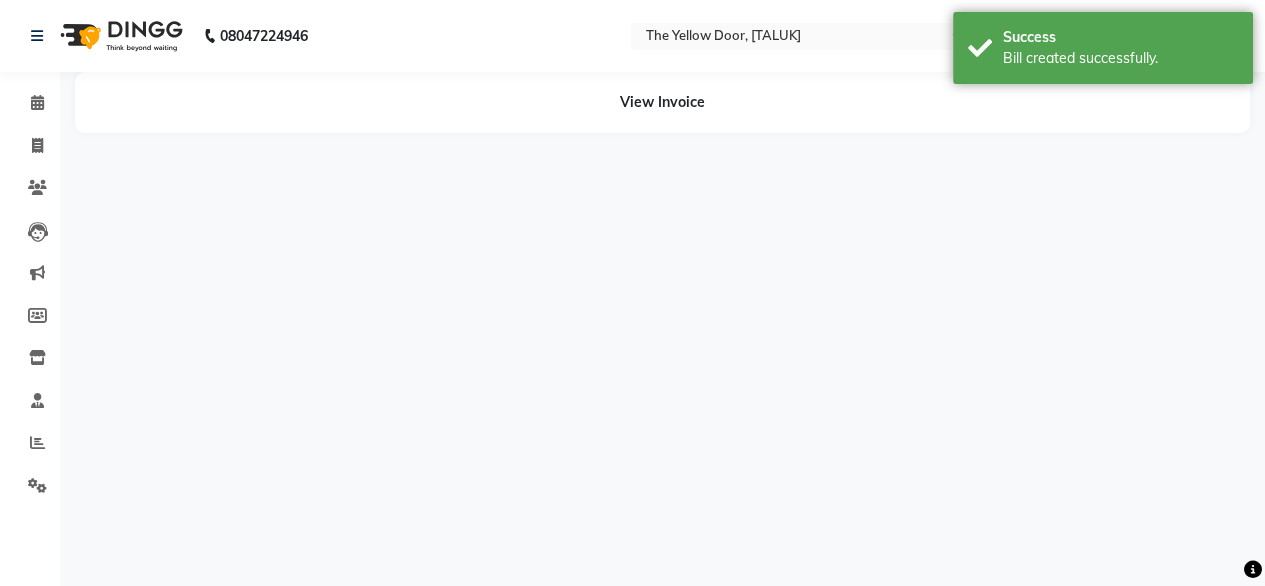 scroll, scrollTop: 0, scrollLeft: 0, axis: both 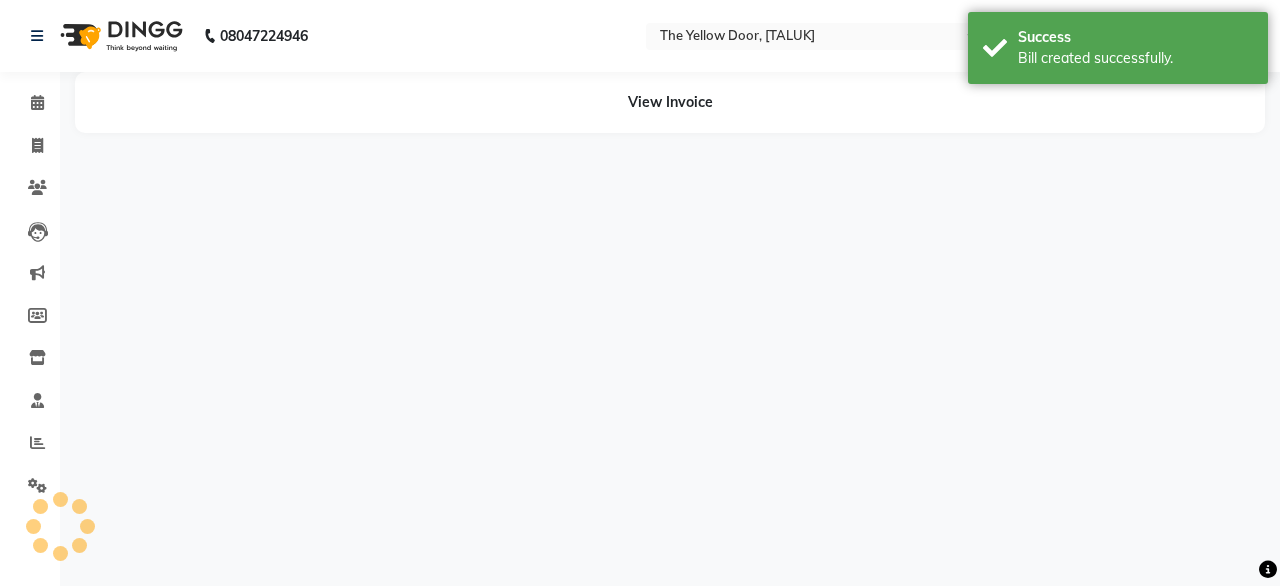 drag, startPoint x: 1078, startPoint y: 537, endPoint x: 469, endPoint y: 205, distance: 693.6173 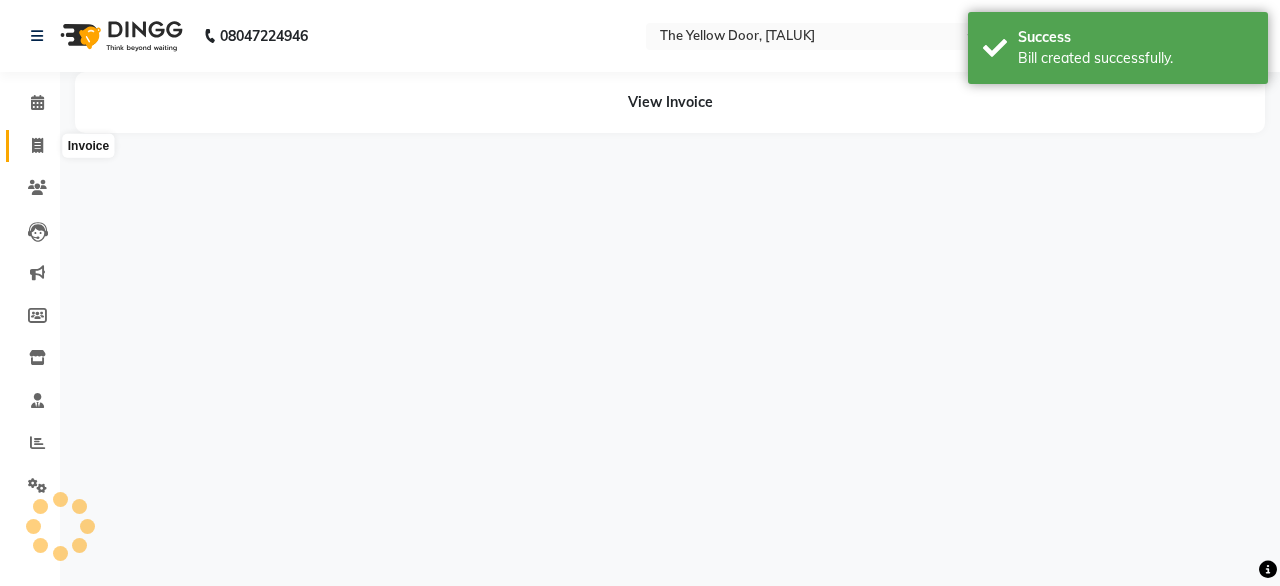 click 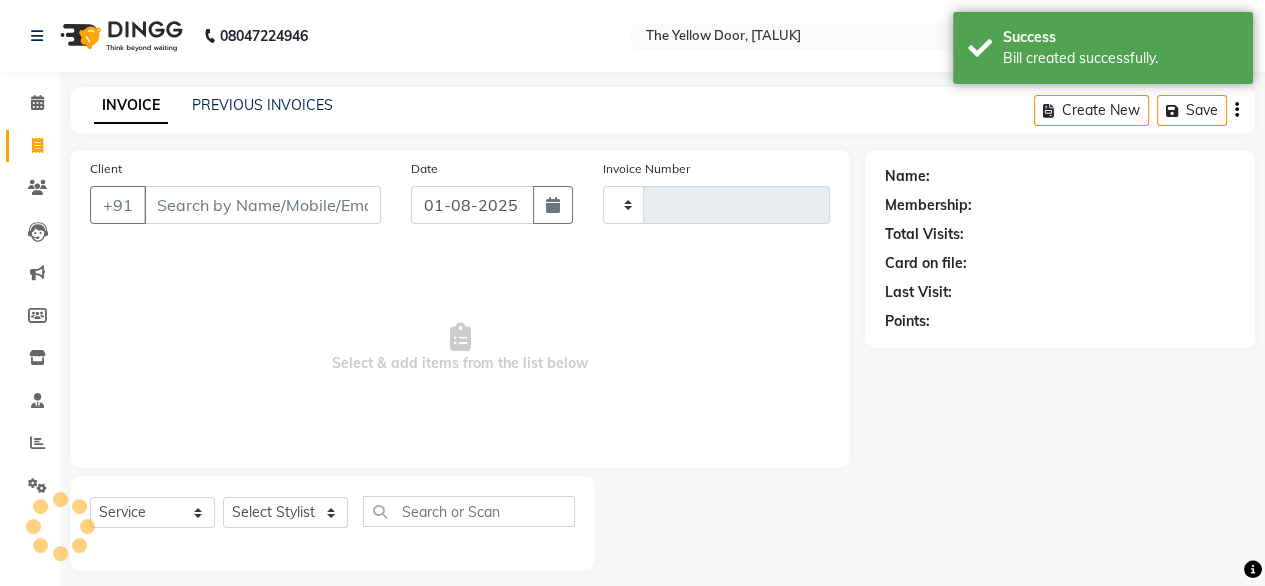 type on "01930" 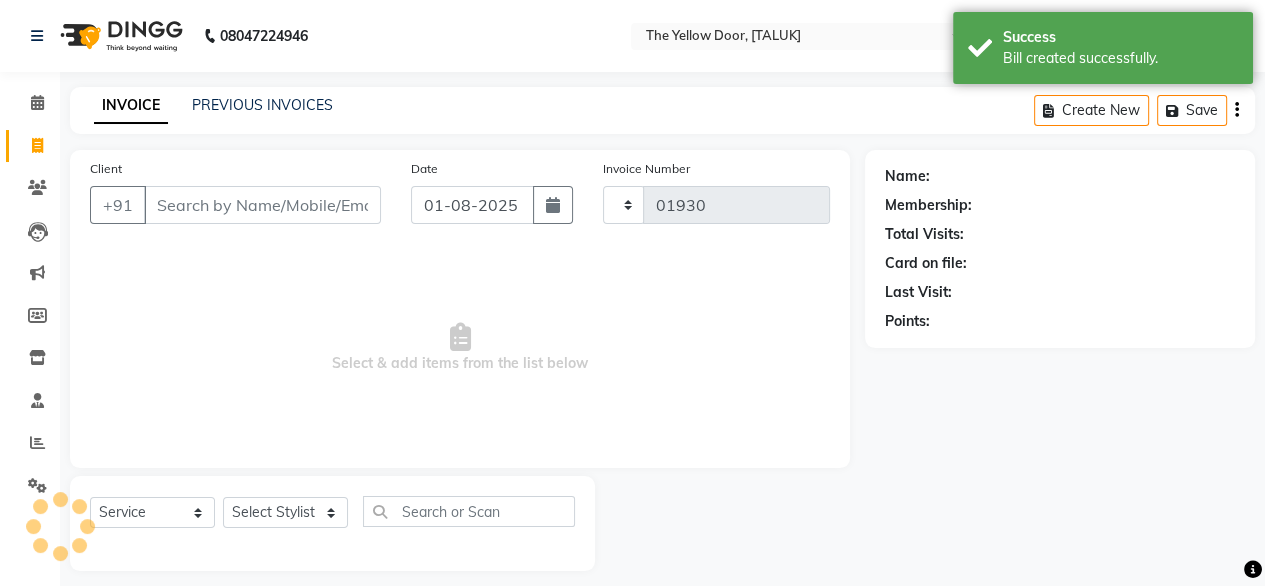 select on "5650" 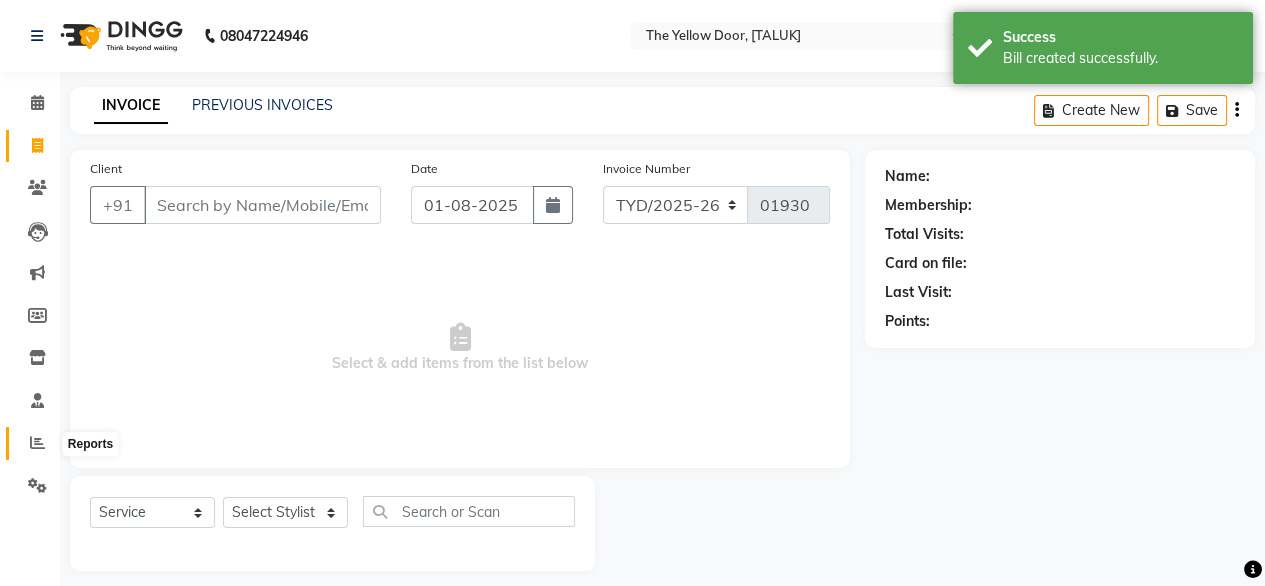 click 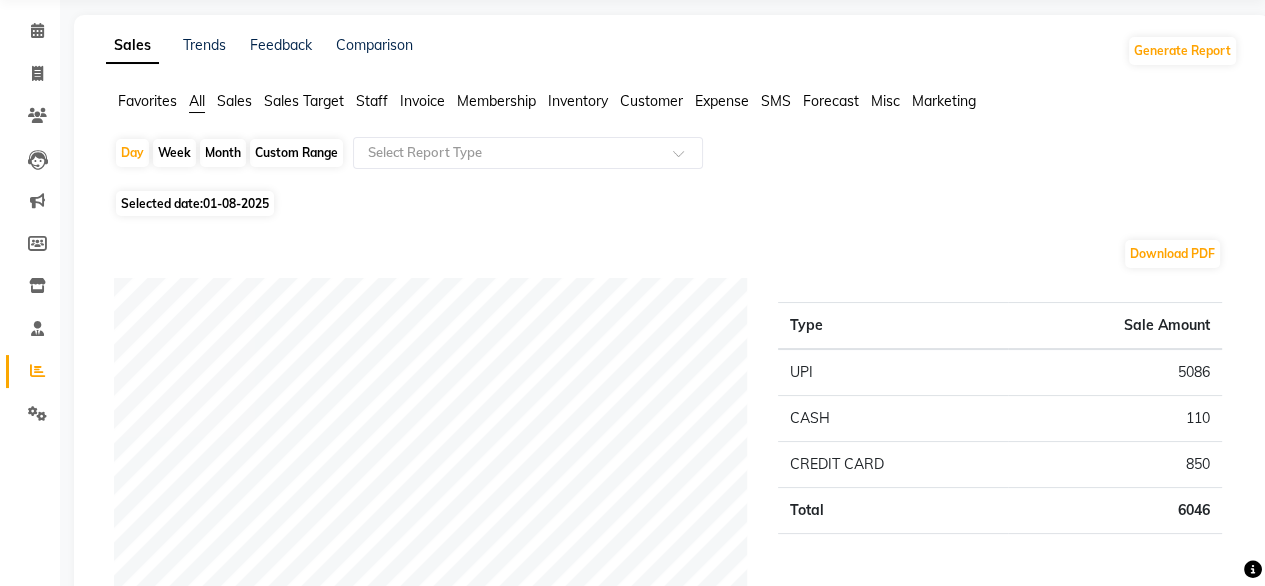 scroll, scrollTop: 71, scrollLeft: 0, axis: vertical 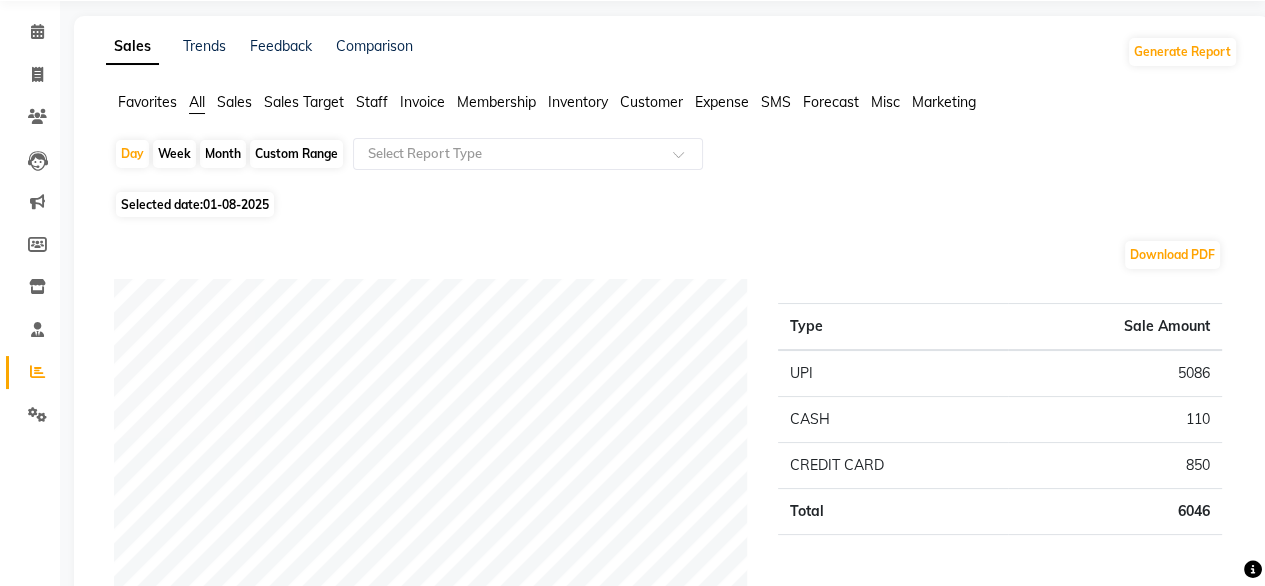 click on "Week" 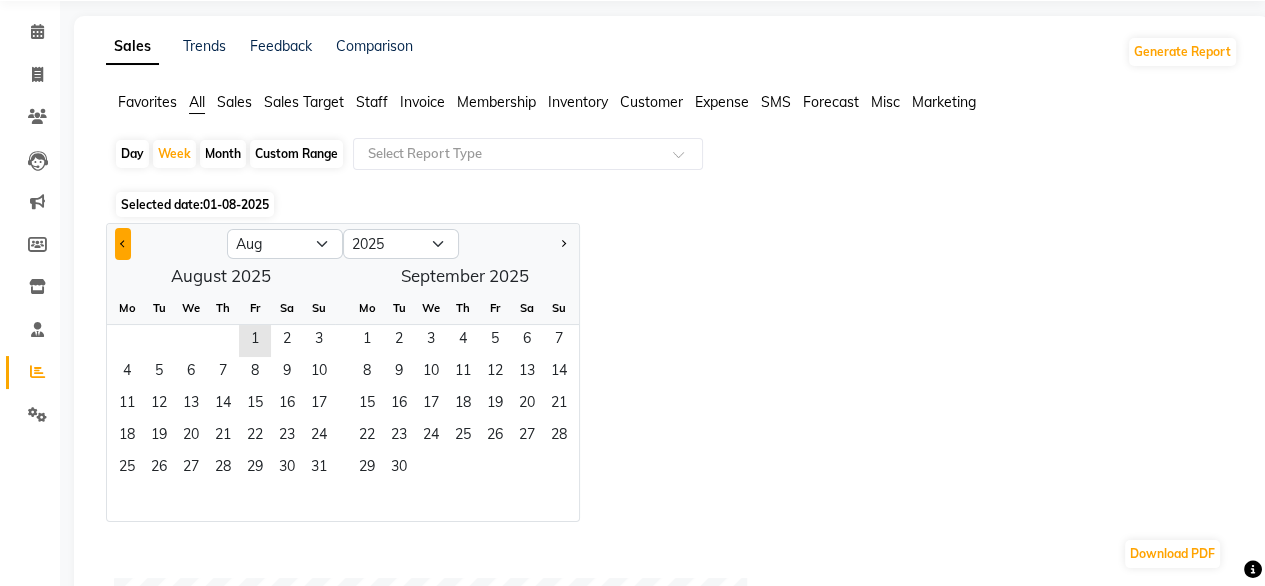 click 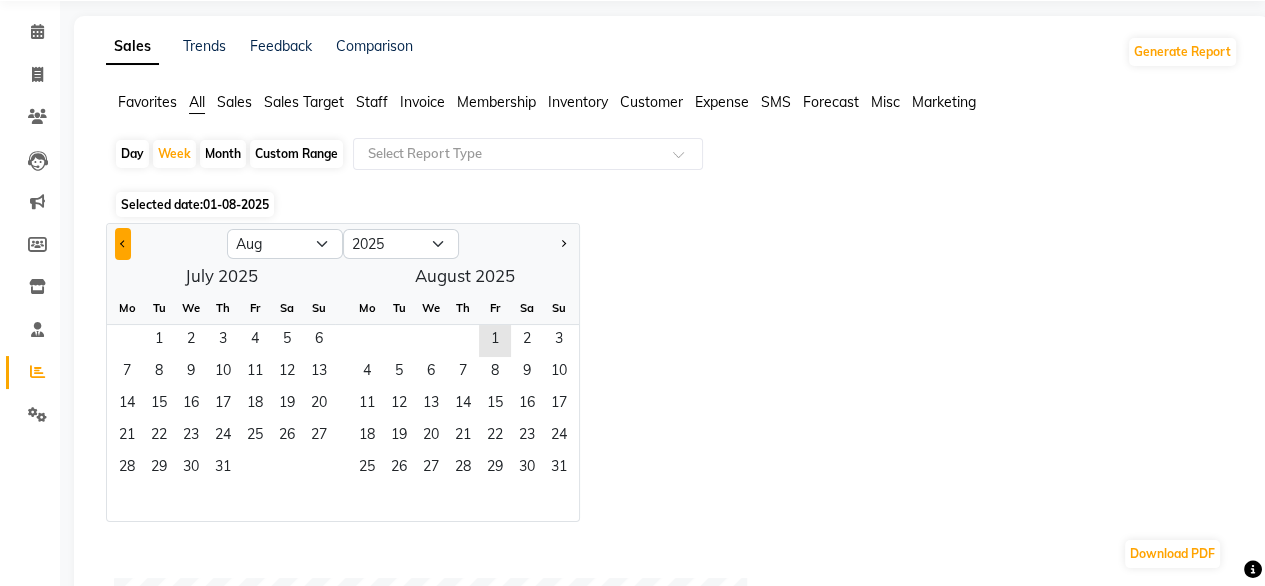 select on "7" 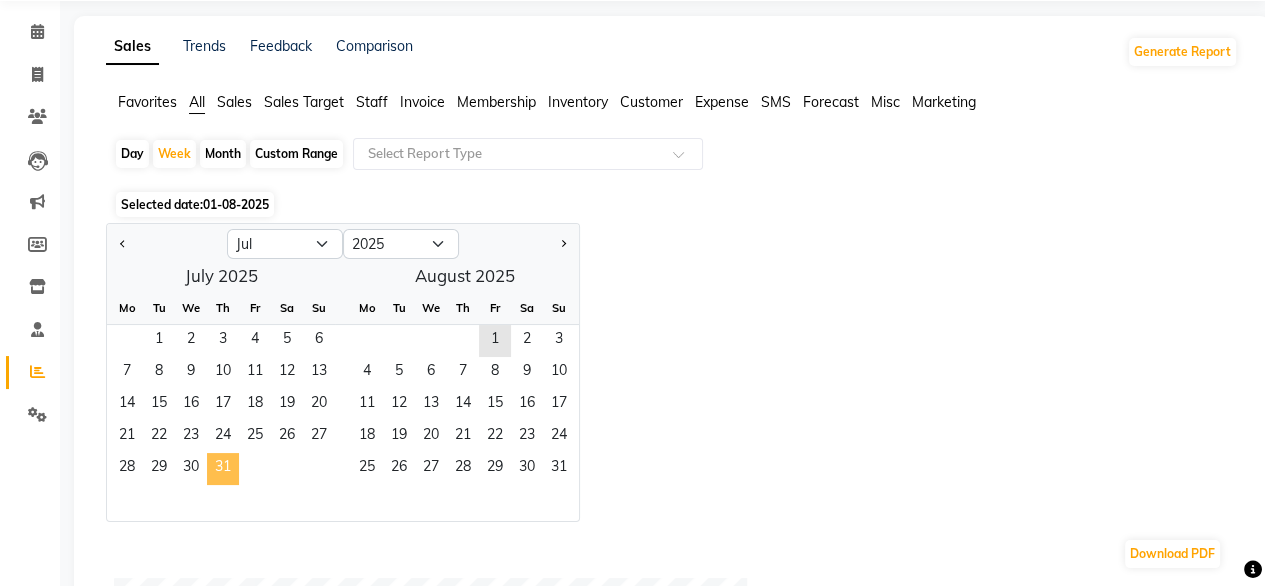 click on "31" 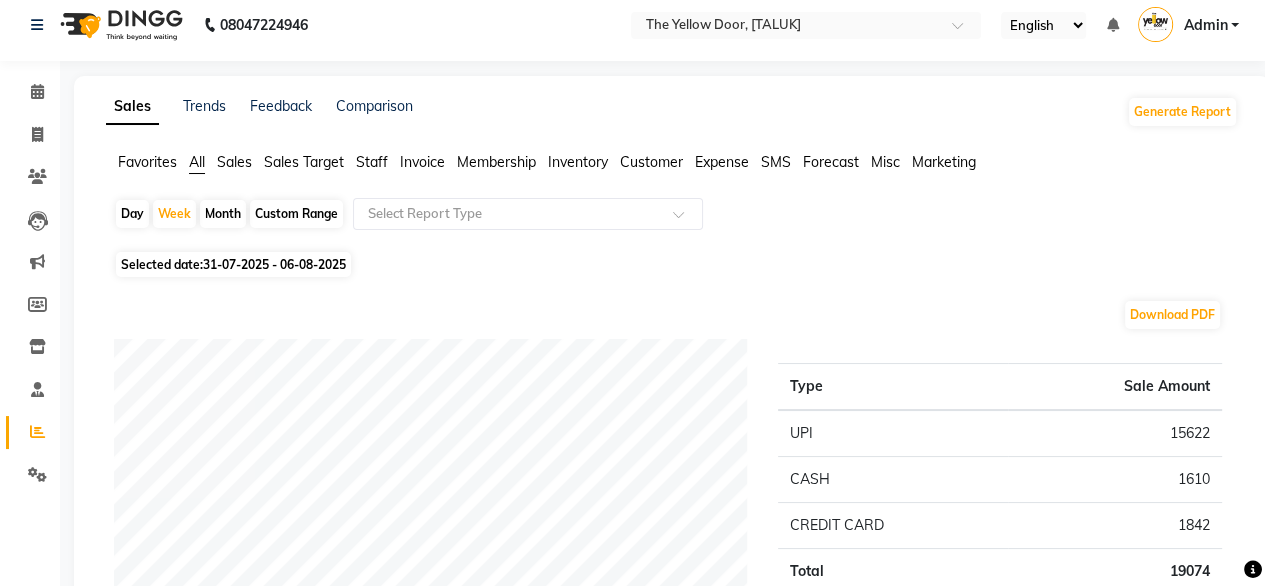 scroll, scrollTop: 0, scrollLeft: 0, axis: both 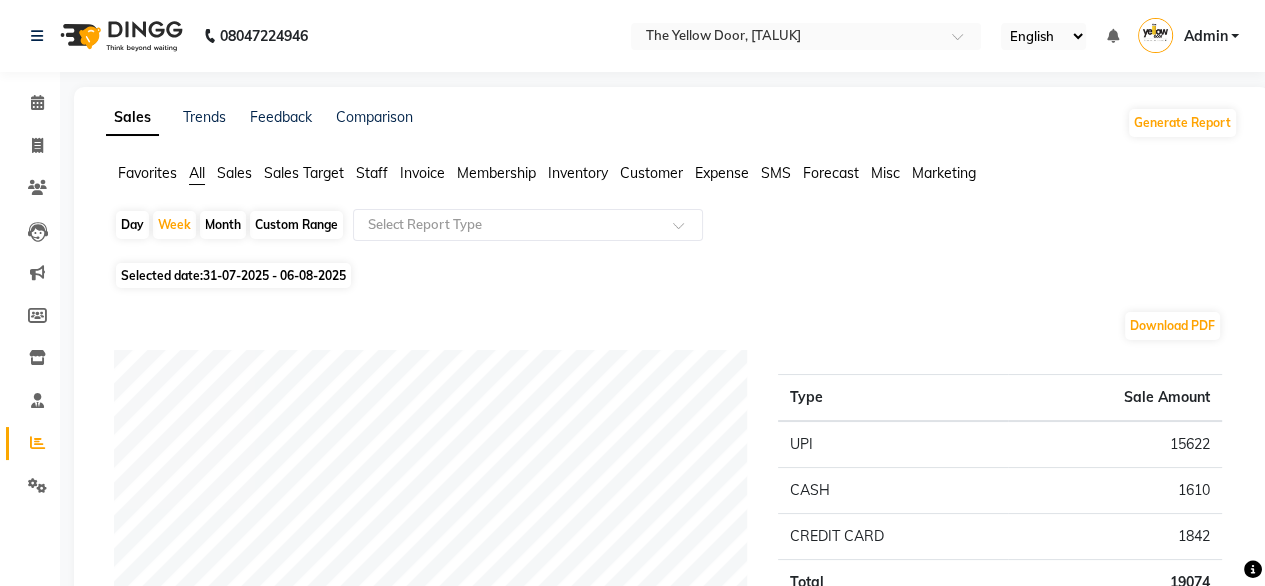 click on "Month" 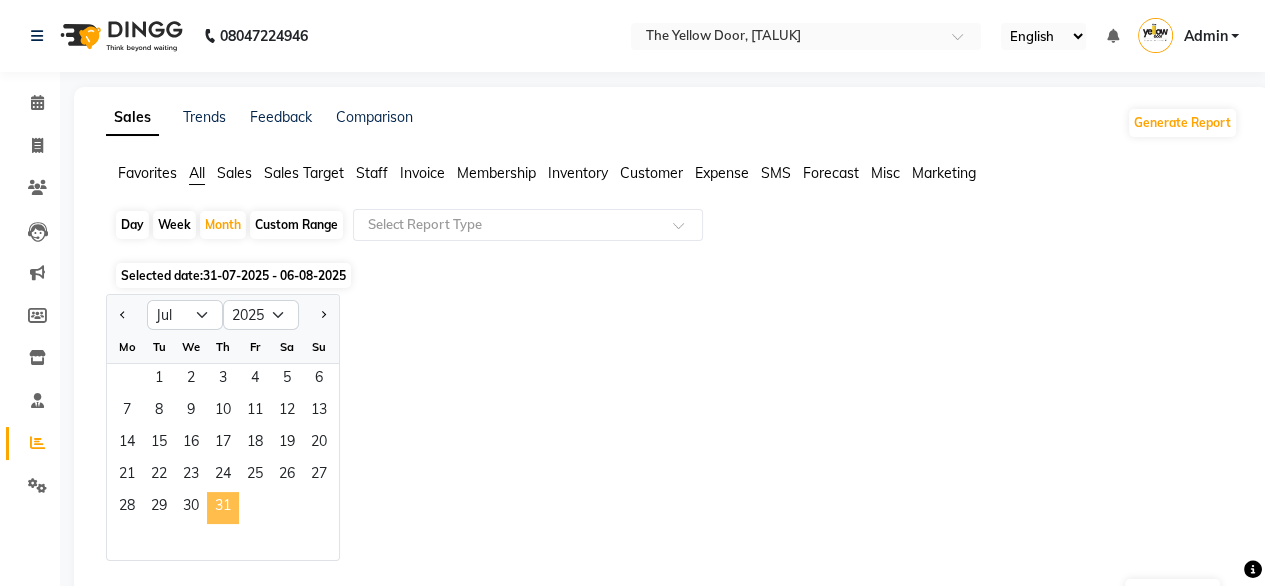 click on "31" 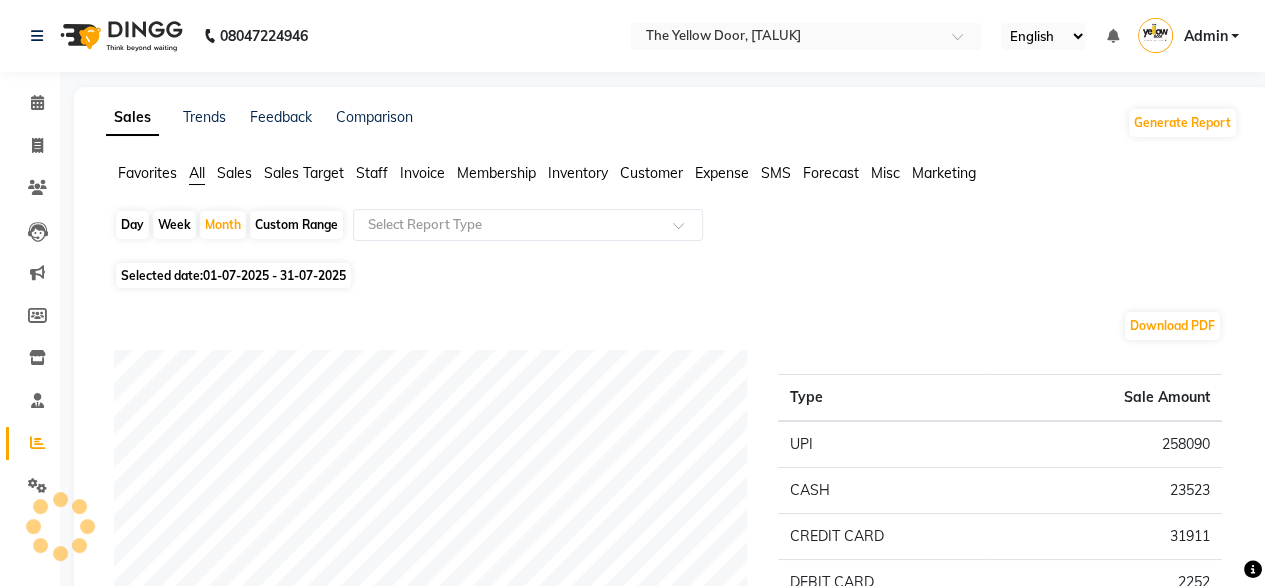 scroll, scrollTop: 0, scrollLeft: 0, axis: both 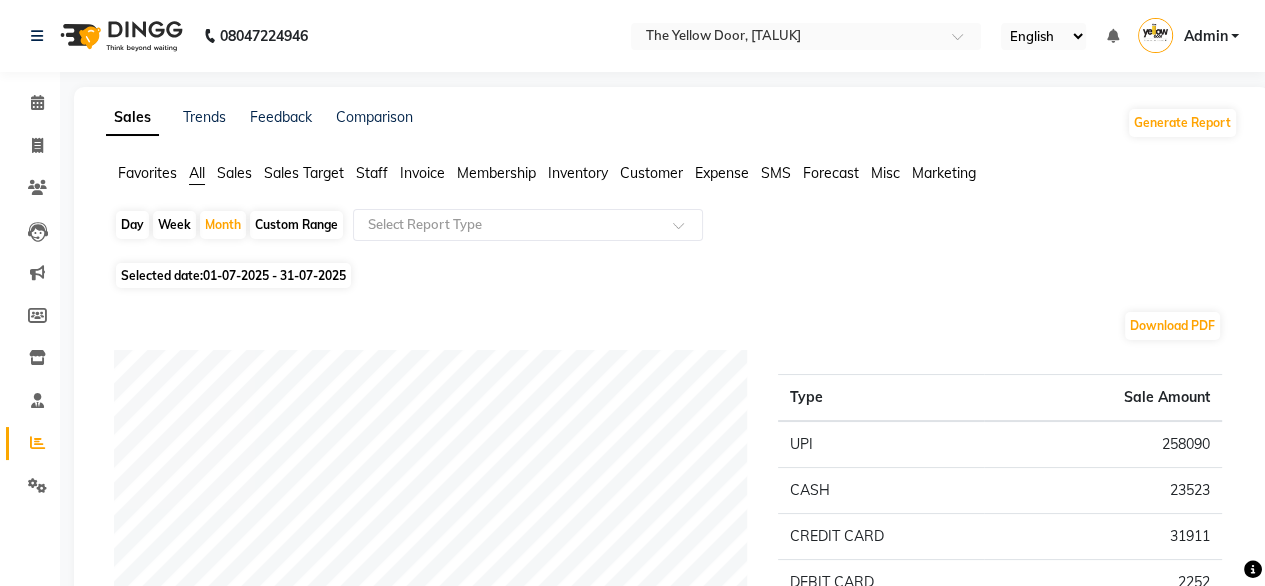 click on "Day" 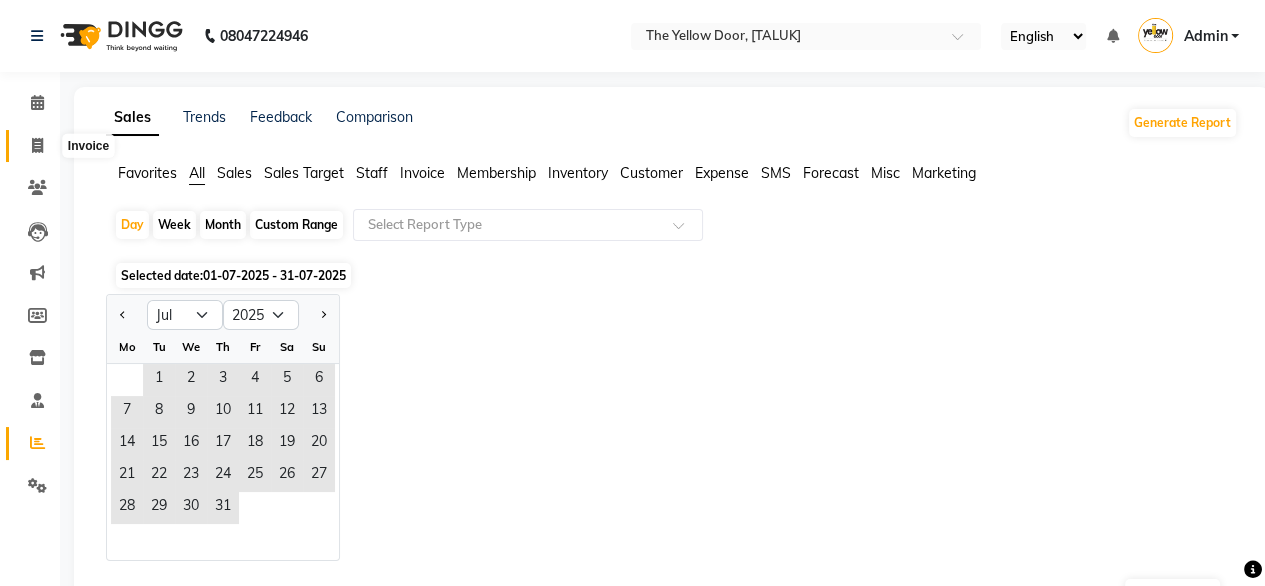 click 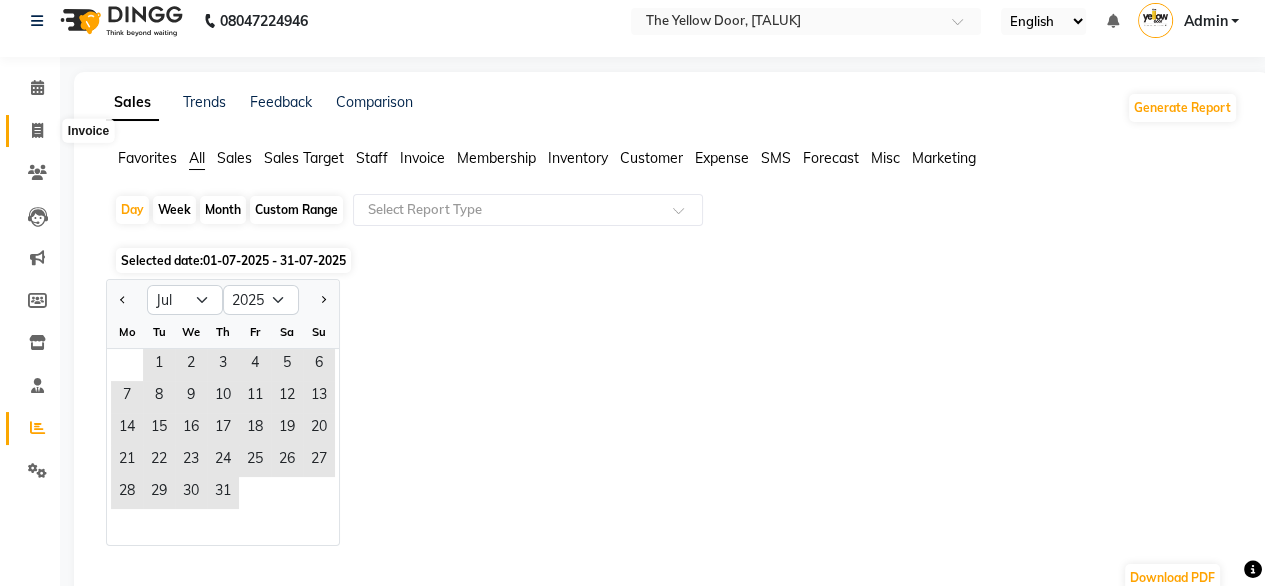 select on "service" 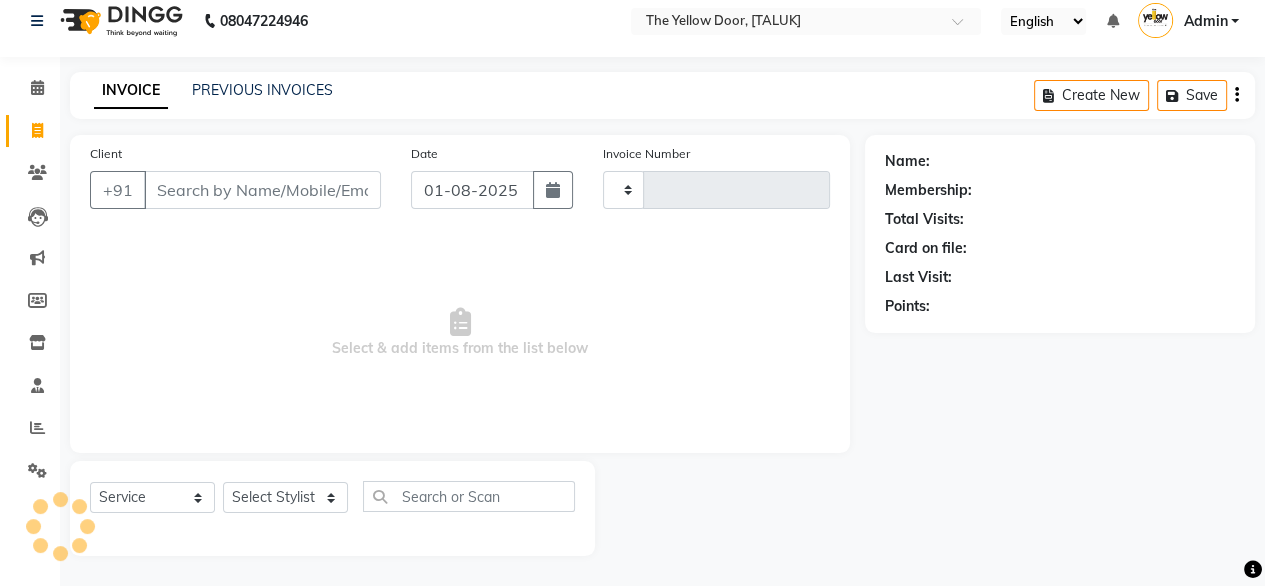 type on "01930" 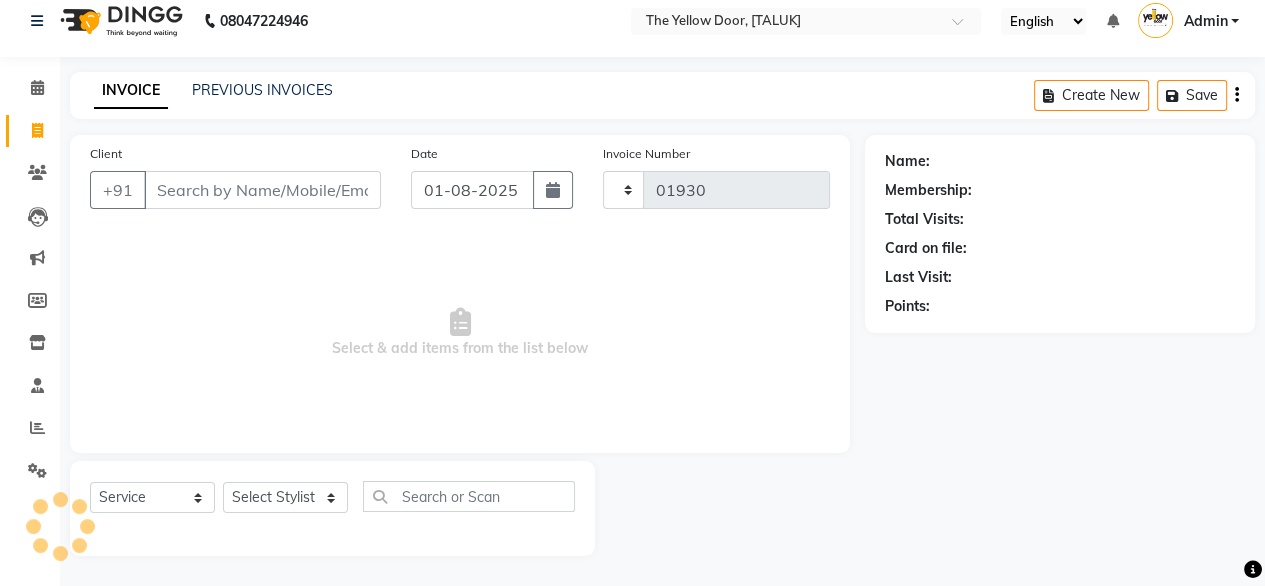 select on "5650" 